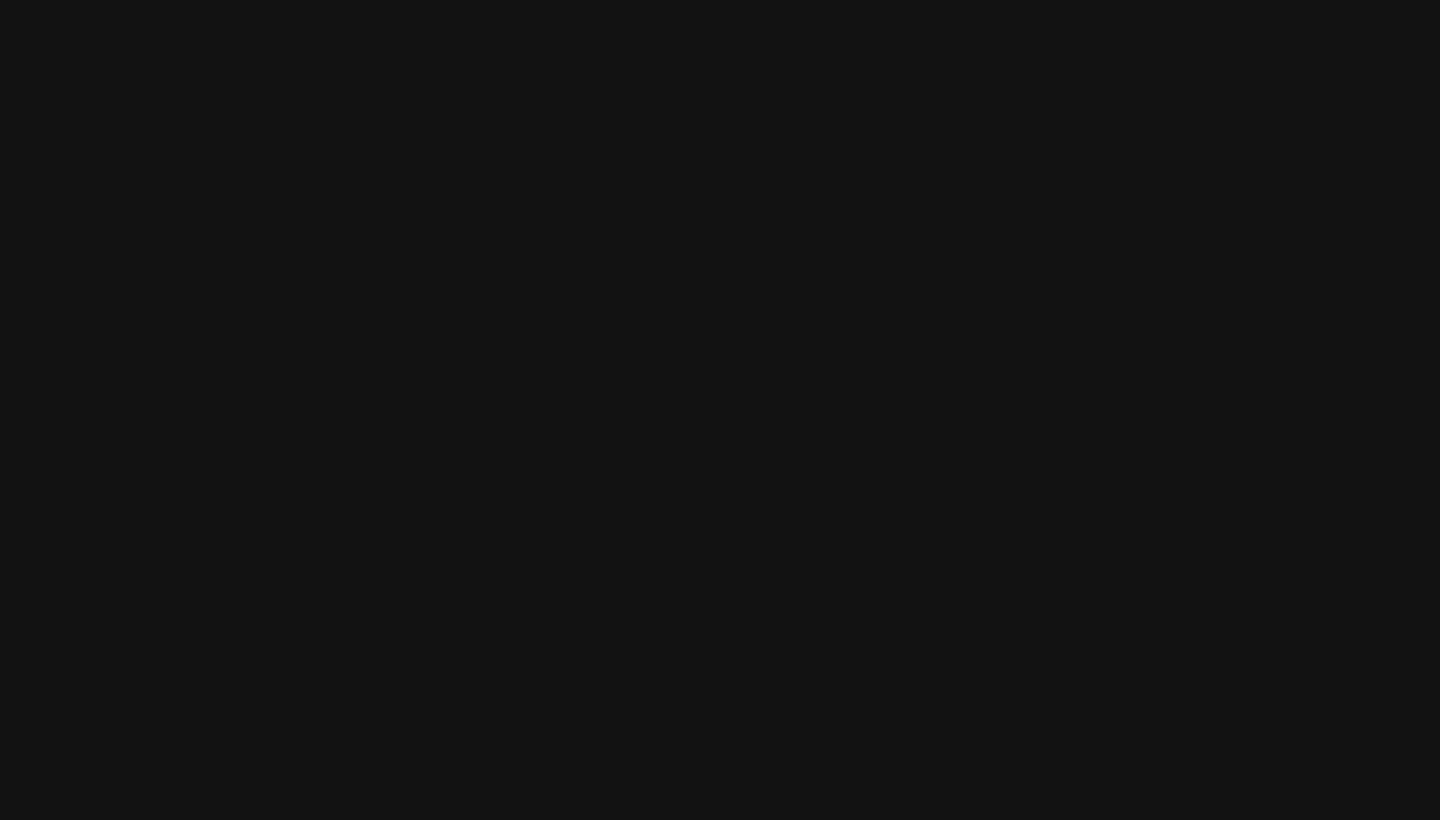 scroll, scrollTop: 0, scrollLeft: 0, axis: both 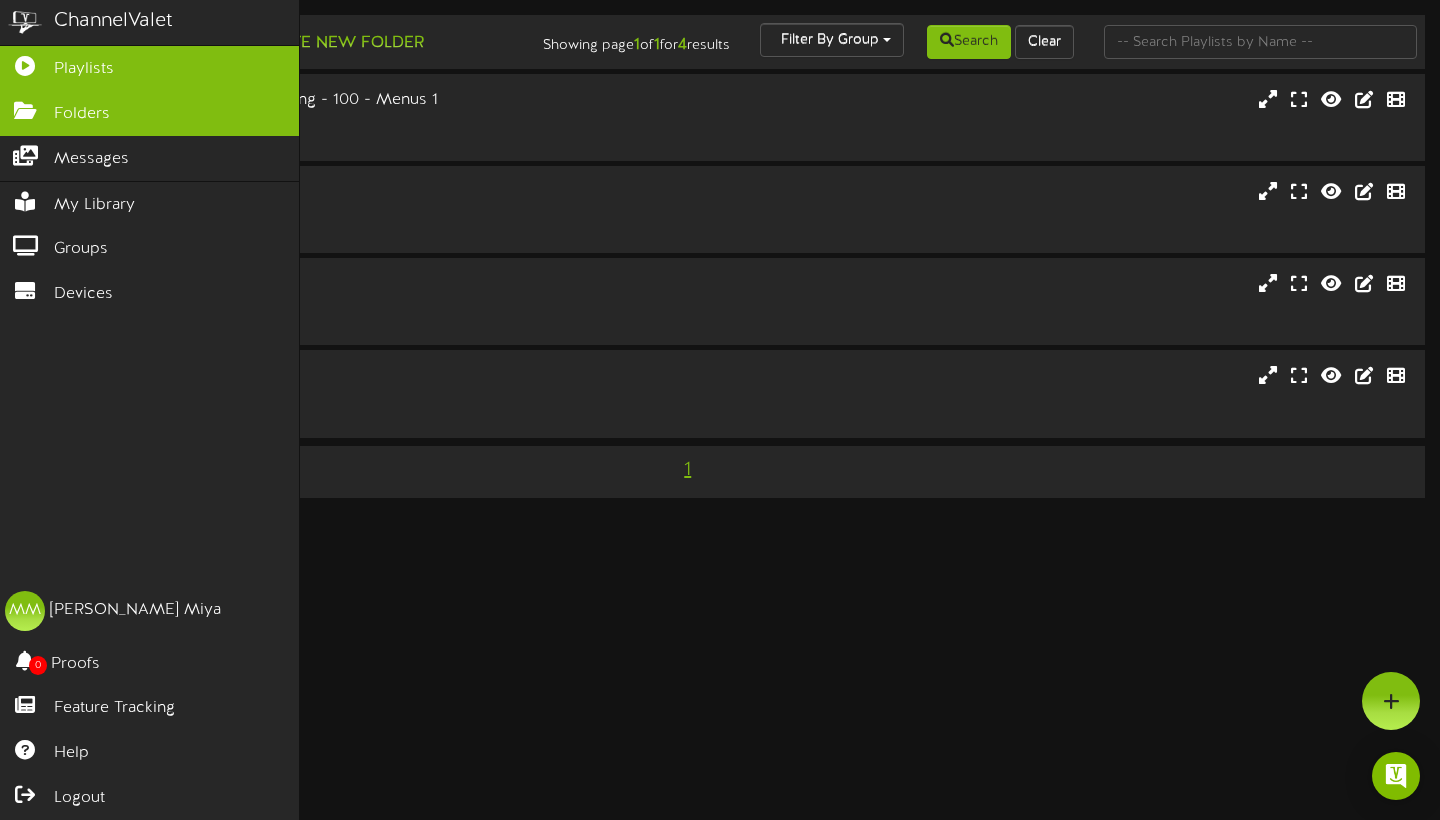 click at bounding box center [25, 108] 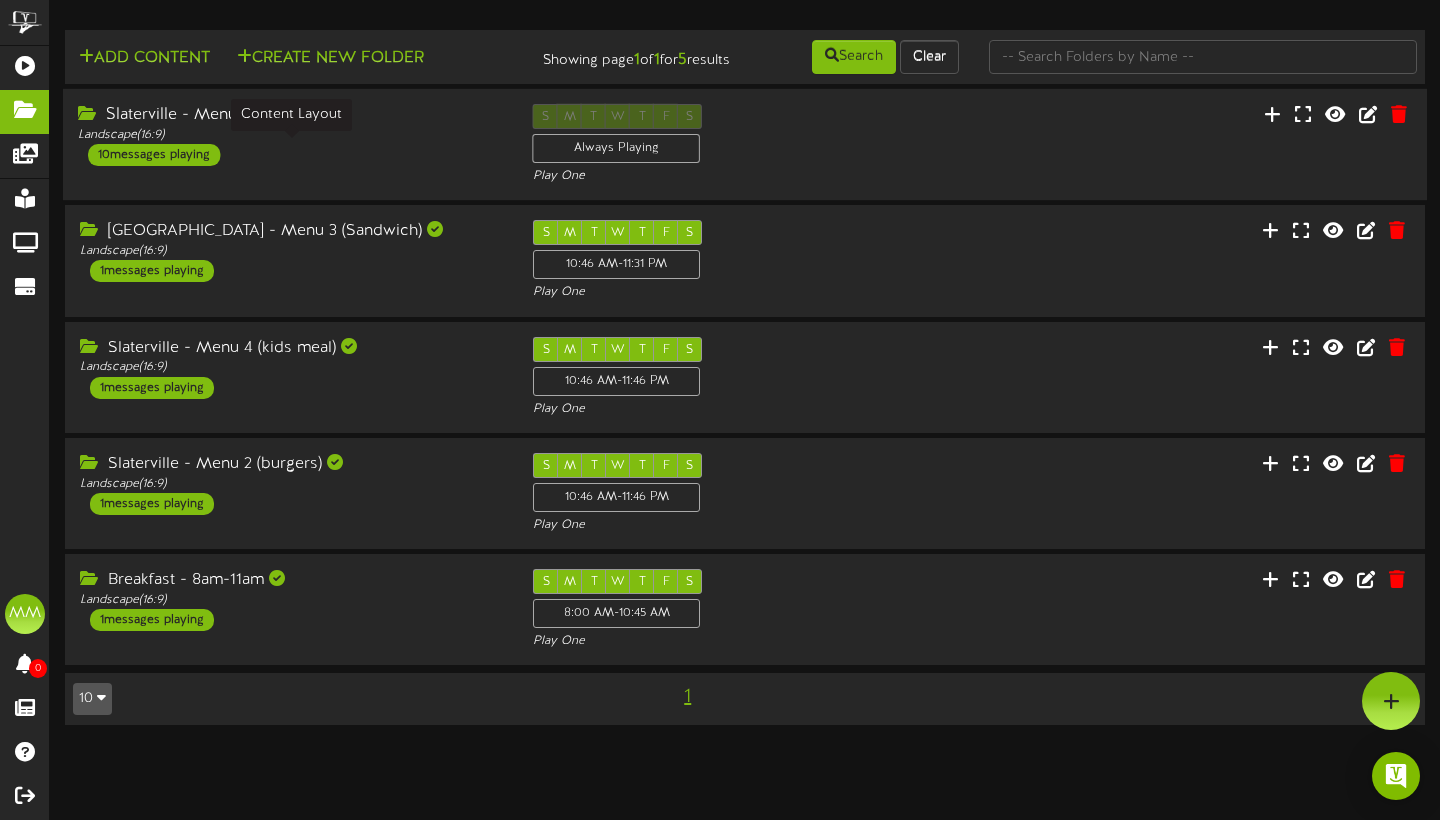click on "Landscape  ( 16:9 )" at bounding box center [290, 135] 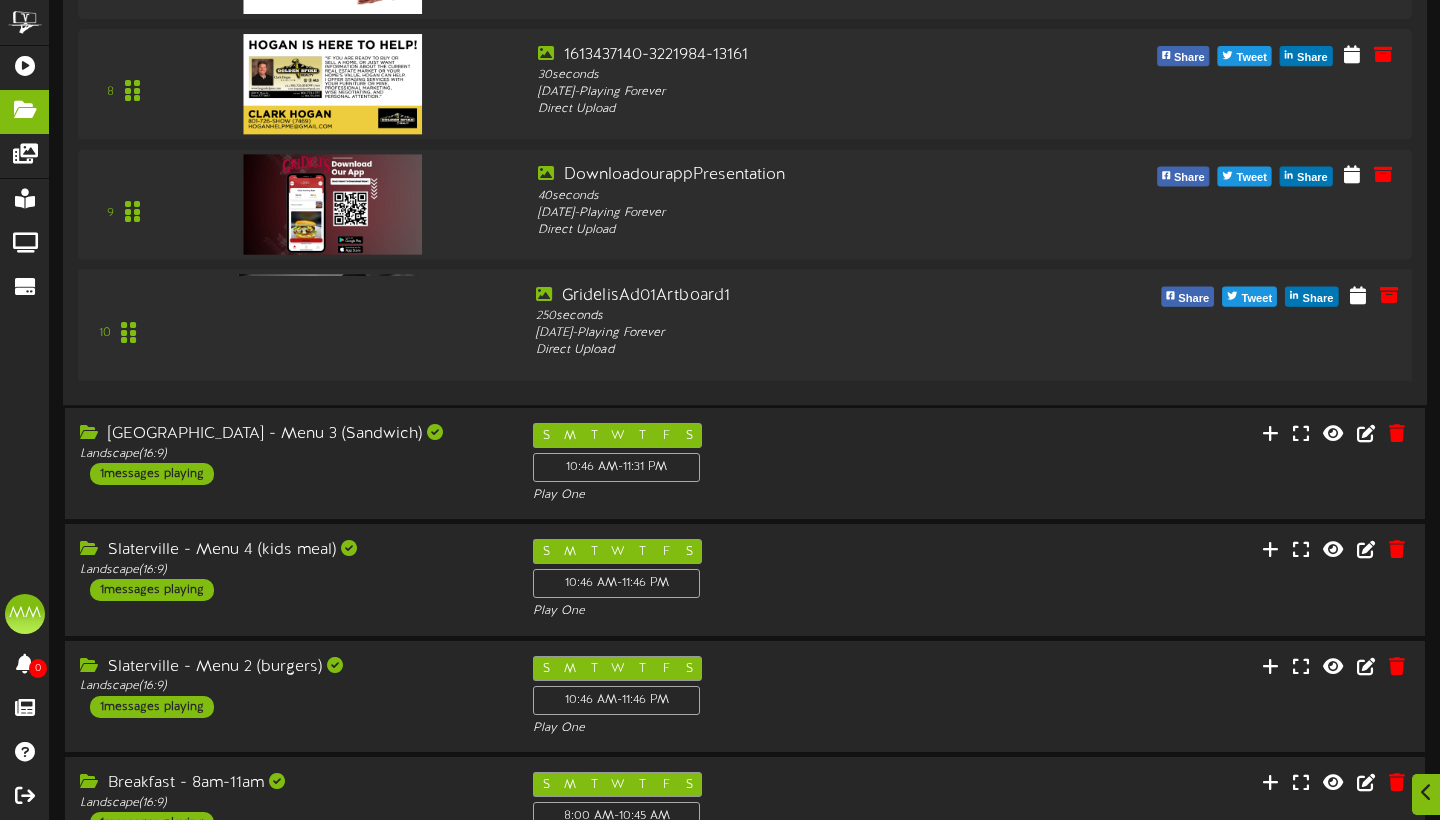 scroll, scrollTop: 1146, scrollLeft: 0, axis: vertical 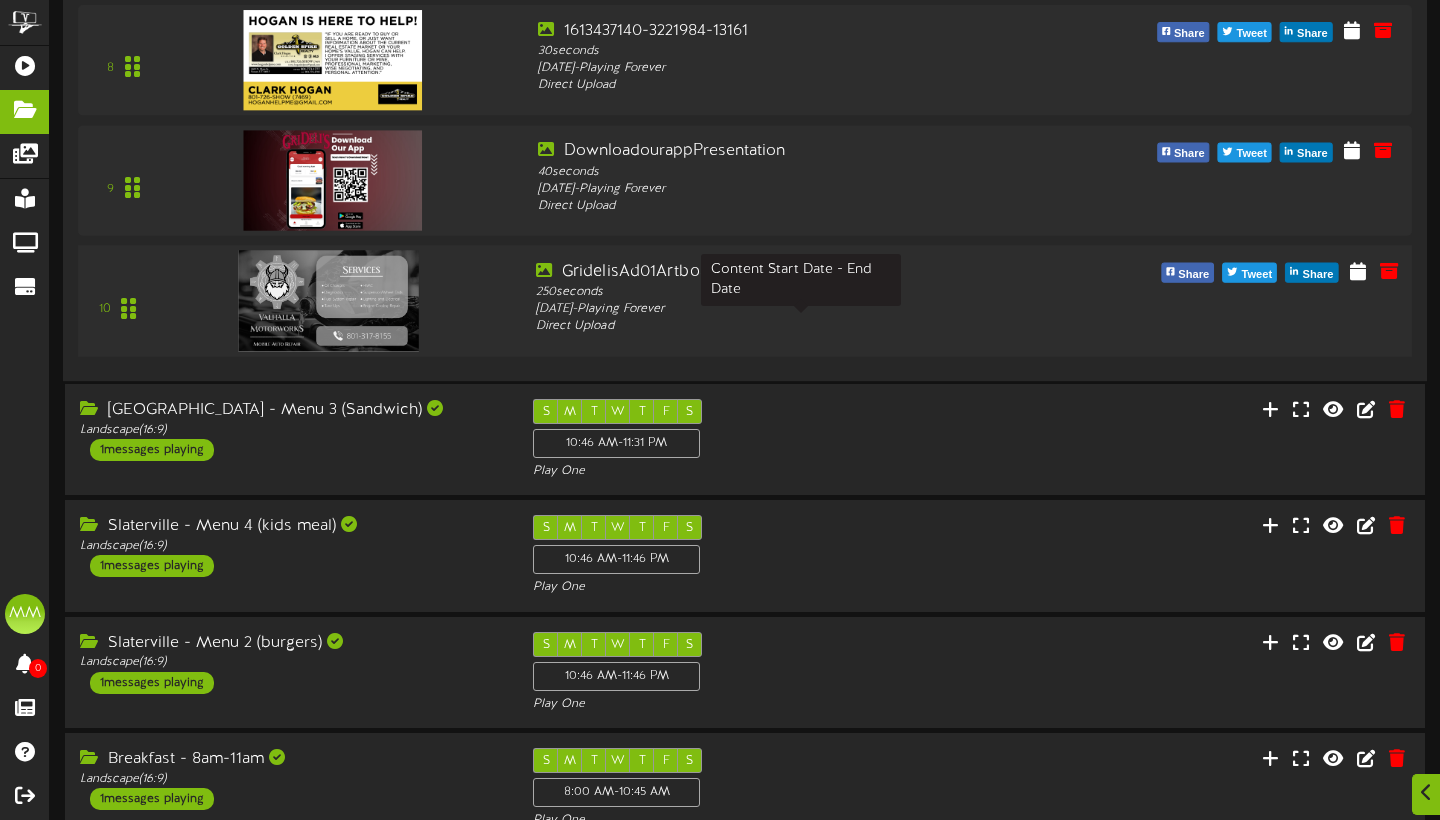 click on "[DATE]  -
Playing Forever" at bounding box center [801, 309] 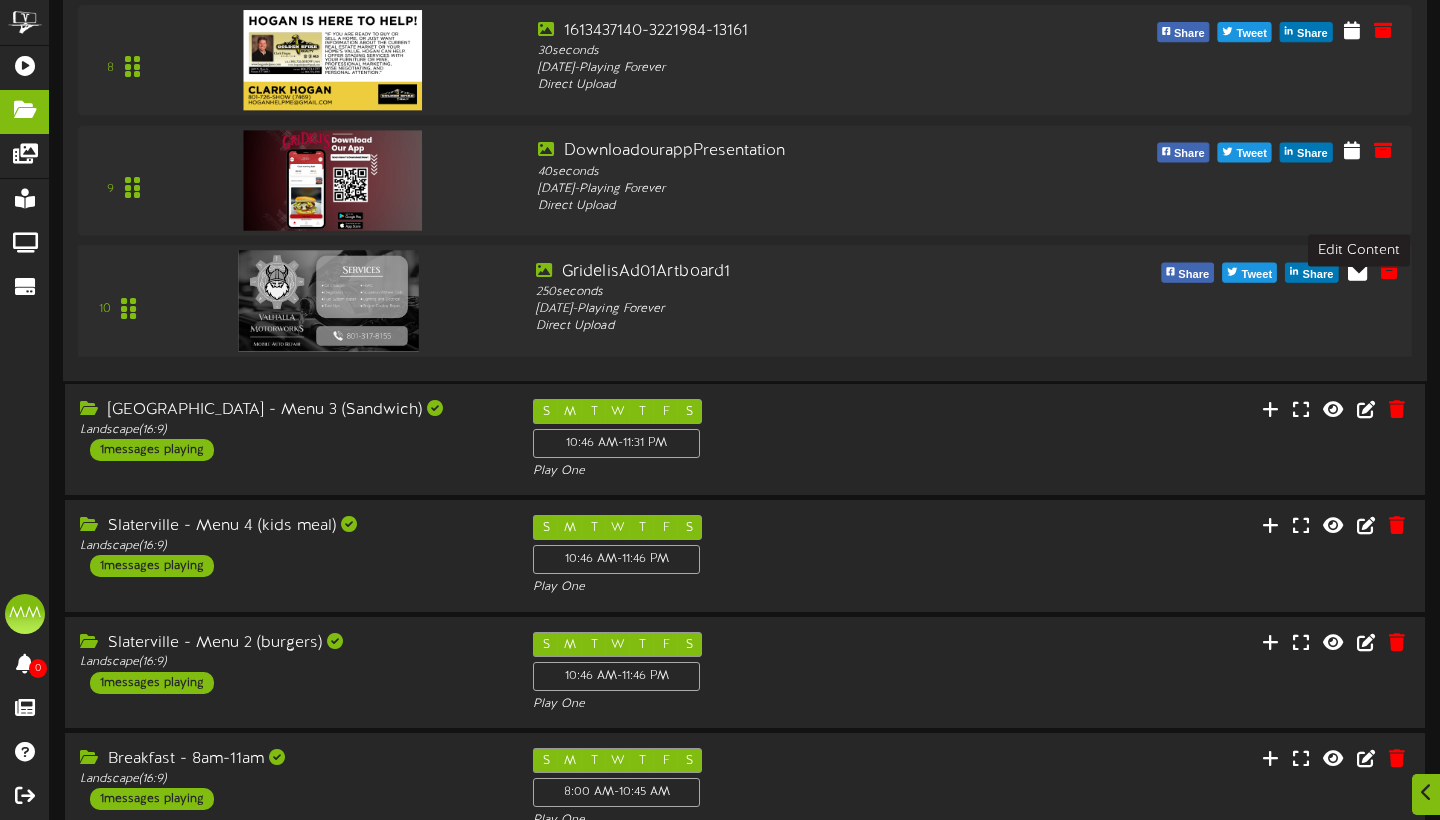click at bounding box center (1357, 270) 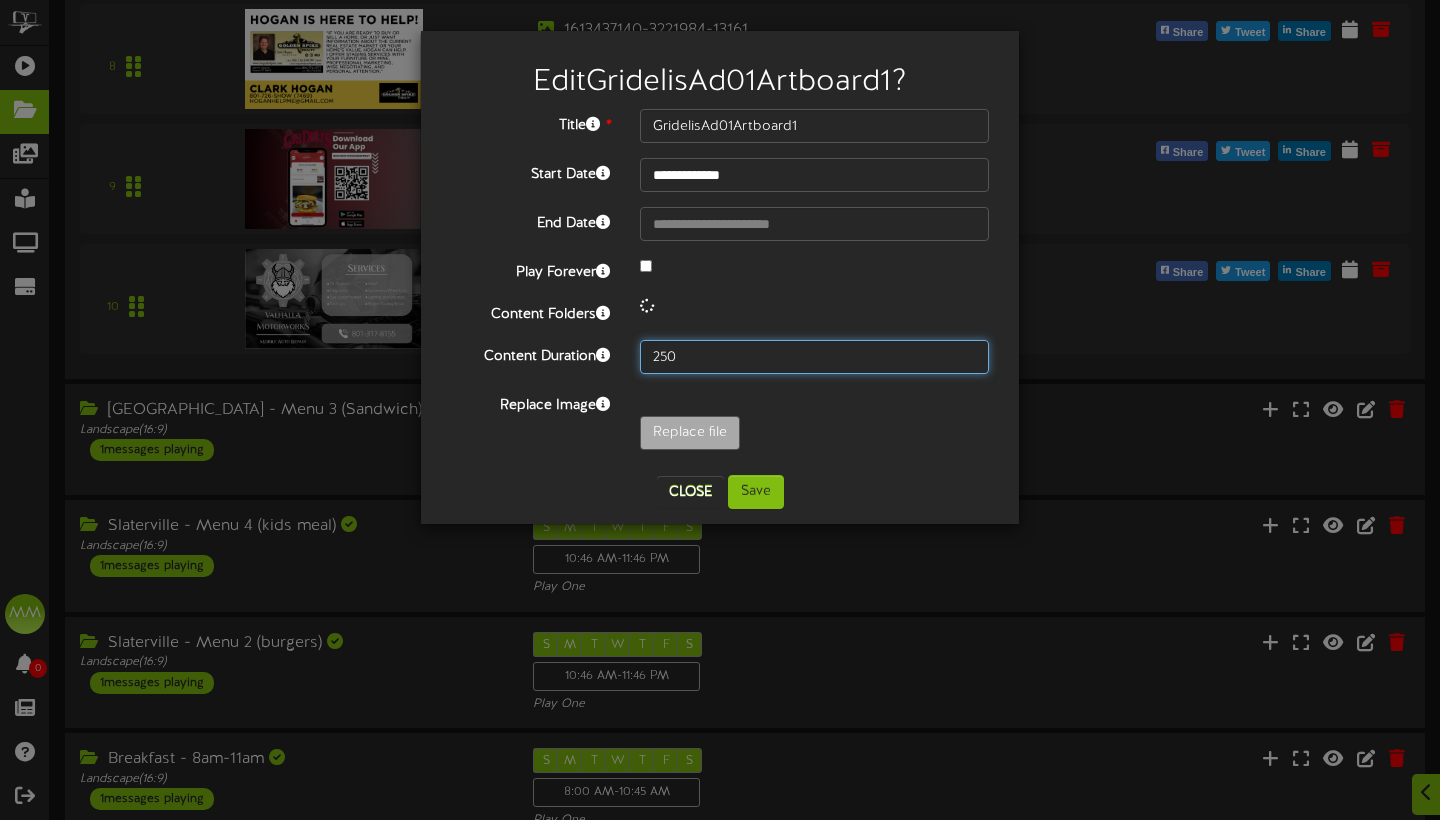 click on "250" at bounding box center [814, 357] 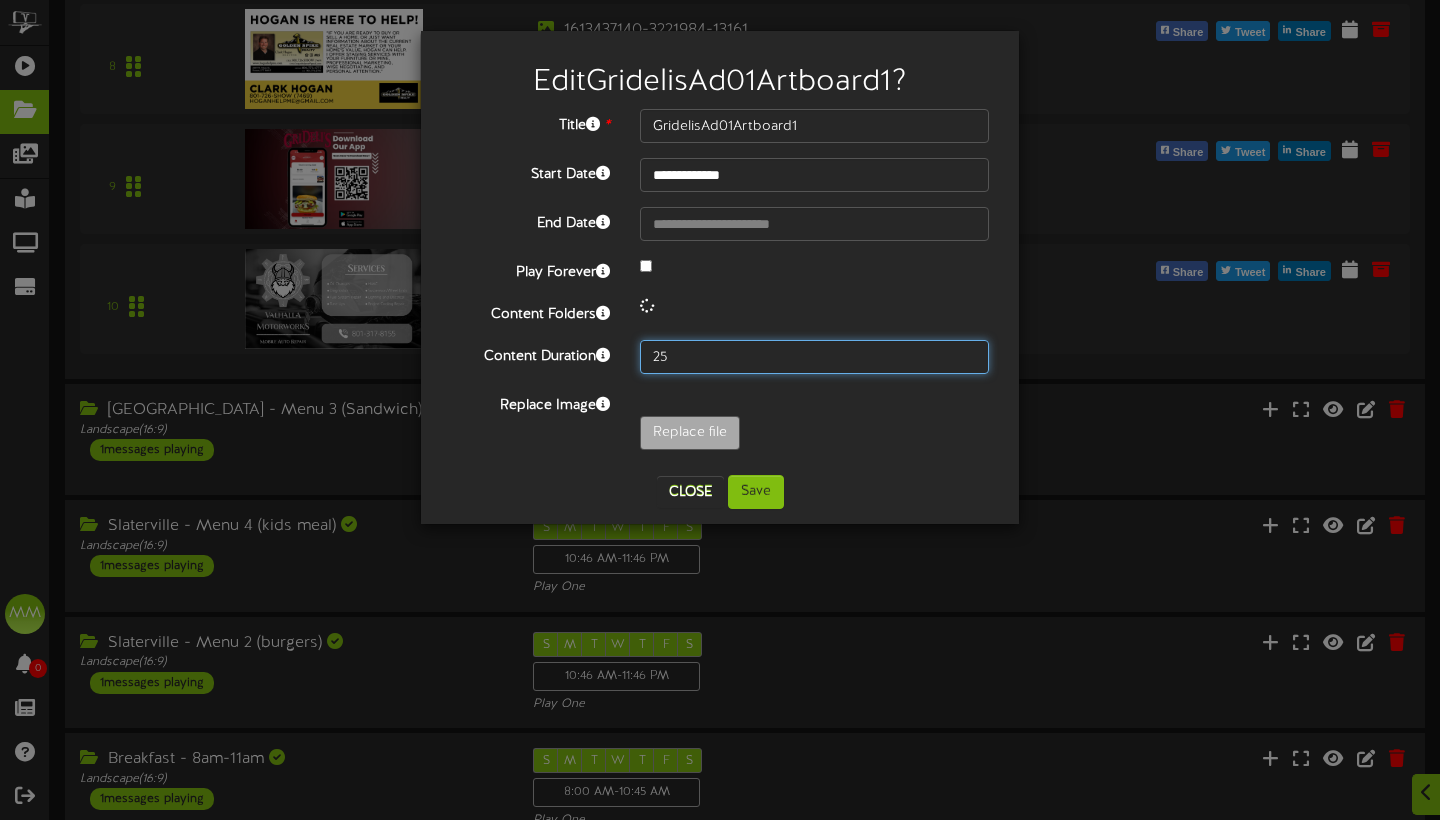 type on "2" 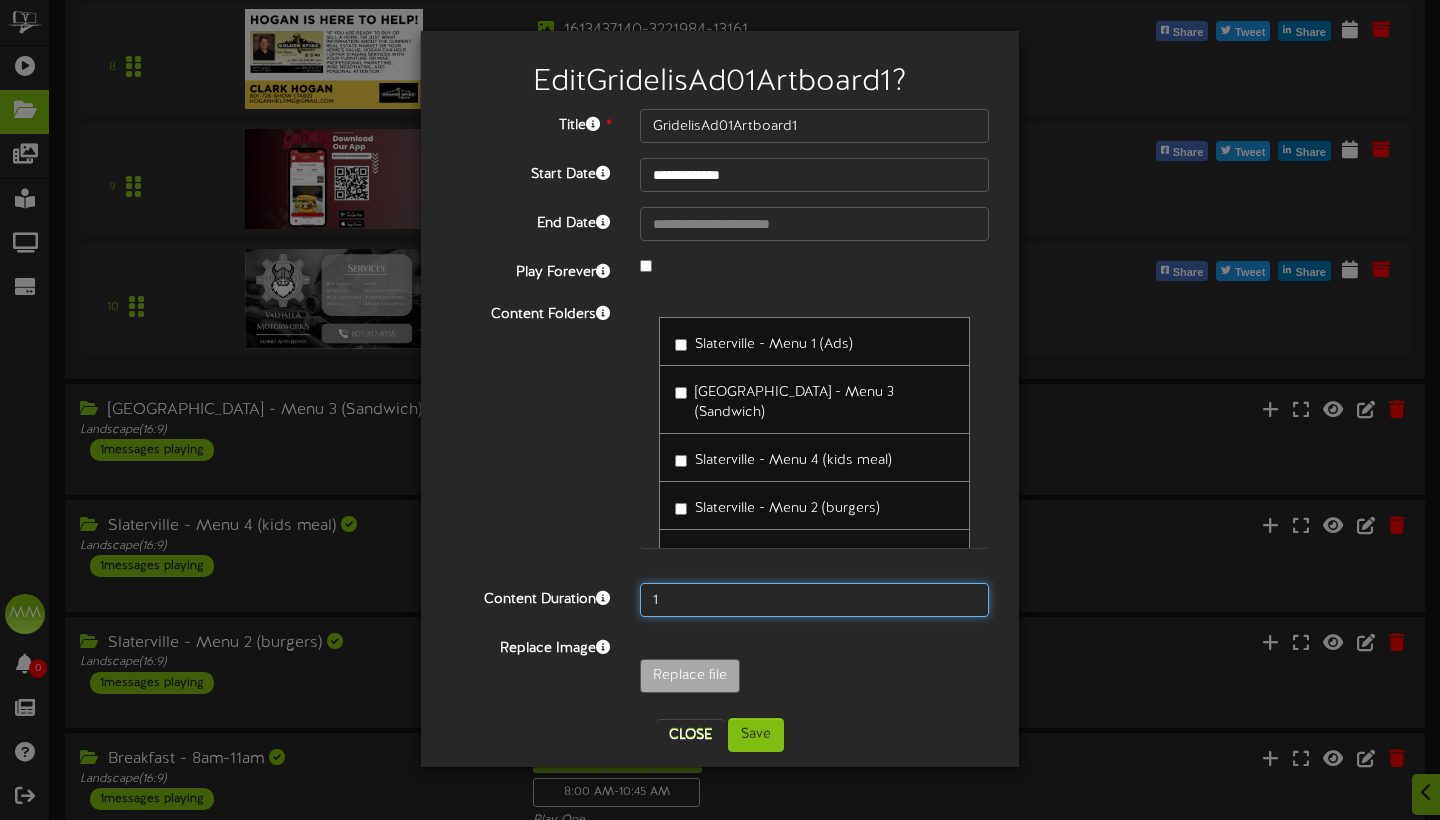 type on "13" 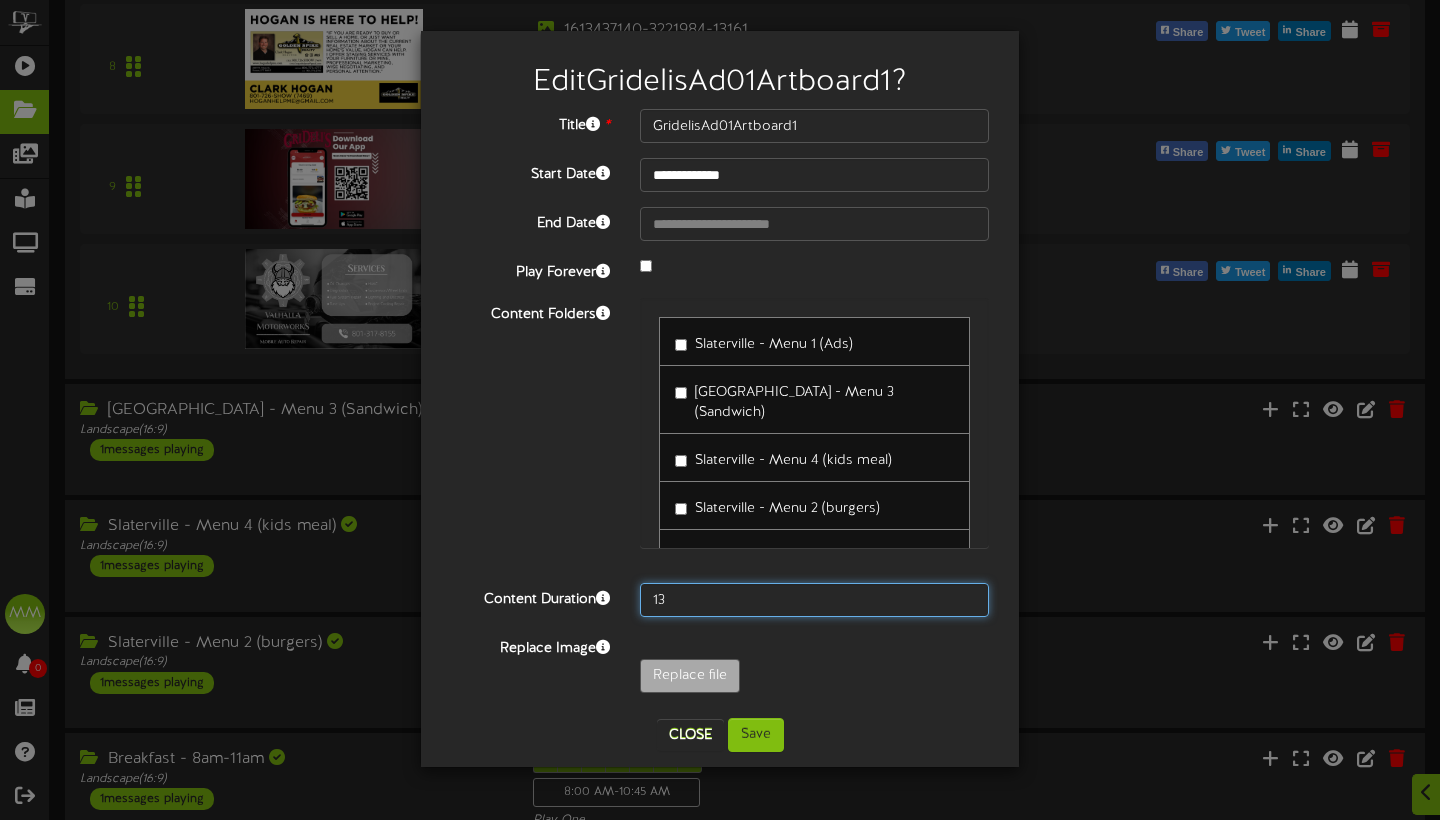 type on "130" 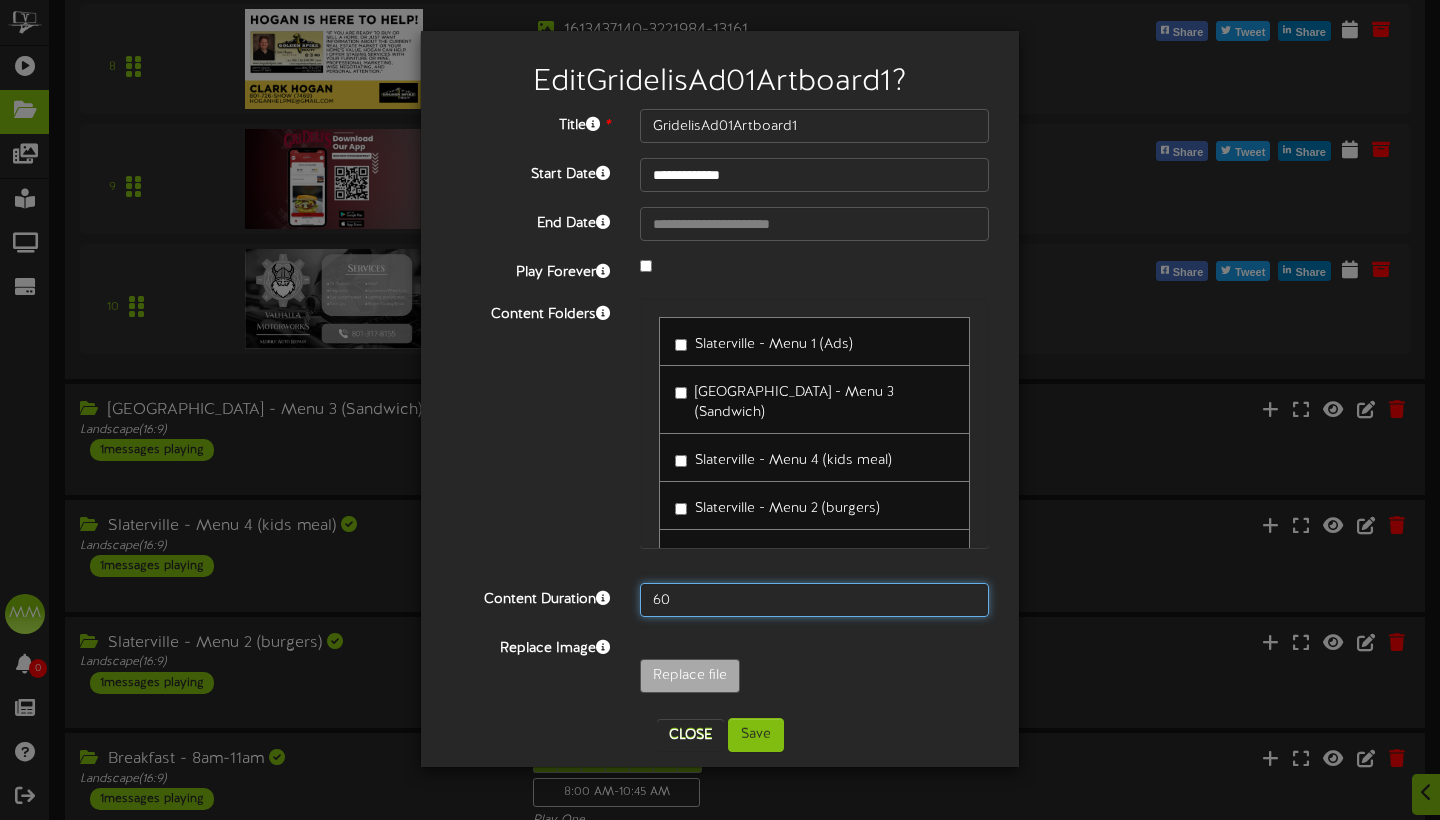 type on "6" 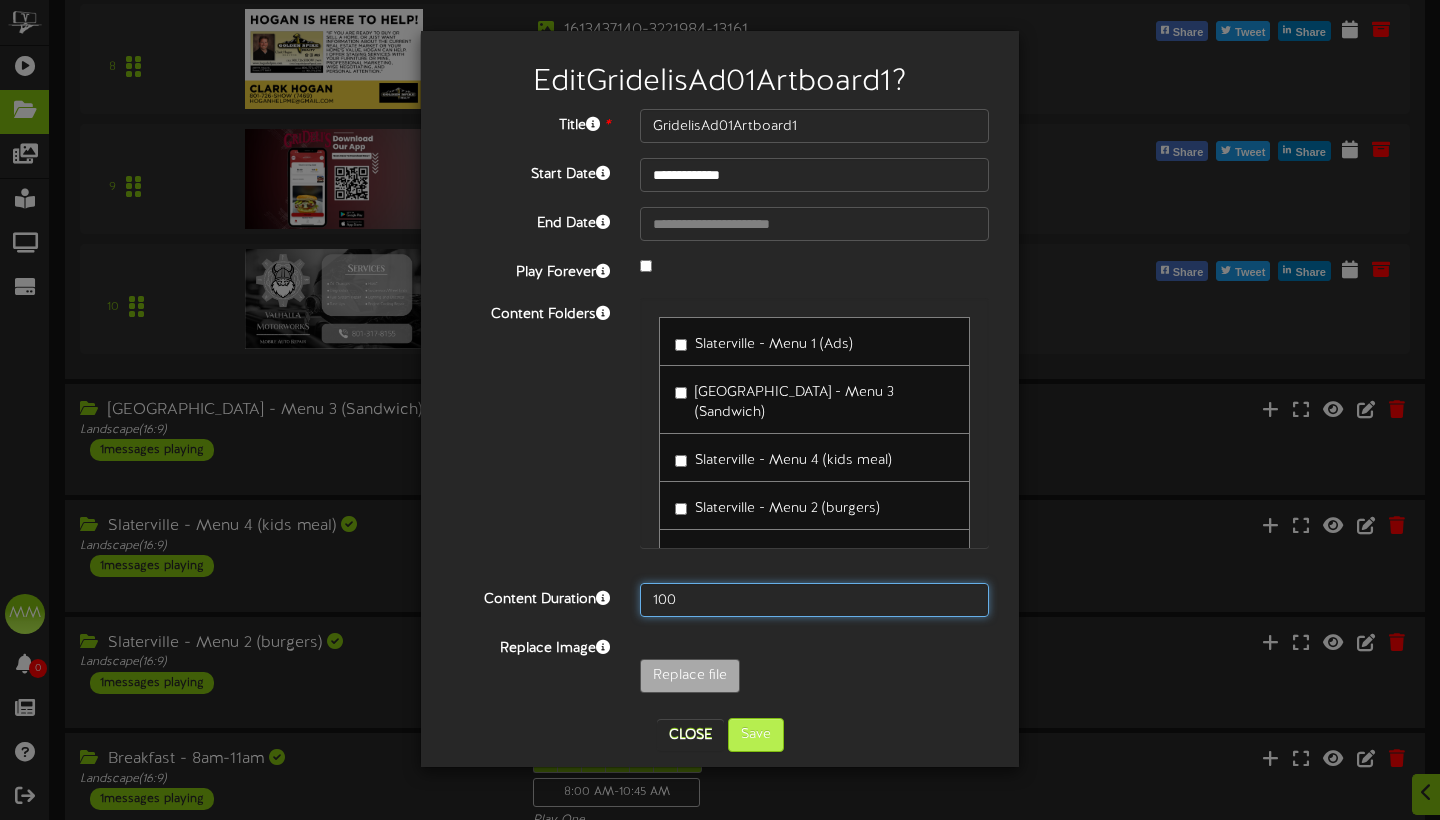 type on "100" 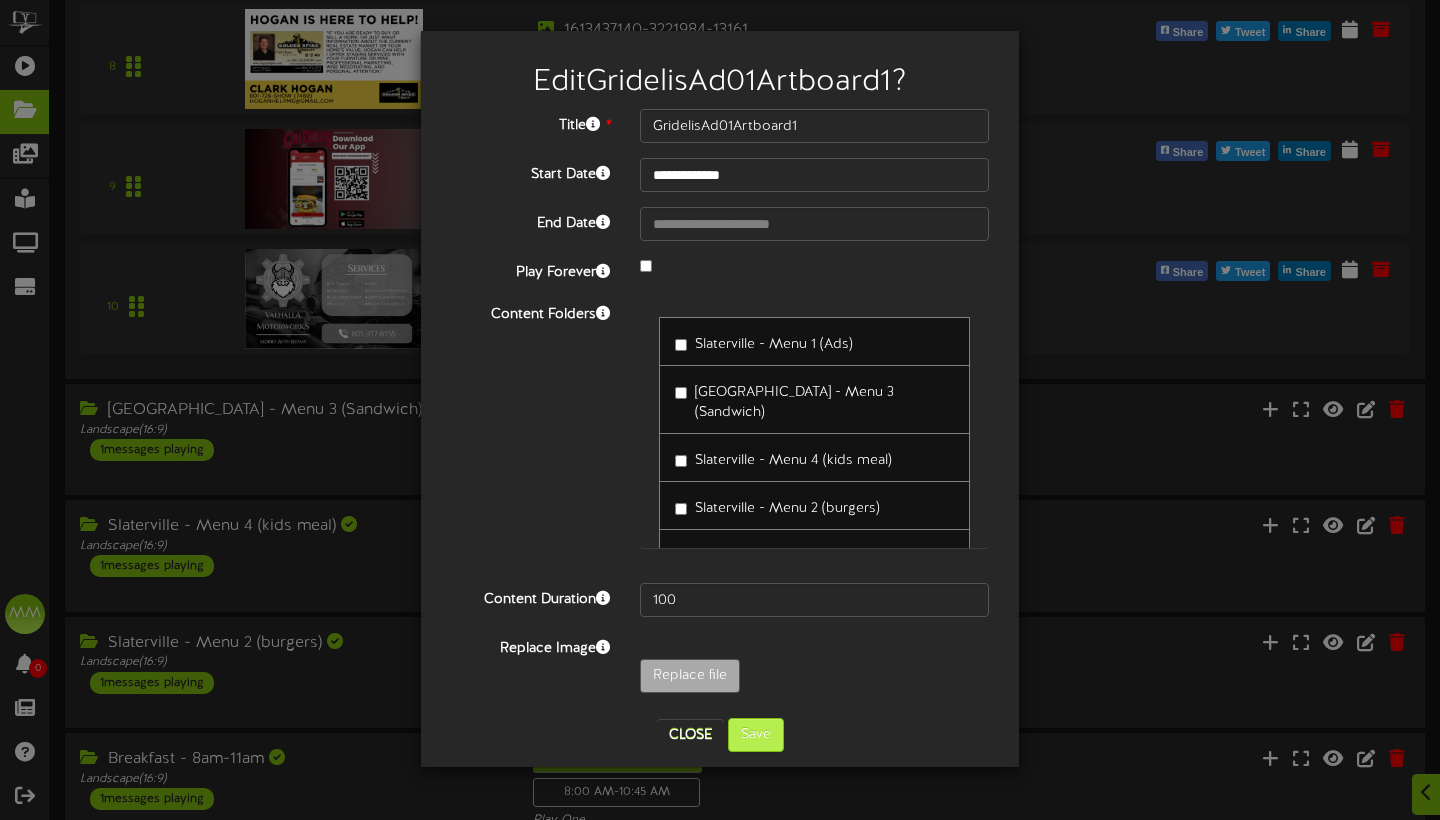click on "Save" at bounding box center [756, 735] 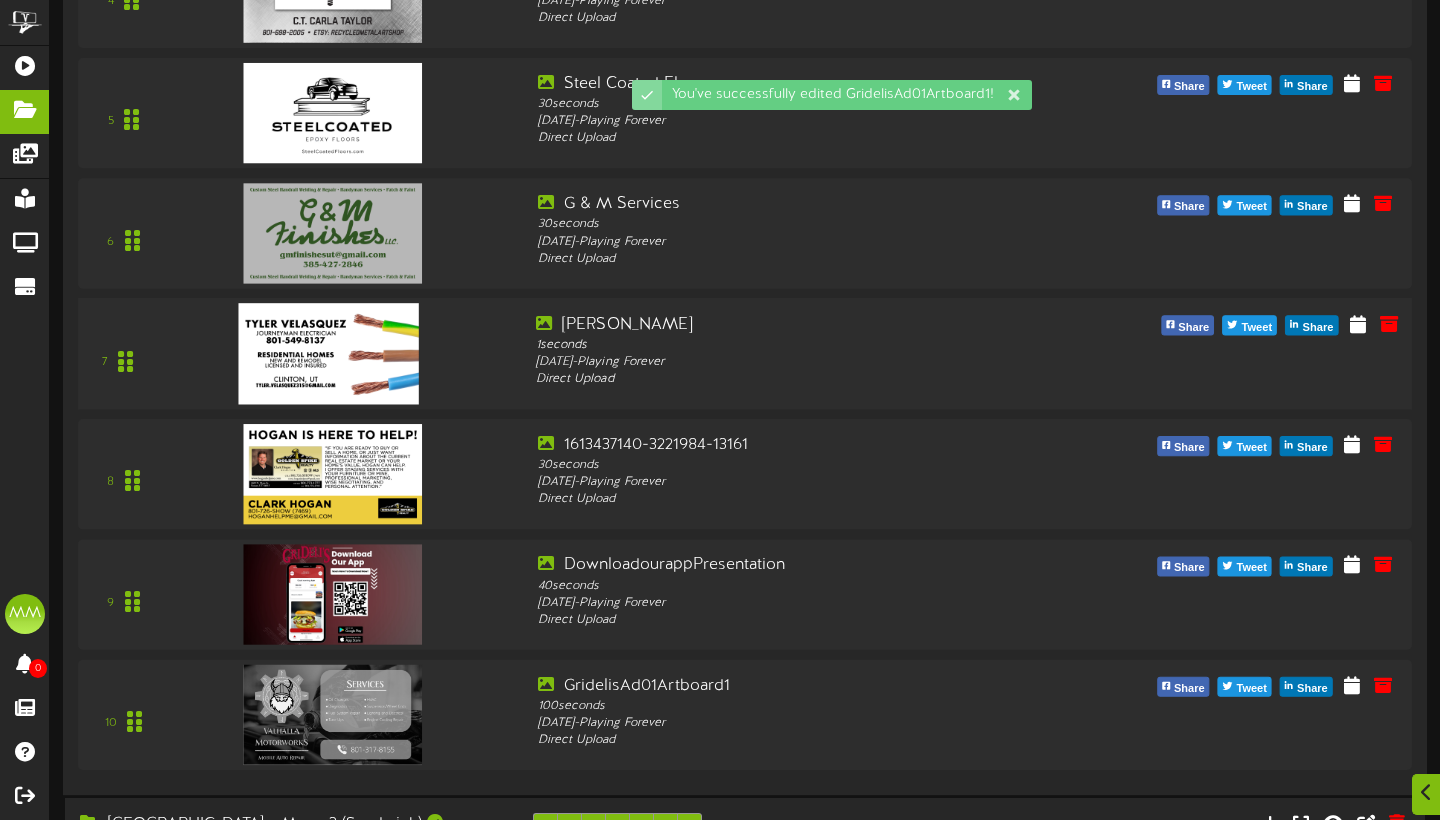 scroll, scrollTop: 733, scrollLeft: 0, axis: vertical 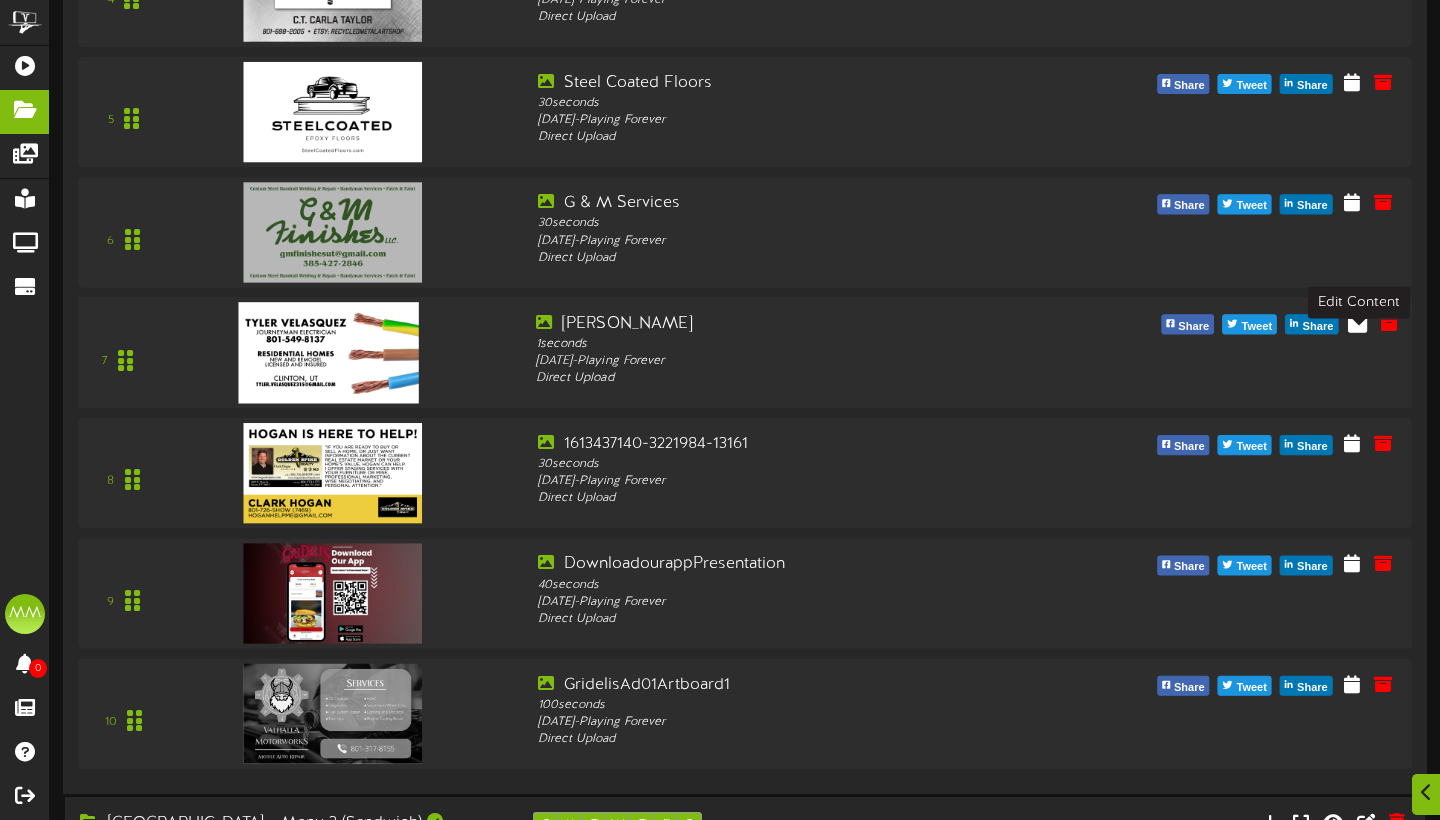 click at bounding box center [1357, 322] 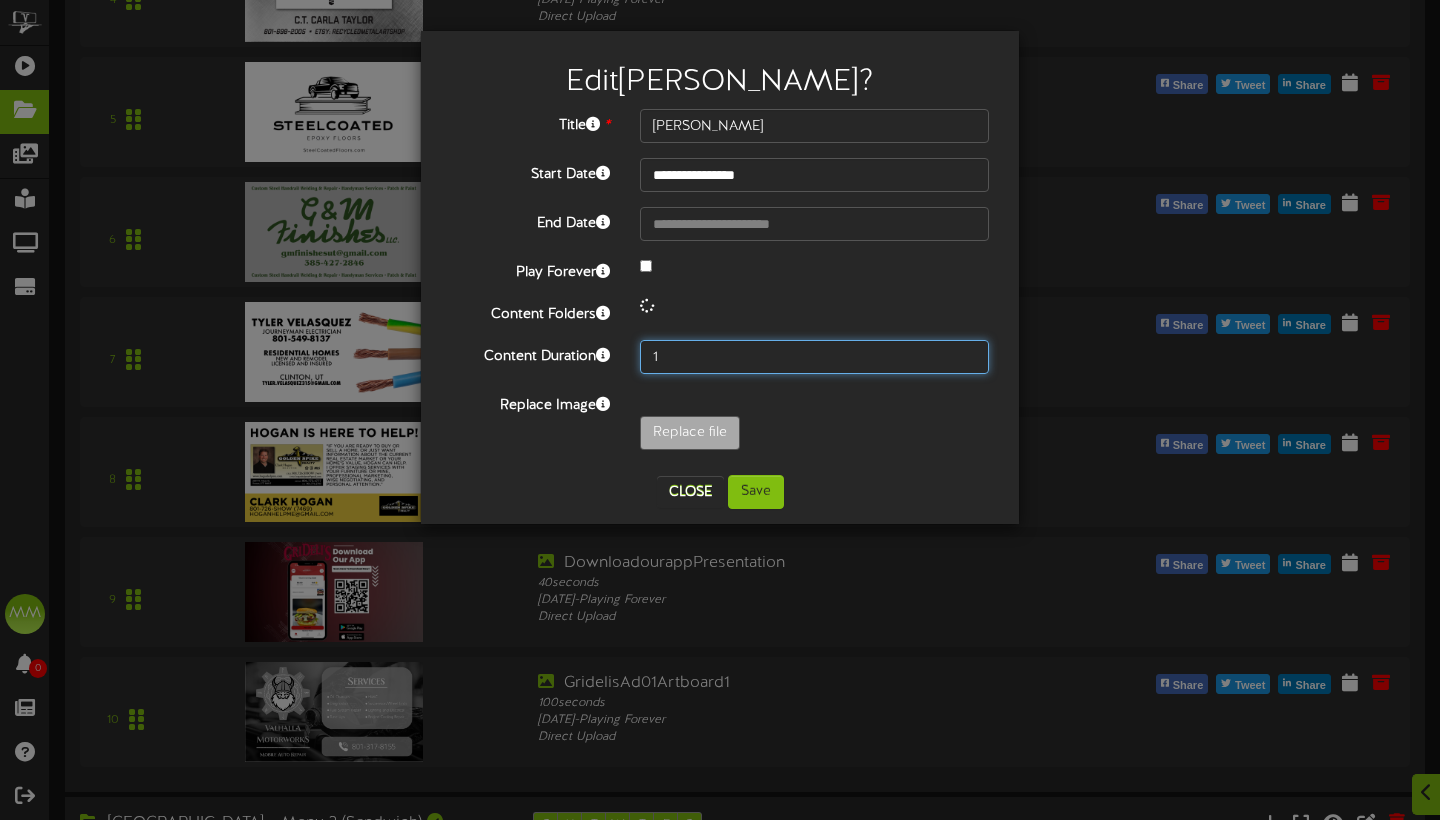 click on "1" at bounding box center [814, 357] 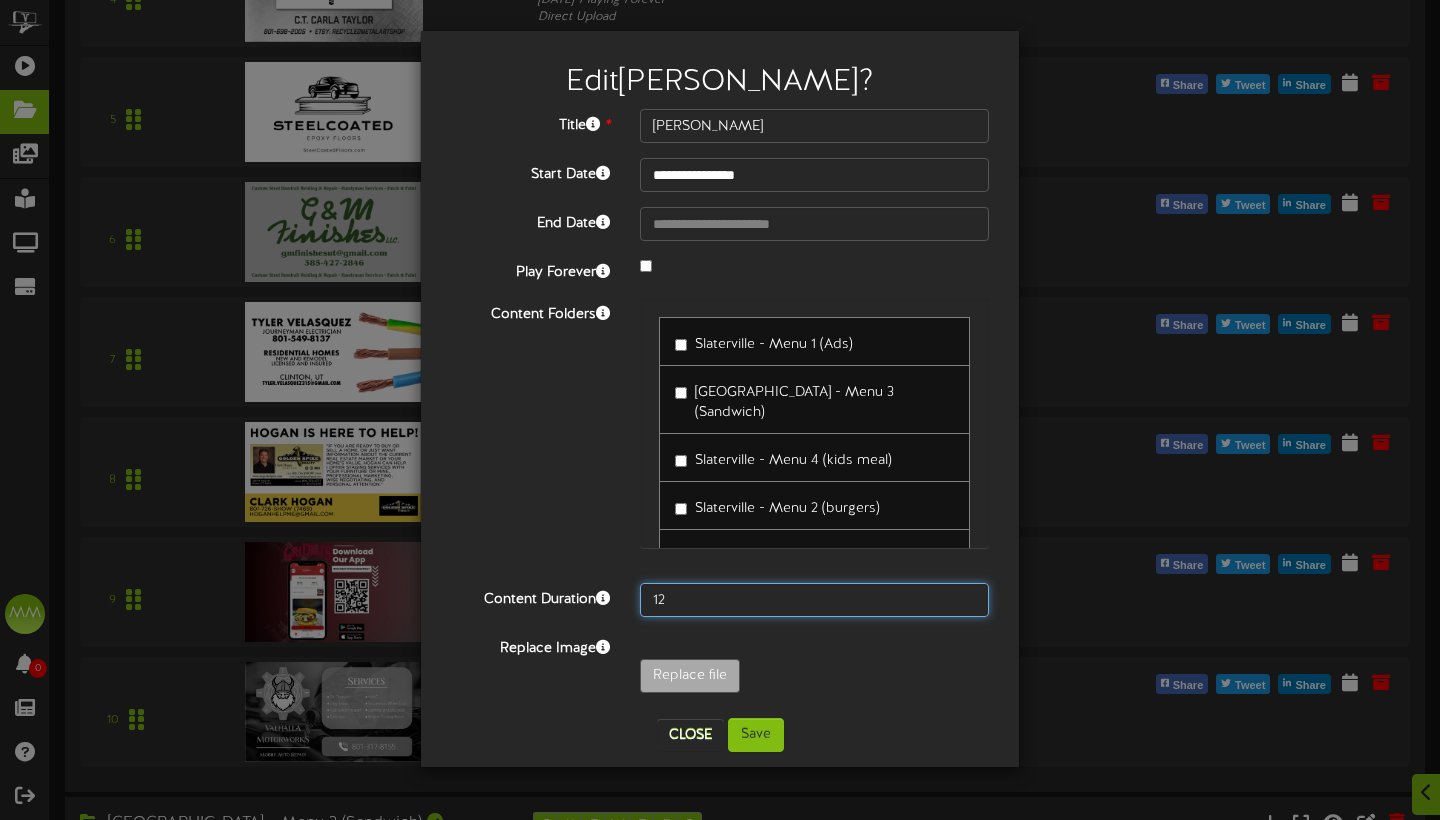 type on "1" 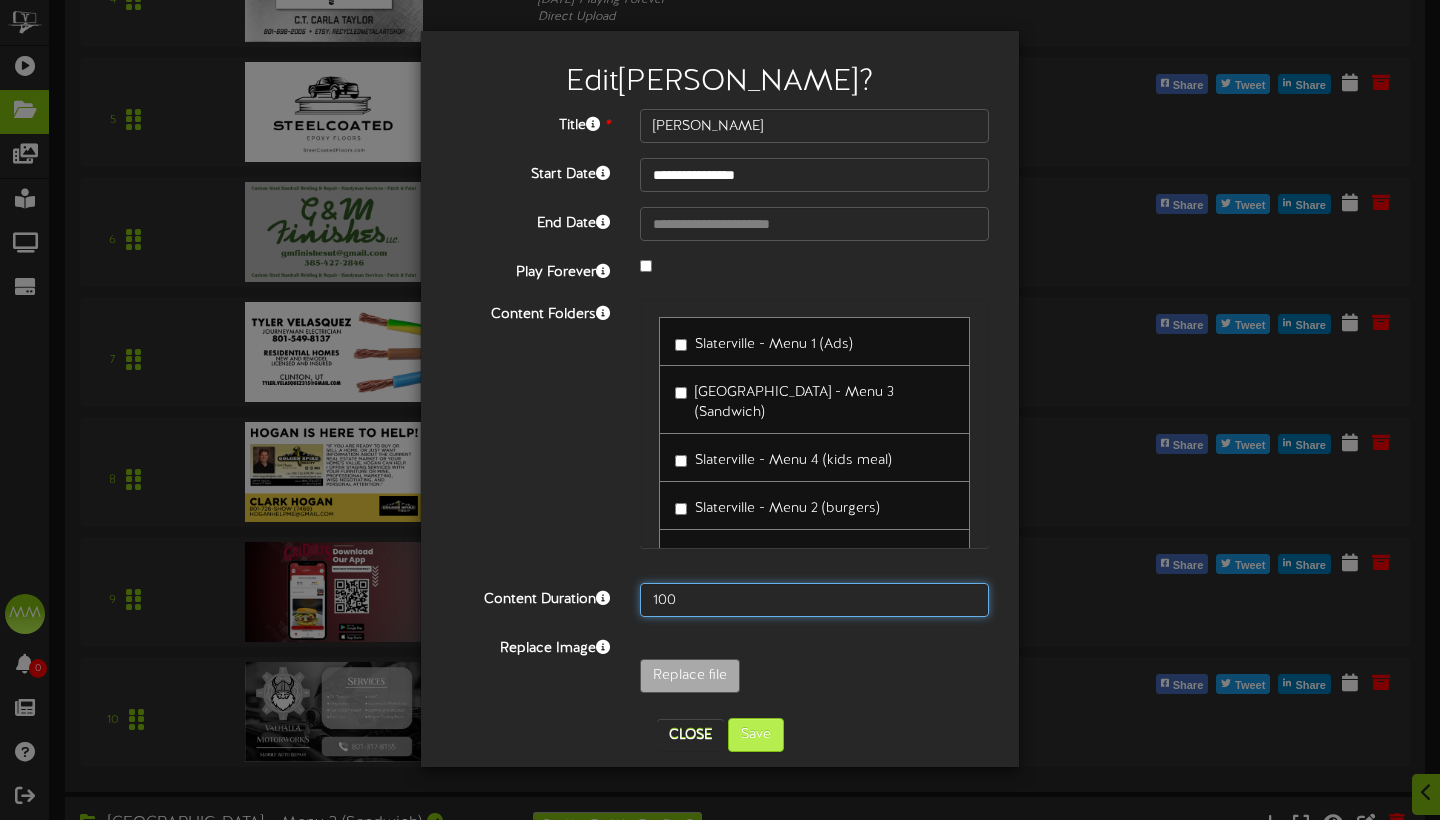 type on "100" 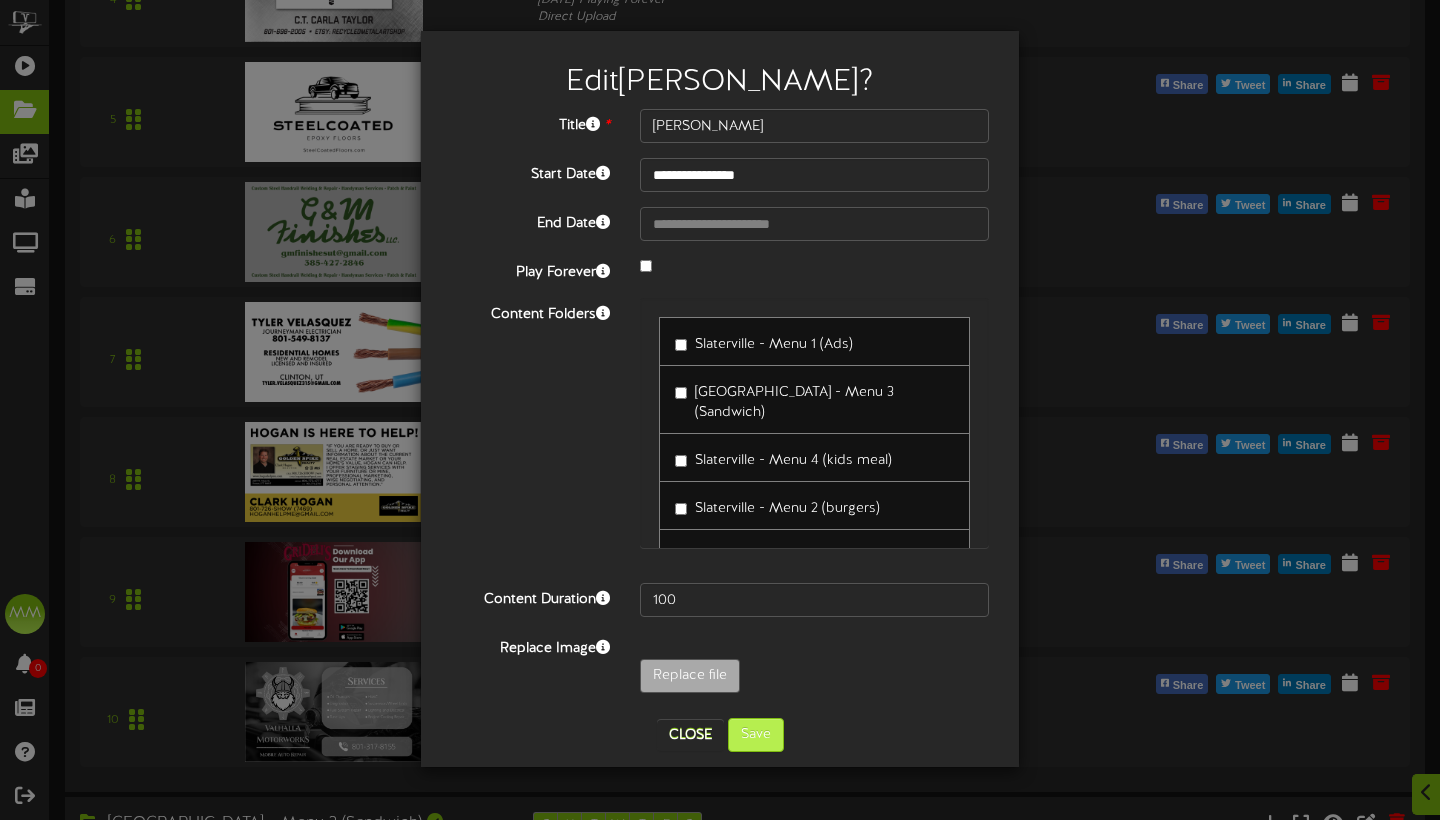click on "Save" at bounding box center [756, 735] 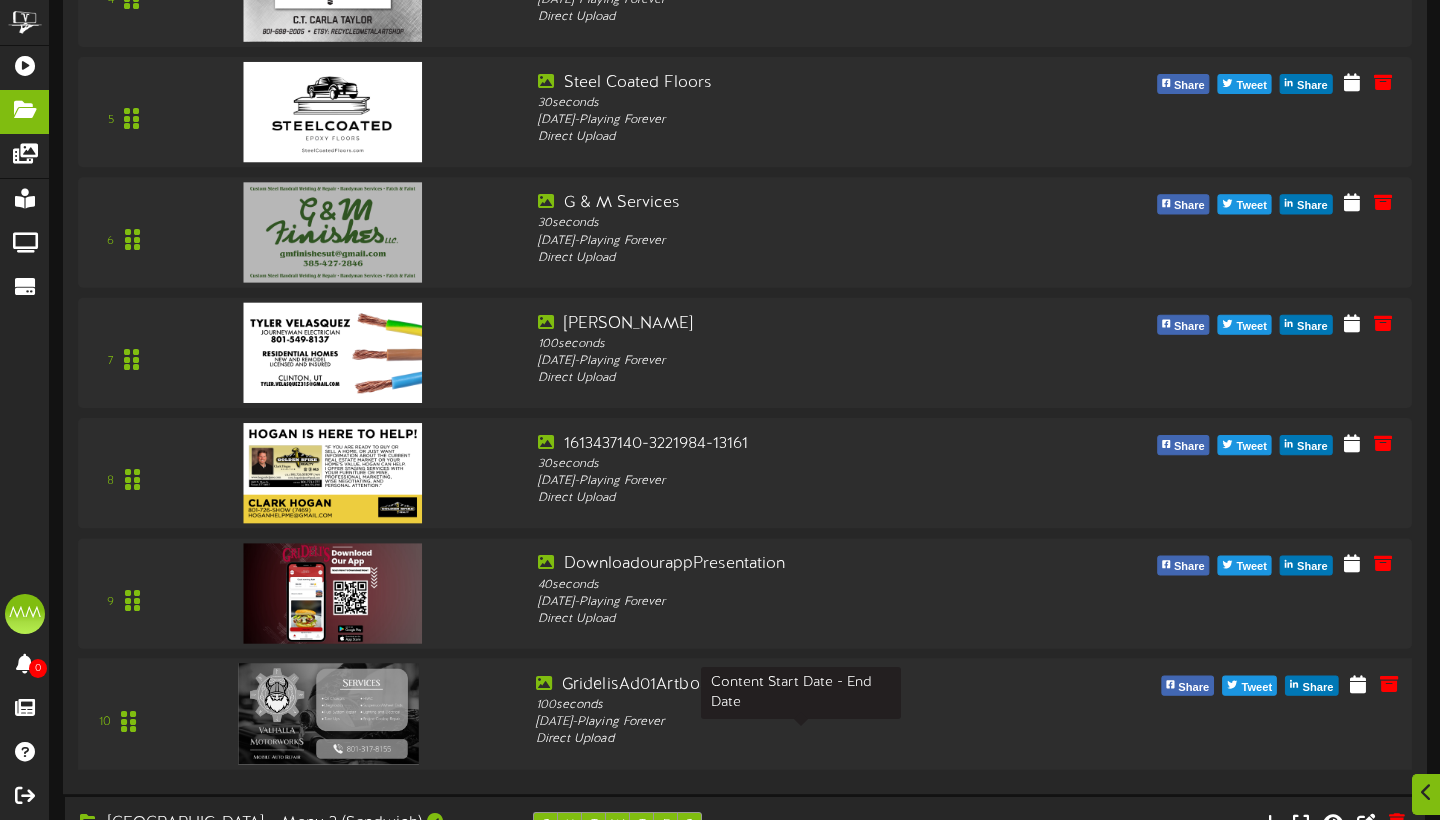 scroll, scrollTop: 763, scrollLeft: 0, axis: vertical 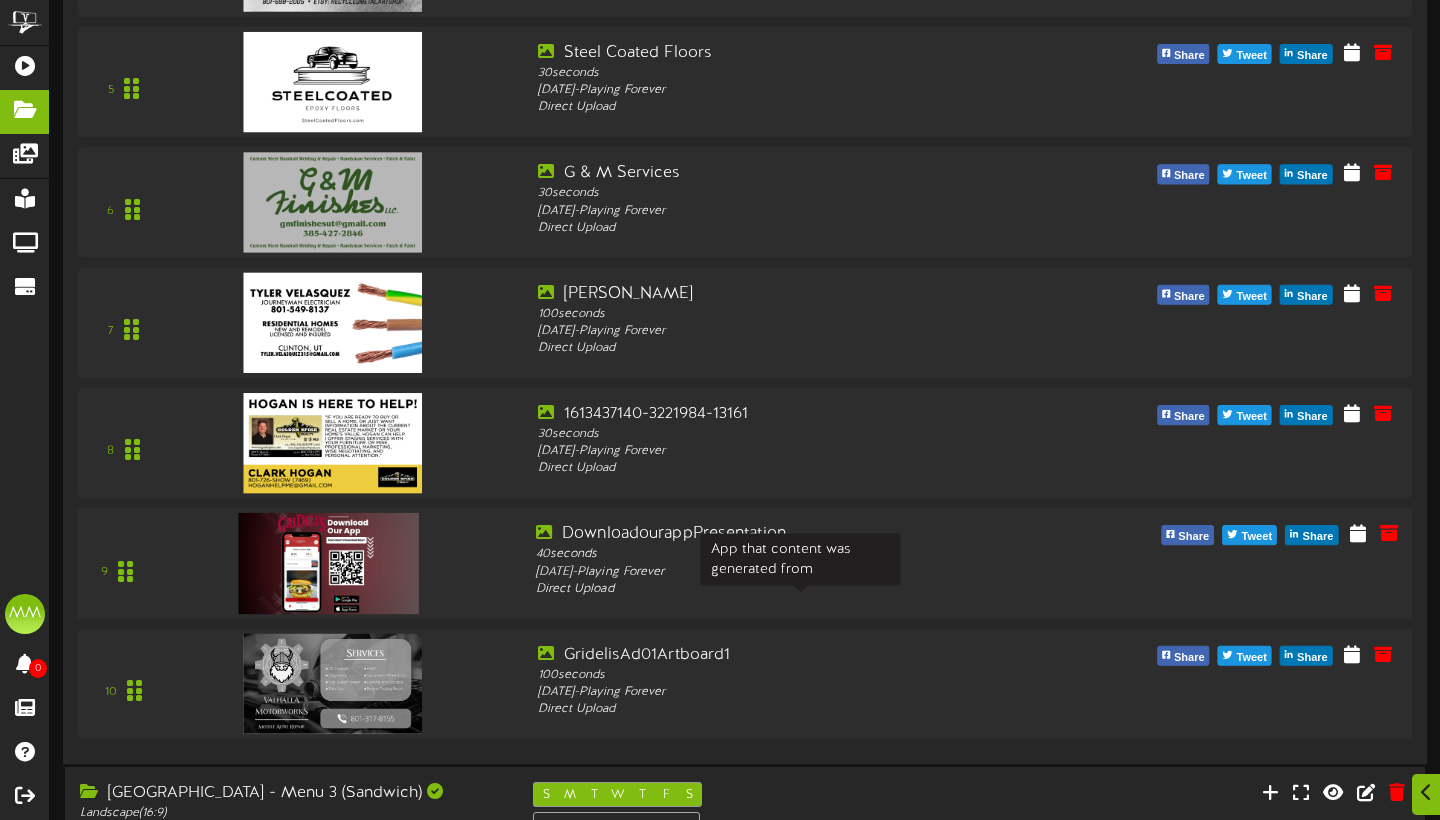 click on "[DATE]  -
Playing Forever" at bounding box center (801, 572) 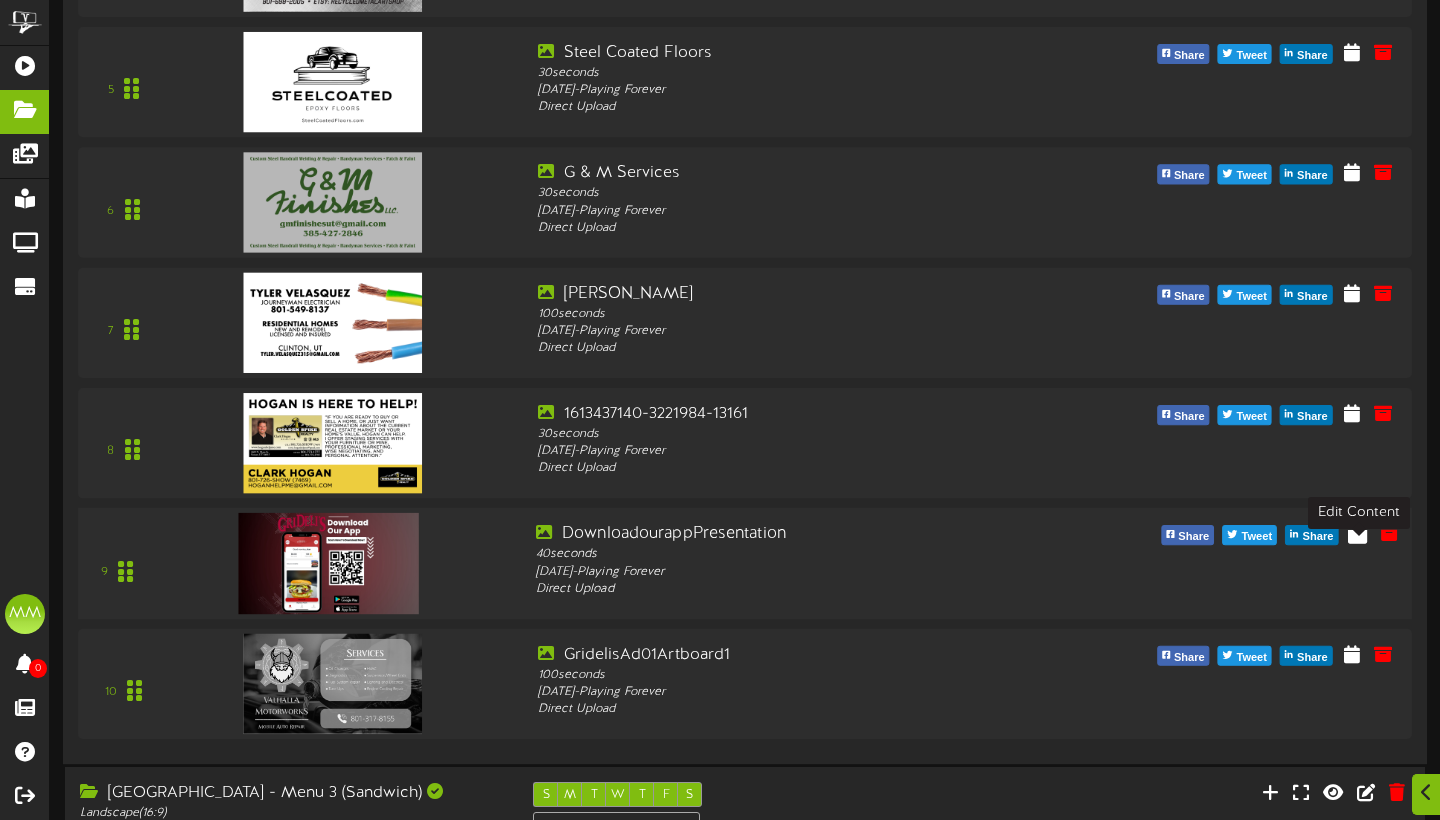 click at bounding box center (1357, 533) 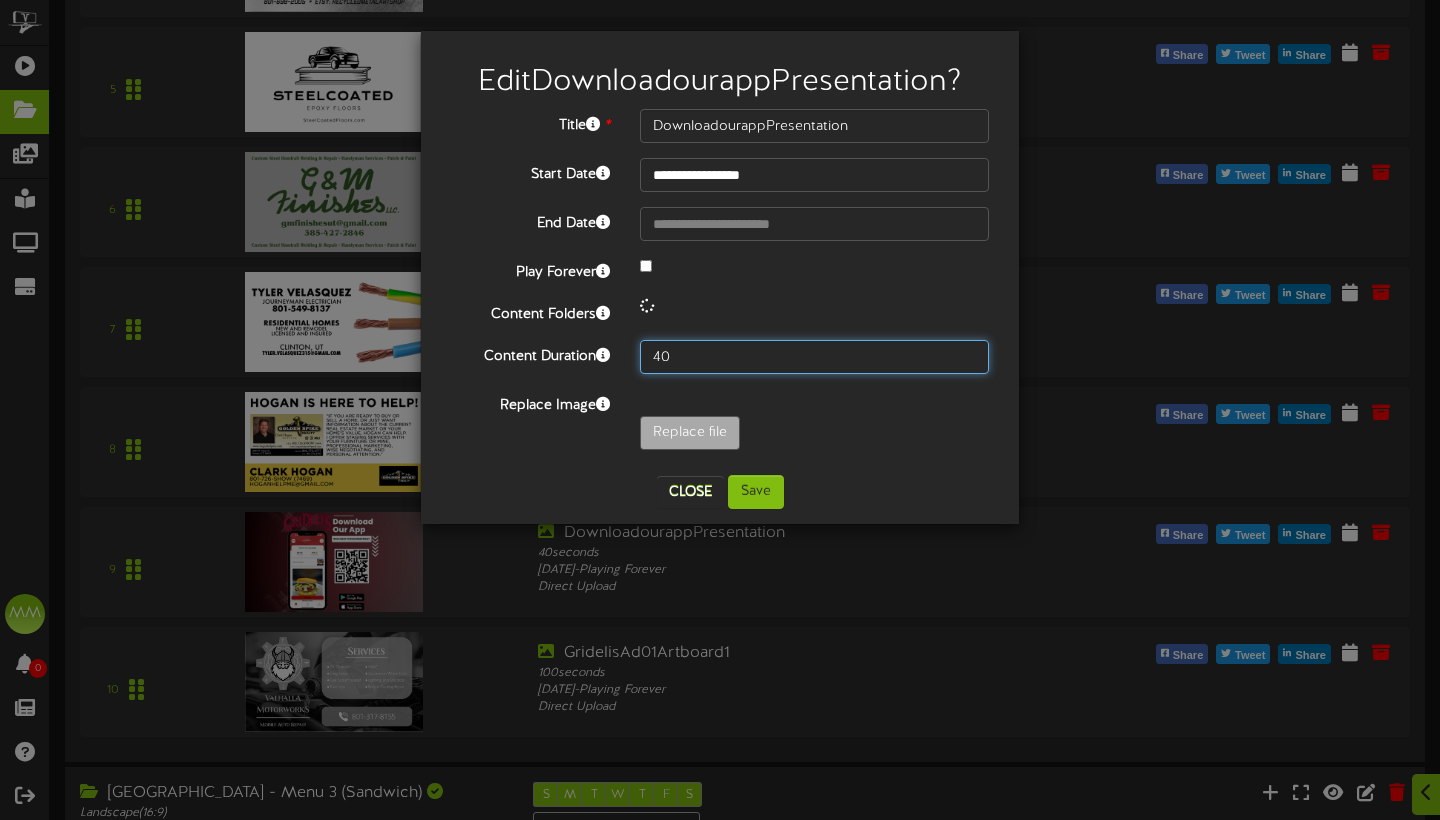 click on "40" at bounding box center (814, 357) 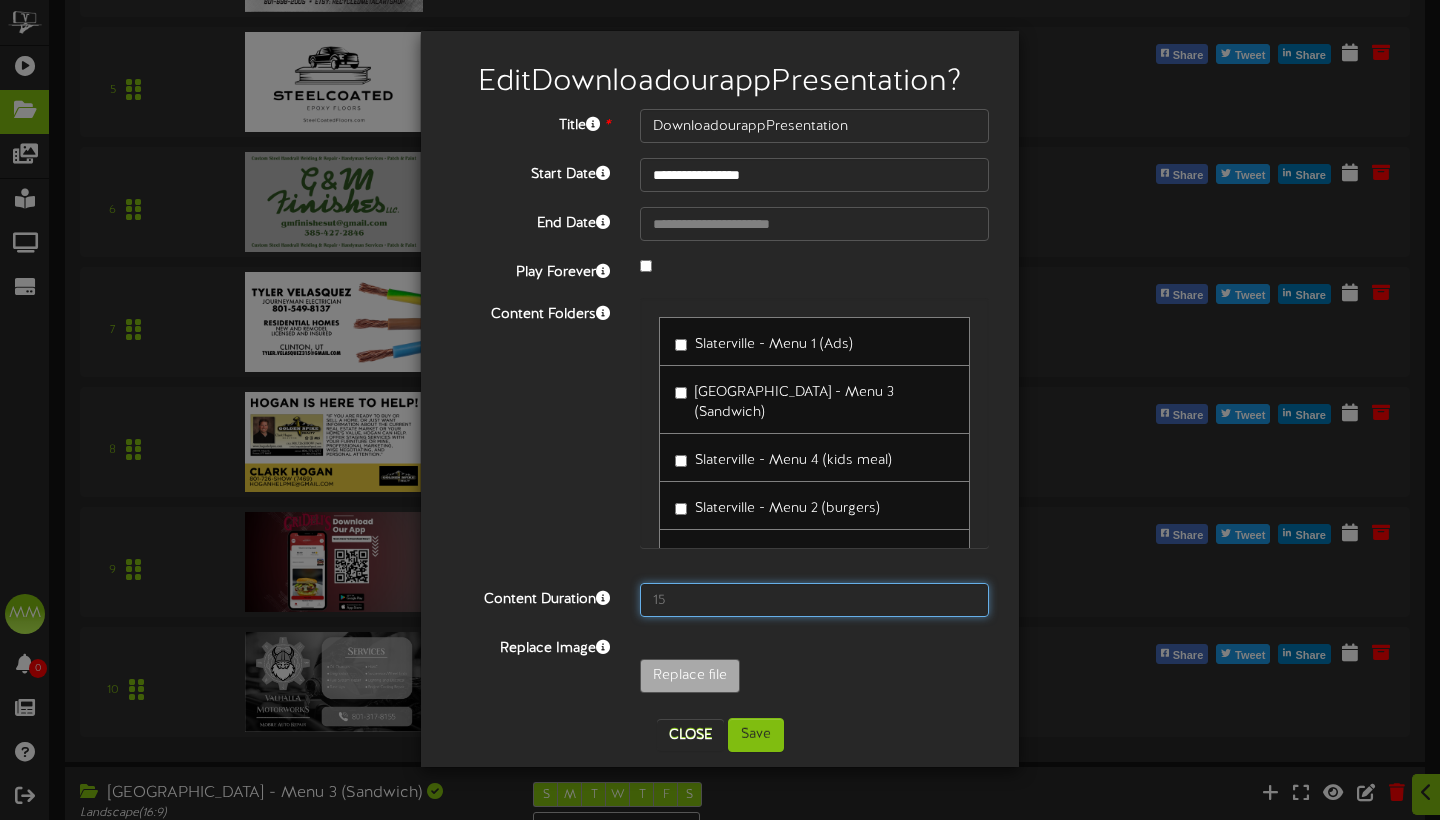 type on "2" 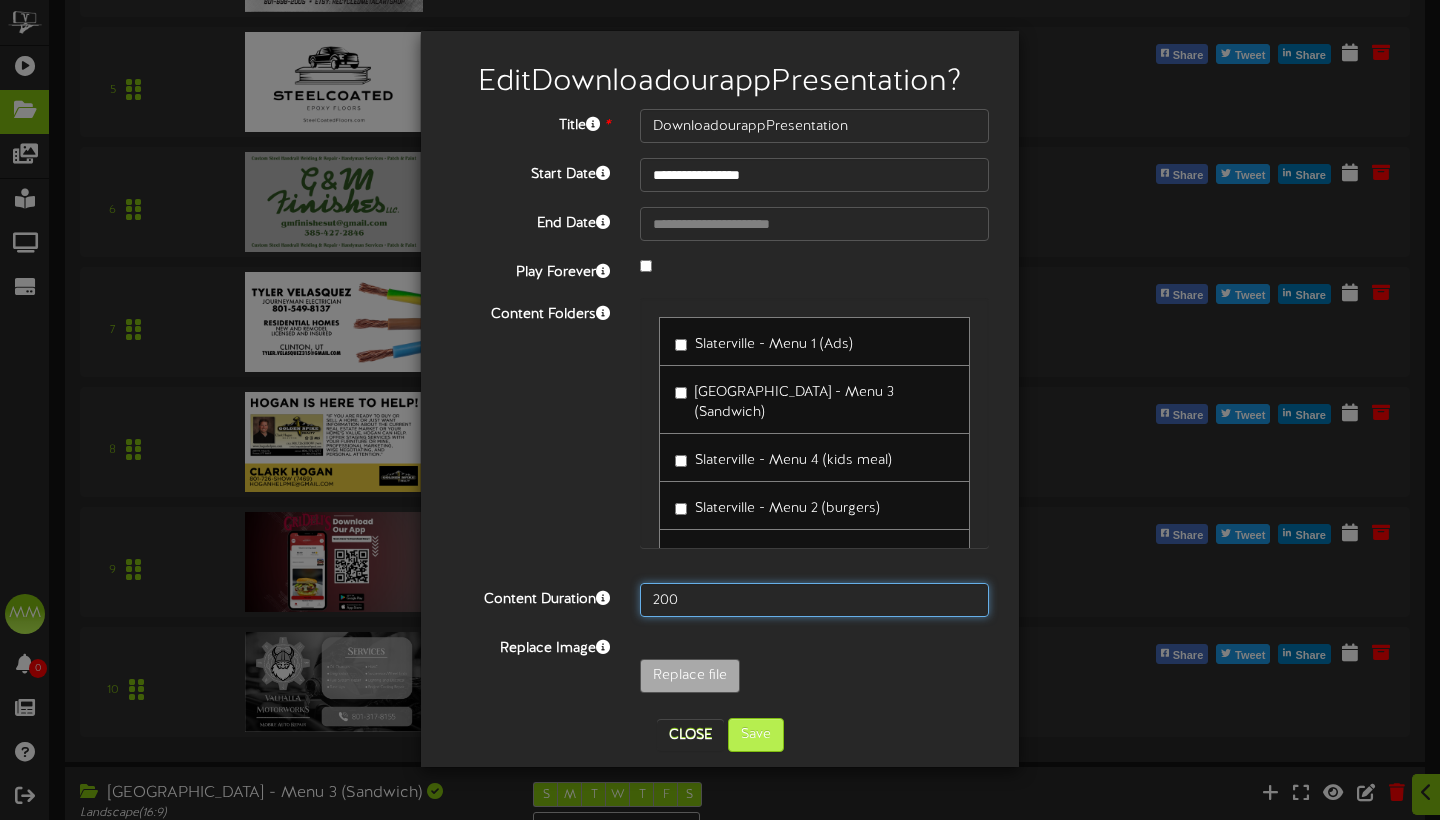 type on "200" 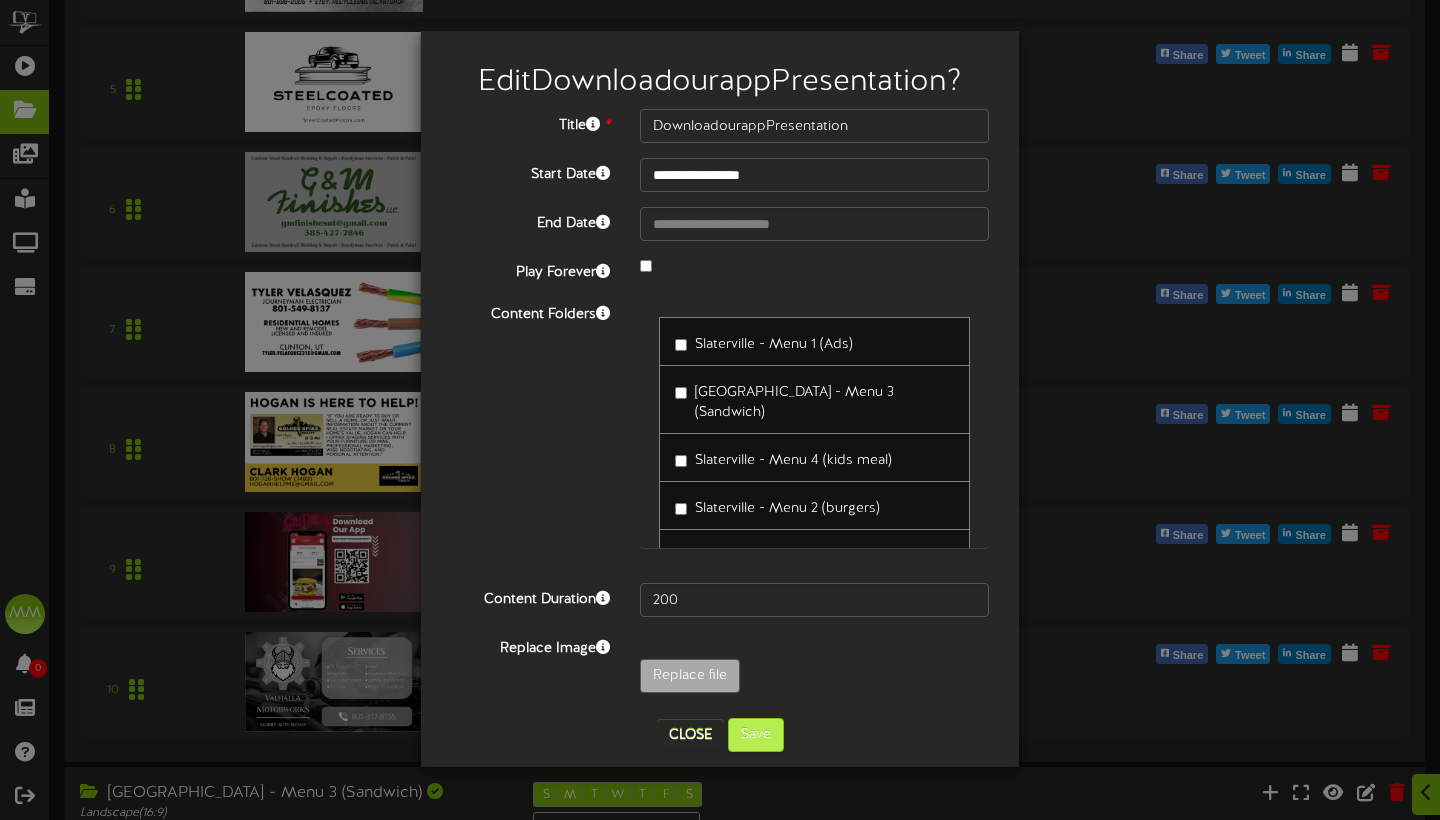click on "Save" at bounding box center [756, 735] 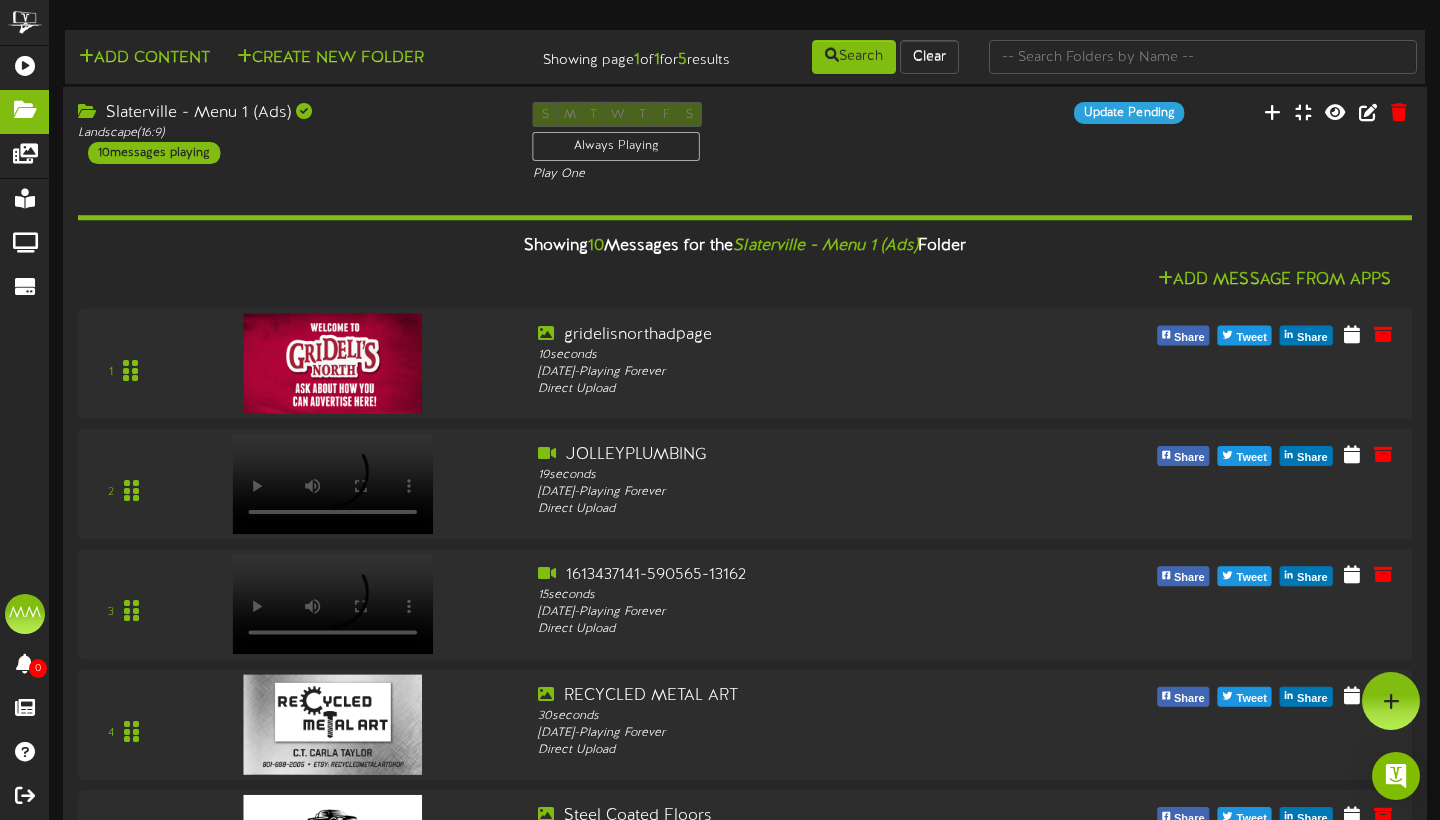 scroll, scrollTop: 0, scrollLeft: 0, axis: both 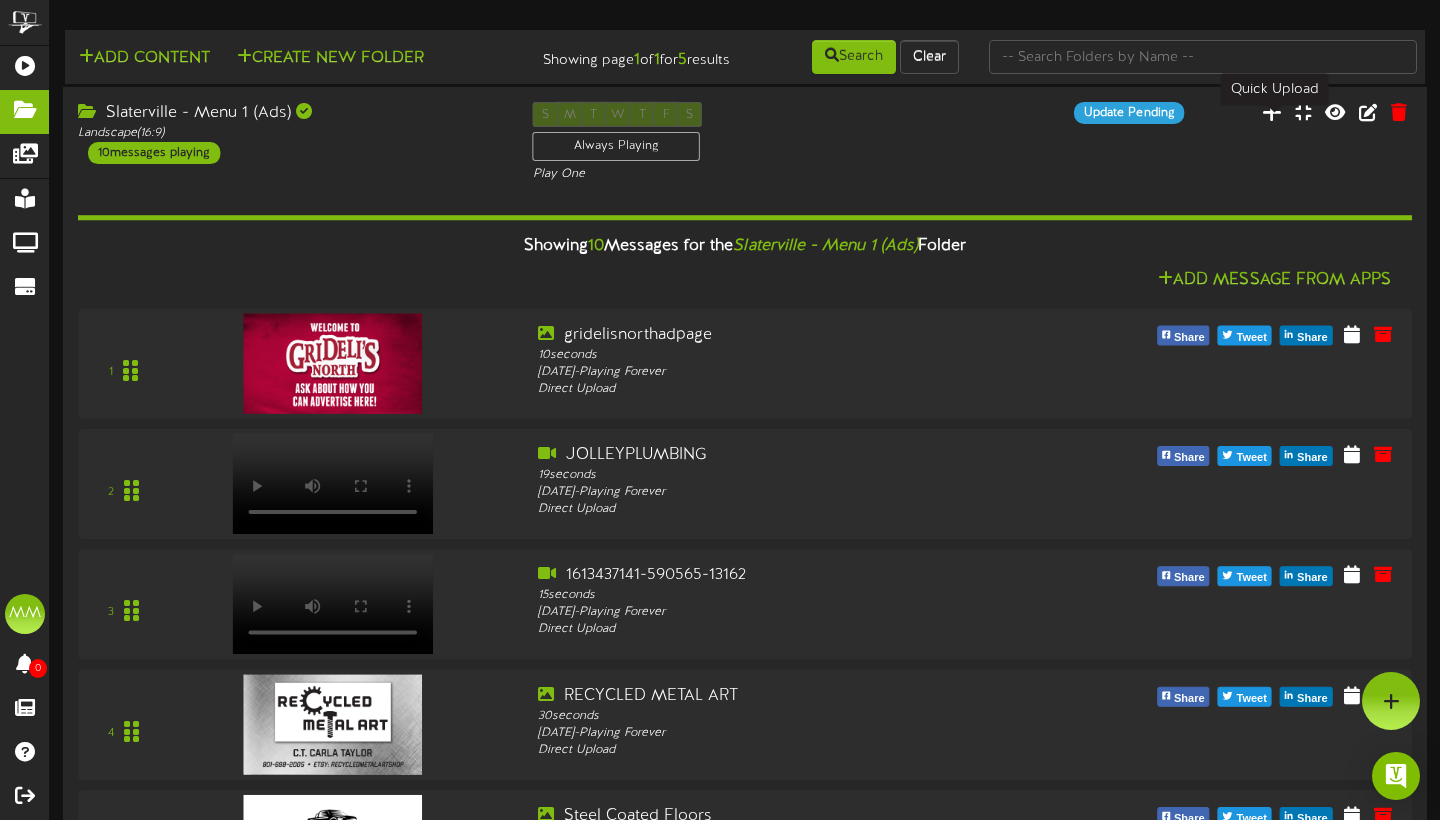click at bounding box center (1272, 112) 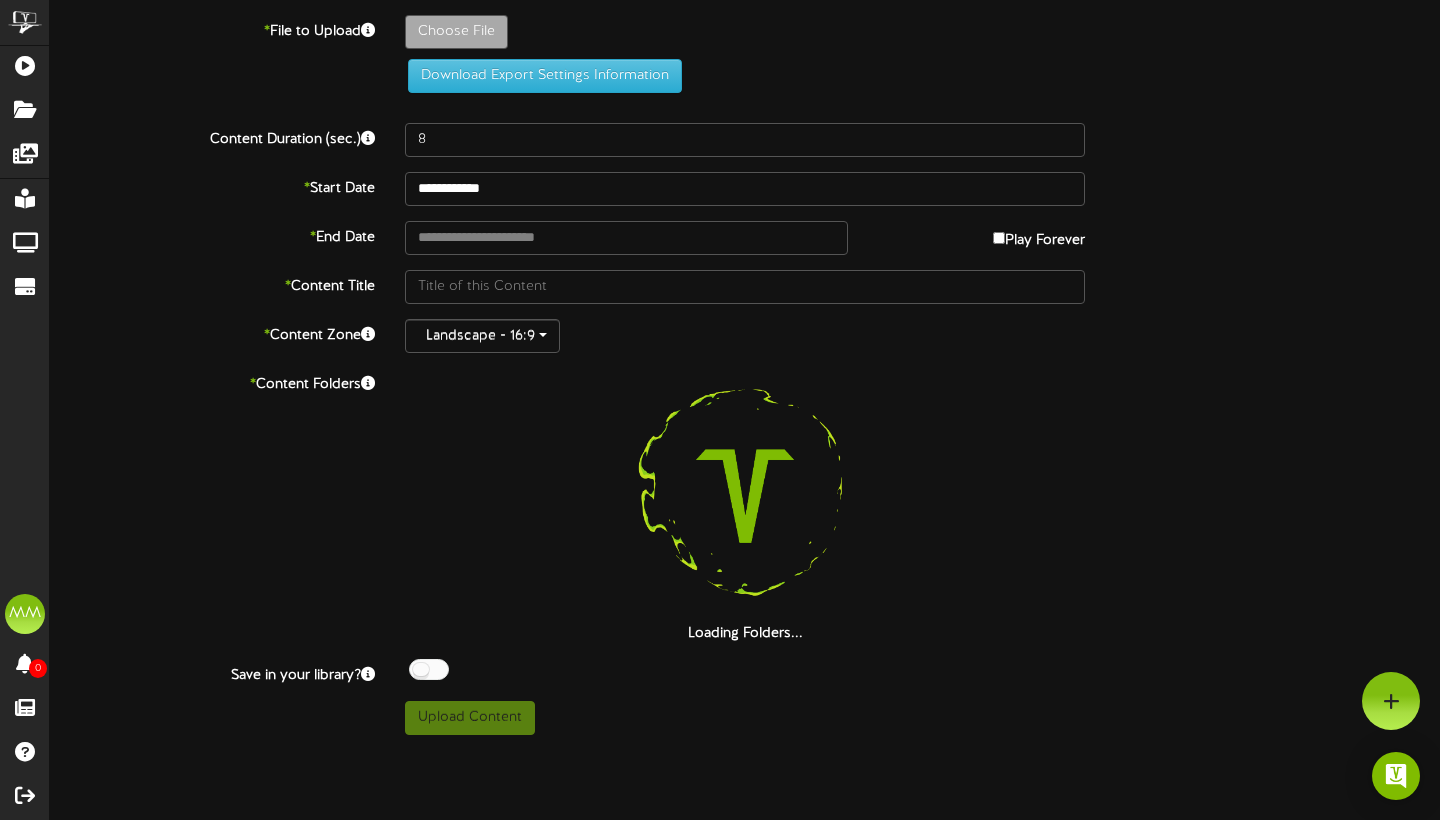 click on "Choose File" at bounding box center [-581, 87] 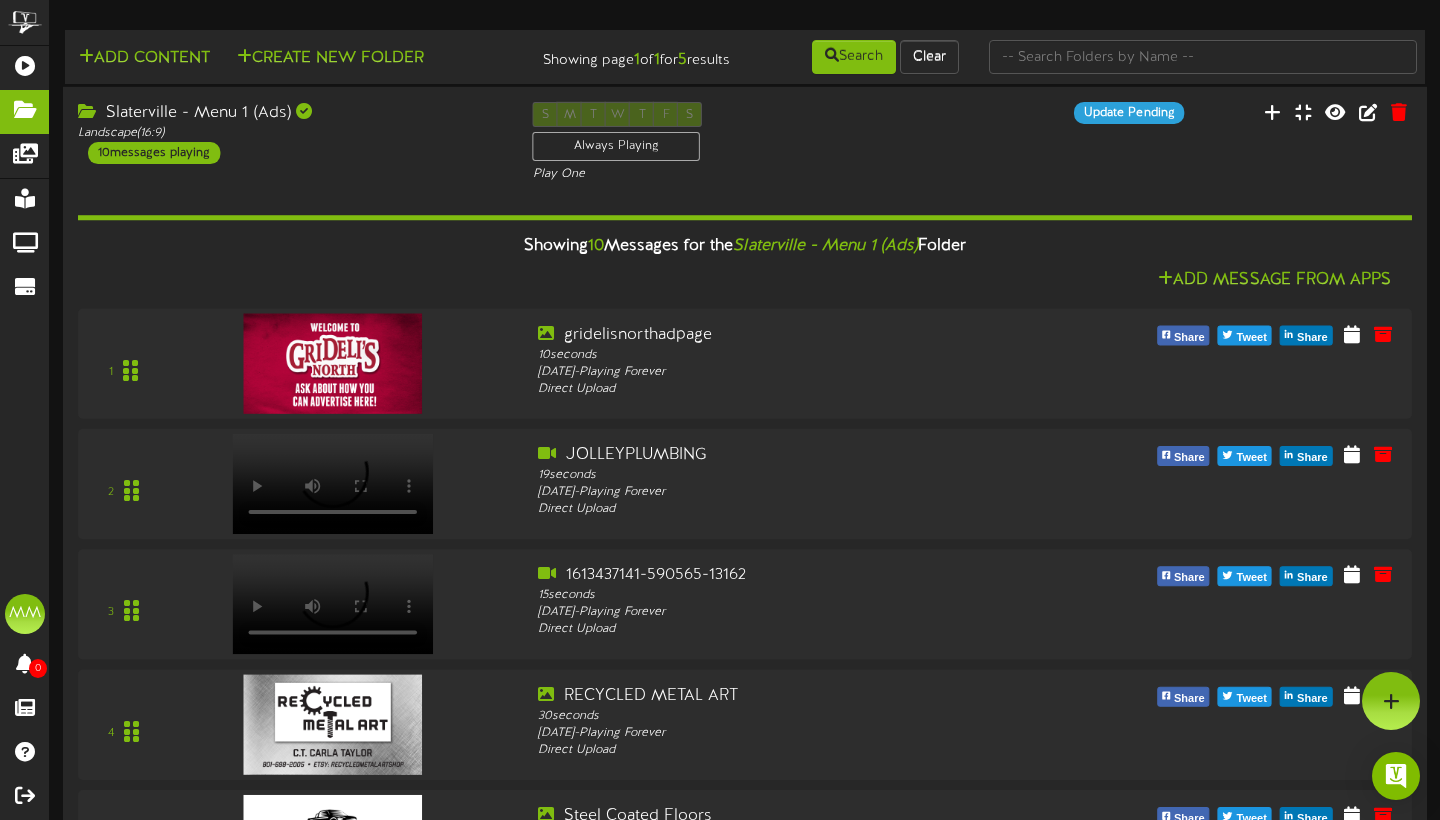 scroll, scrollTop: 0, scrollLeft: 0, axis: both 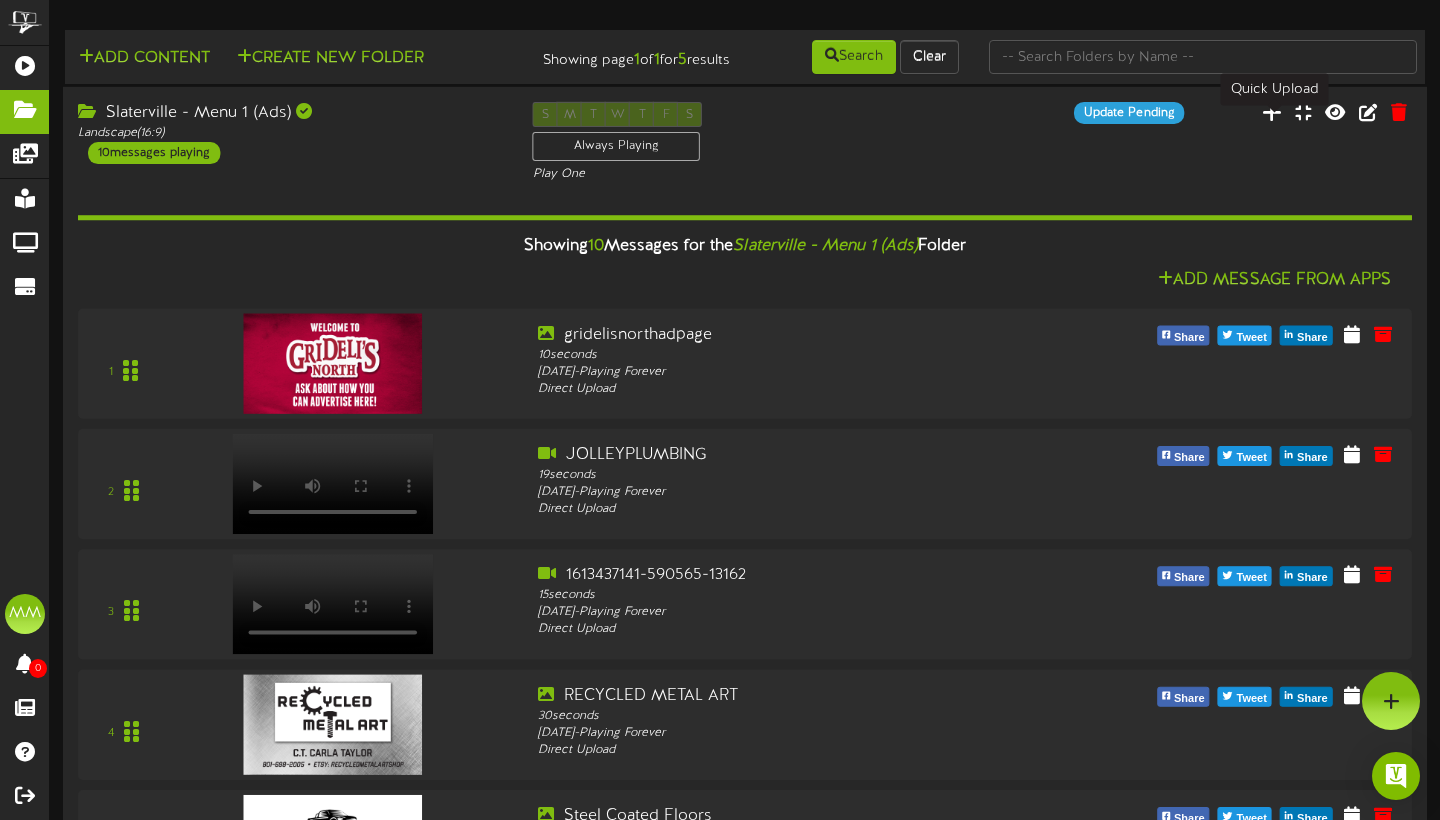 click at bounding box center [1272, 112] 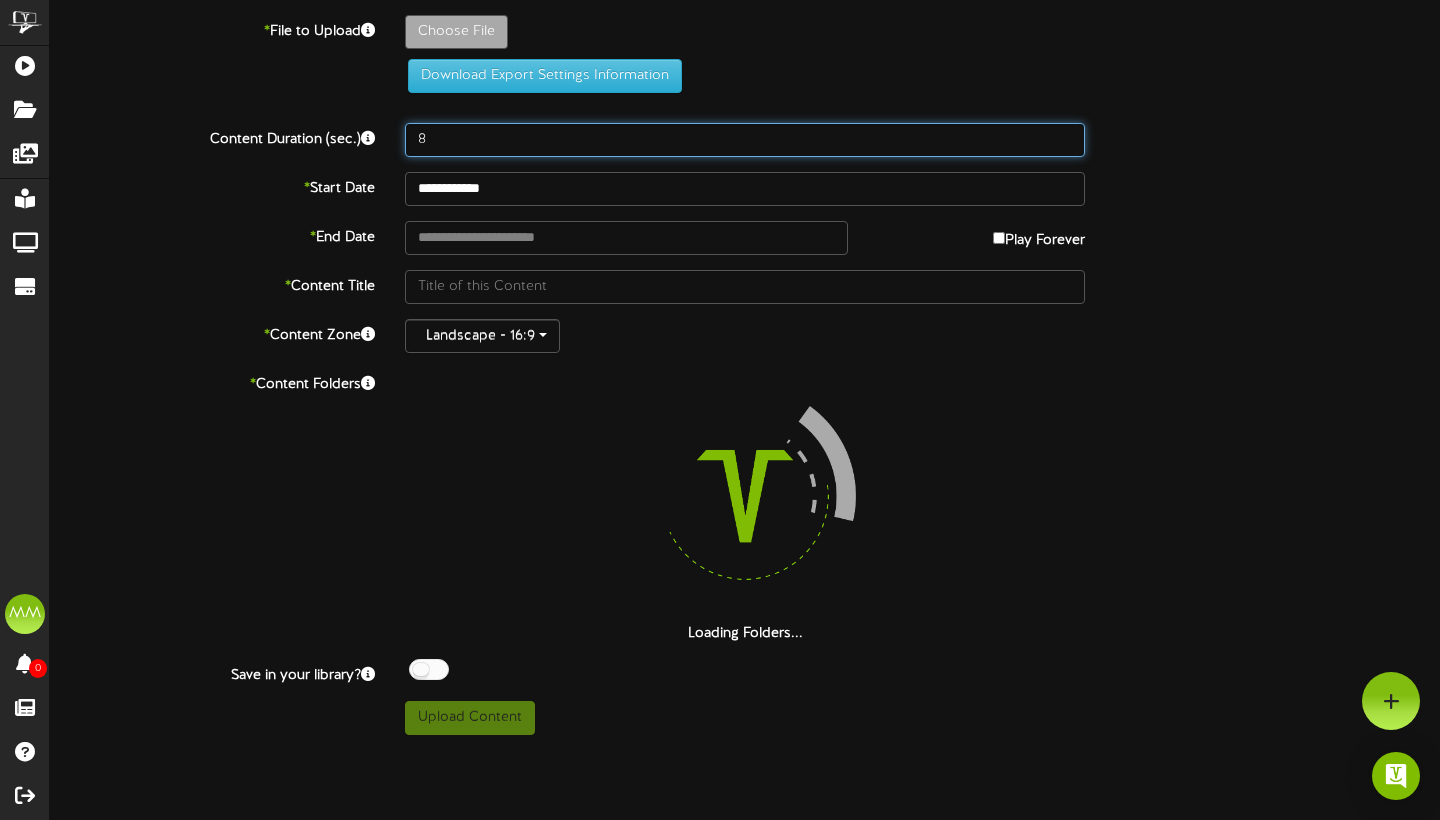 click on "8" at bounding box center (745, 140) 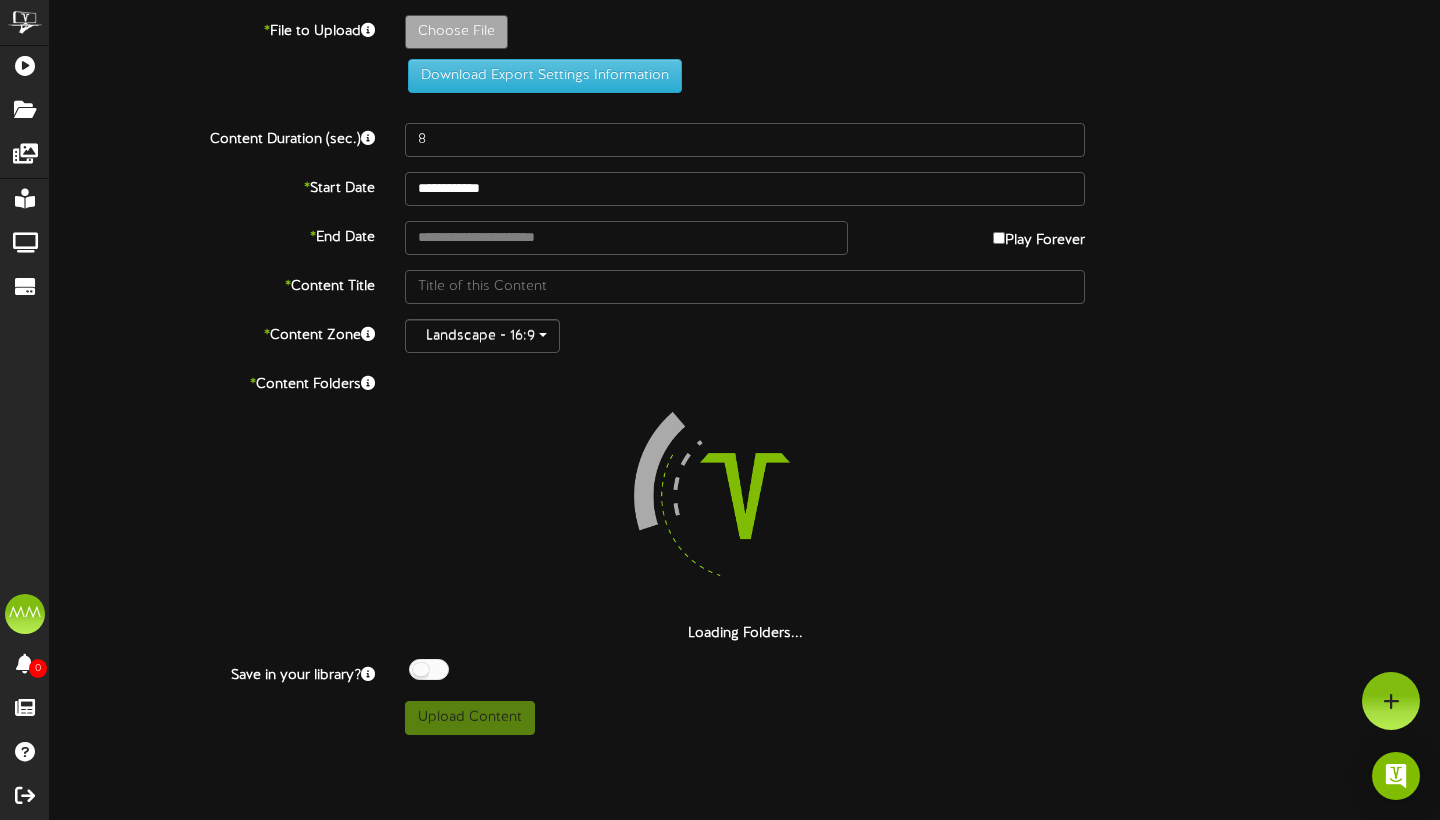 click on "Choose File" at bounding box center [922, 37] 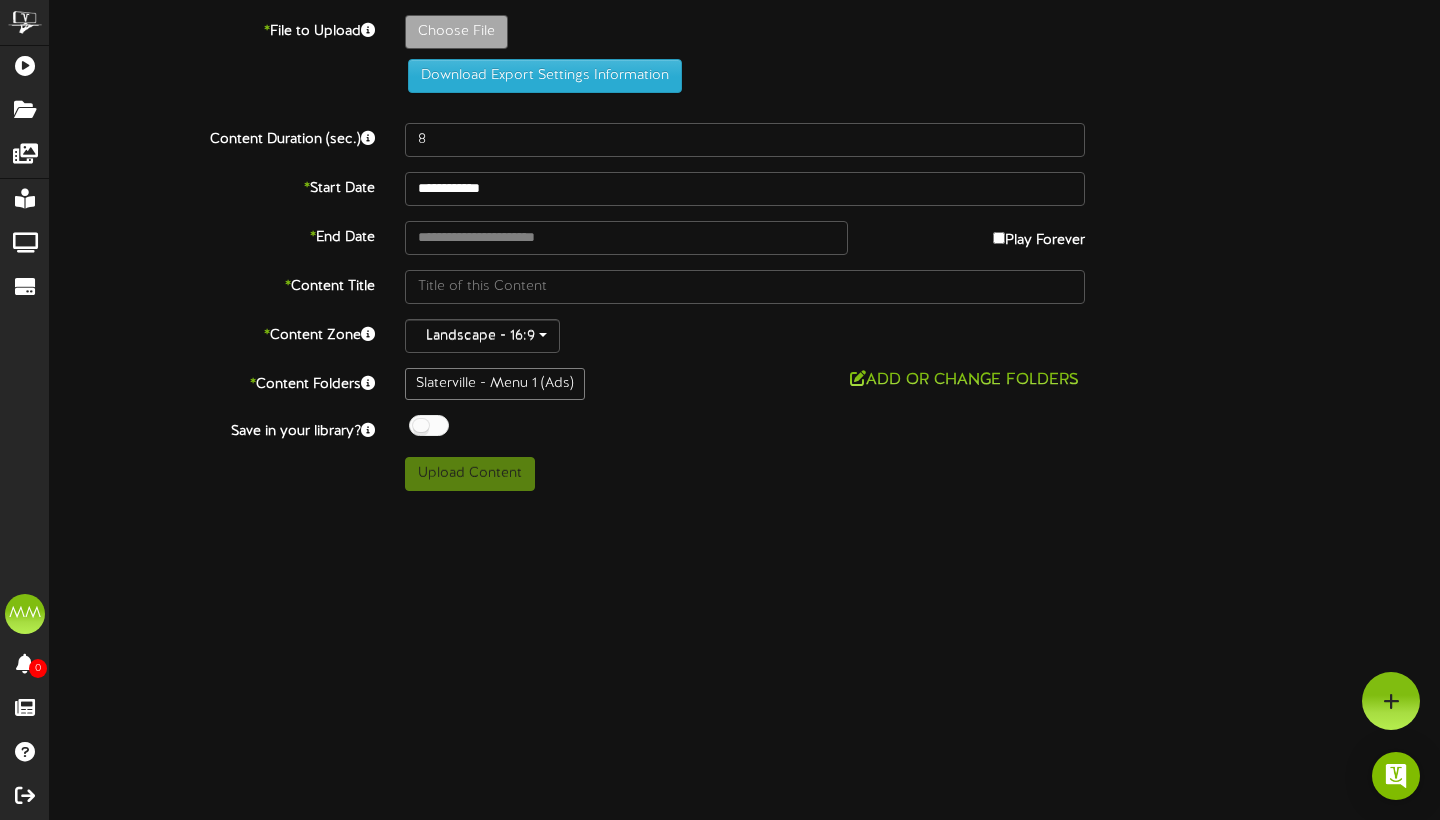 click on "Download Export Settings Information" at bounding box center (545, 76) 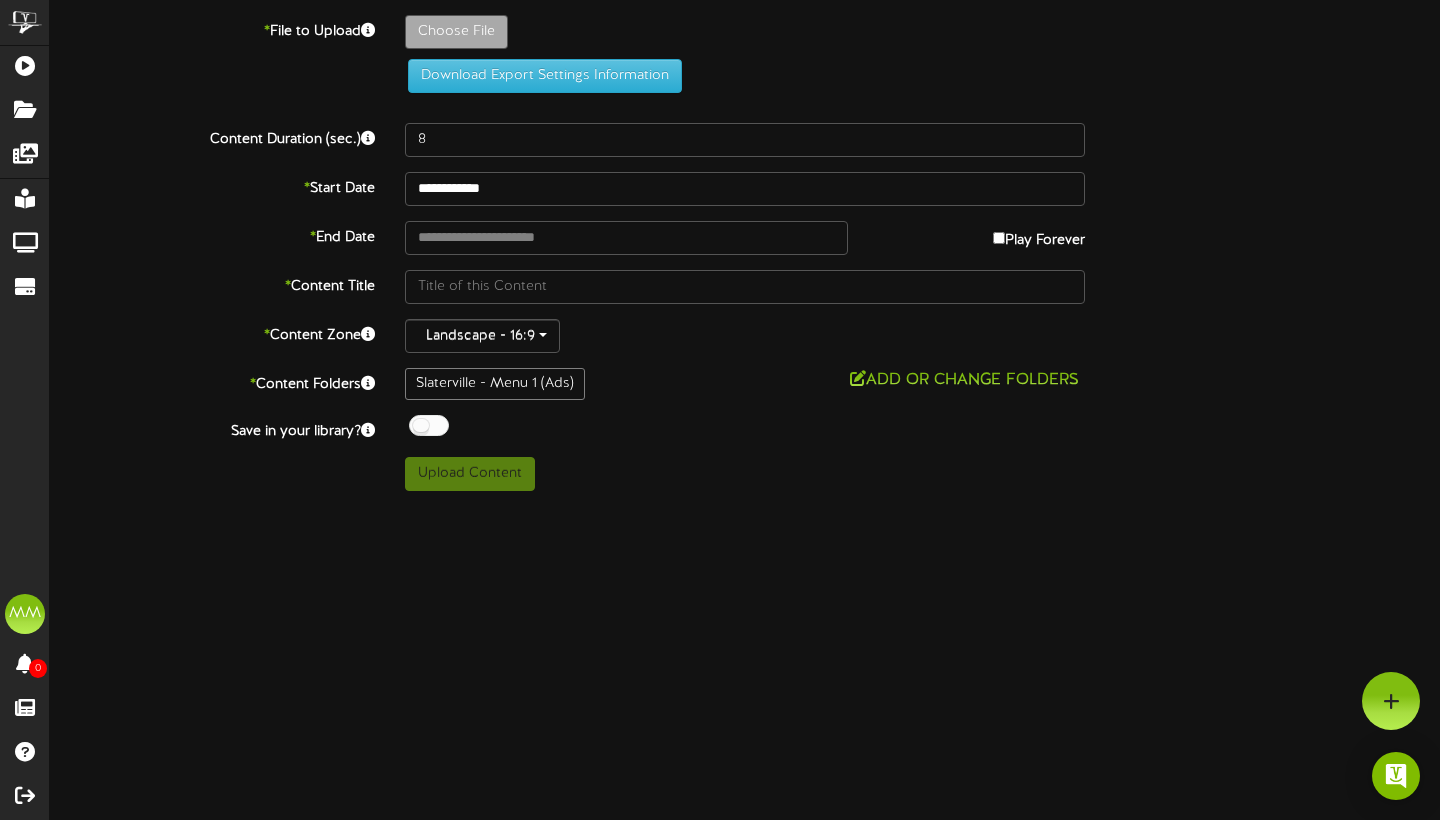 click on "Choose File" at bounding box center [-581, 87] 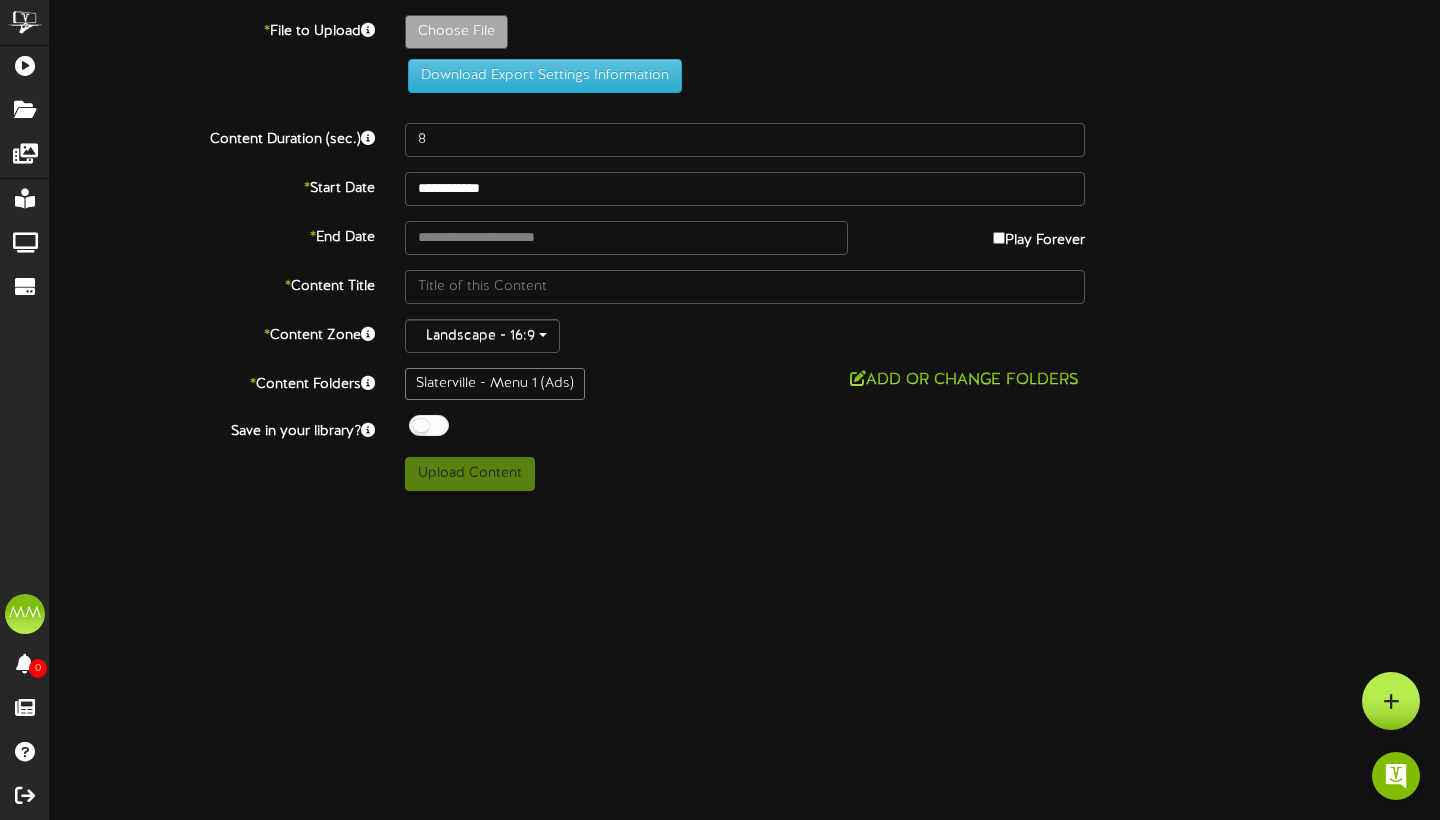 click at bounding box center [1391, 701] 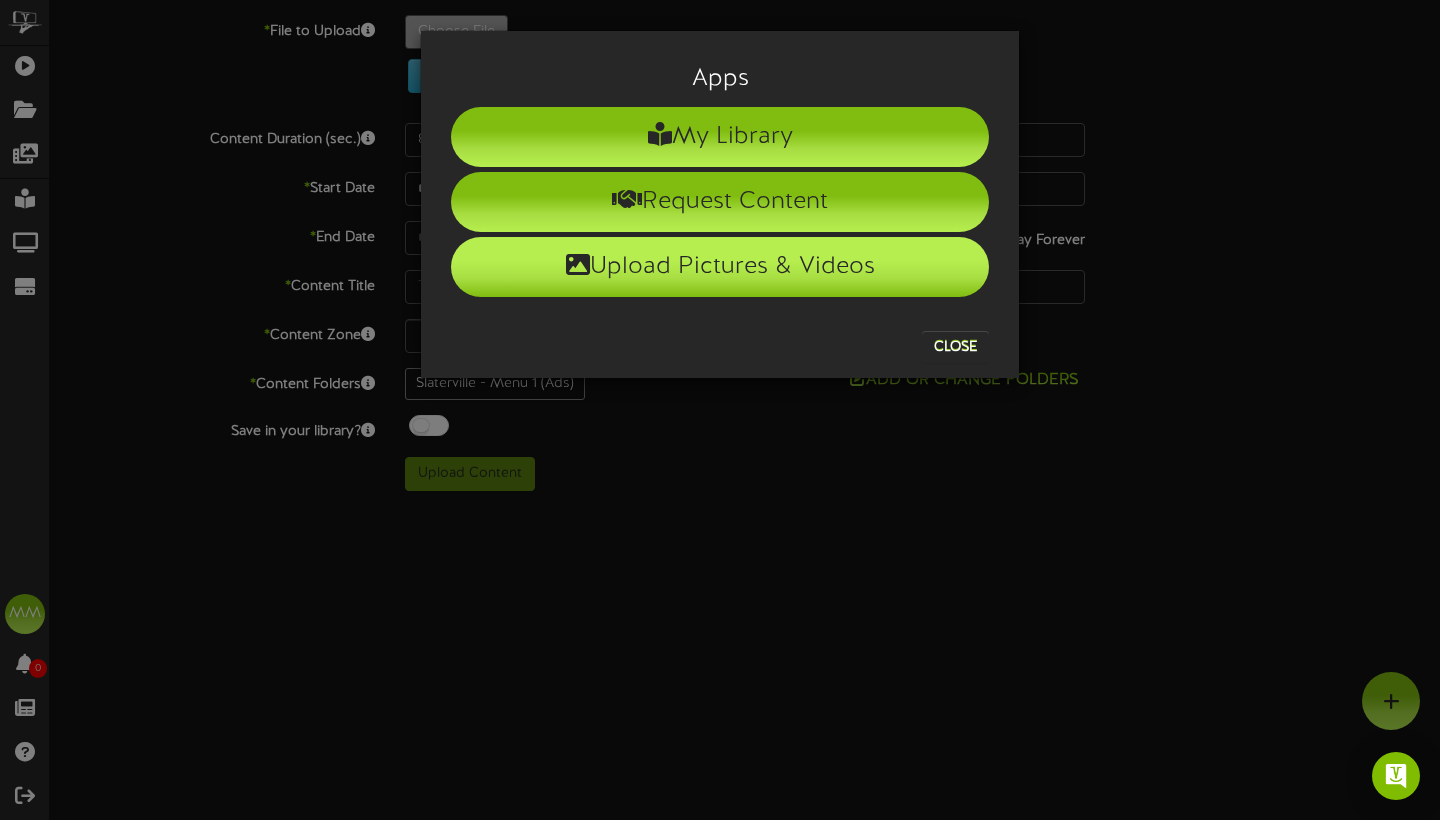 click on "Upload Pictures & Videos" at bounding box center (720, 267) 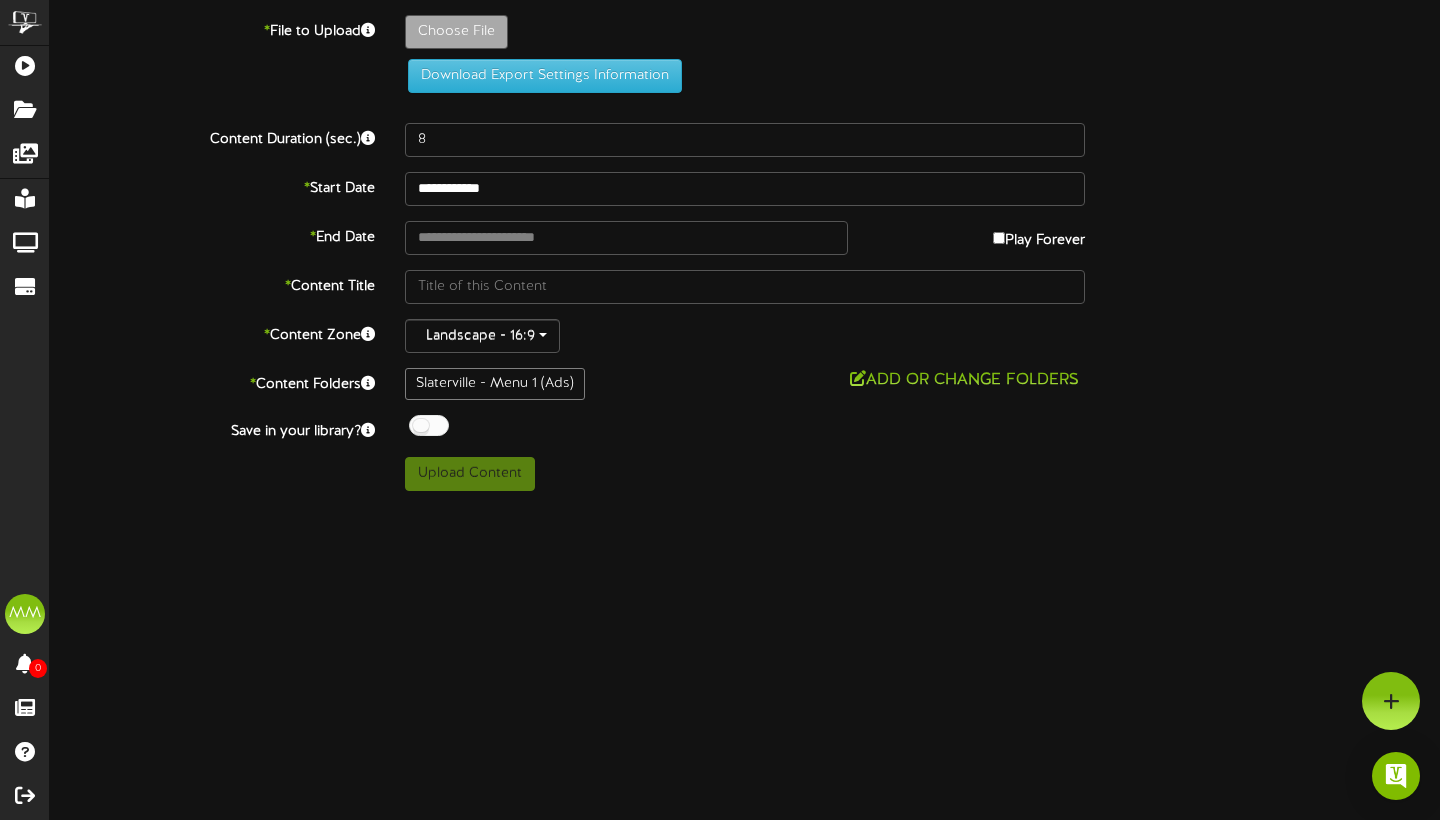 scroll, scrollTop: 0, scrollLeft: 0, axis: both 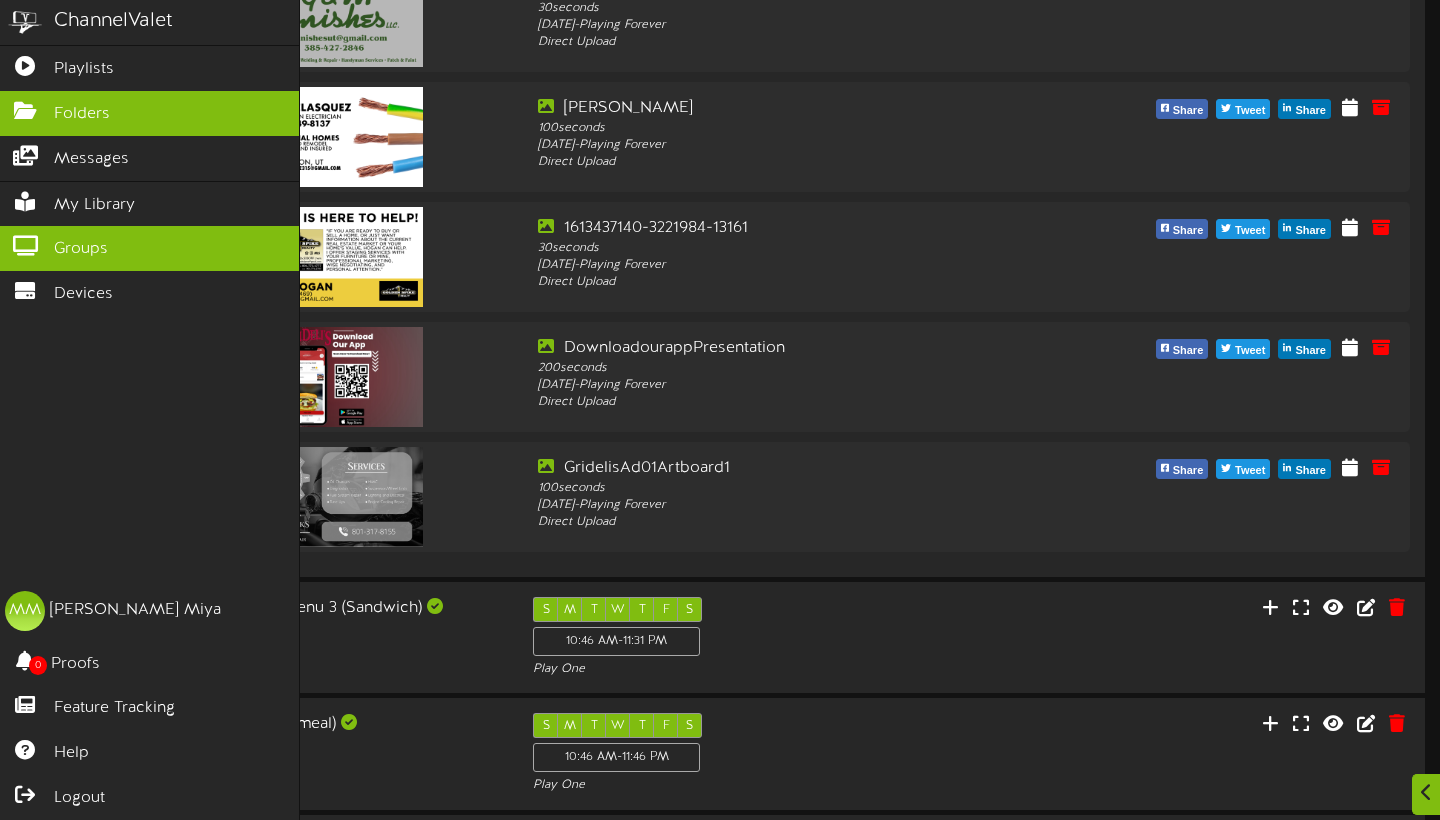 click on "Groups" at bounding box center [81, 249] 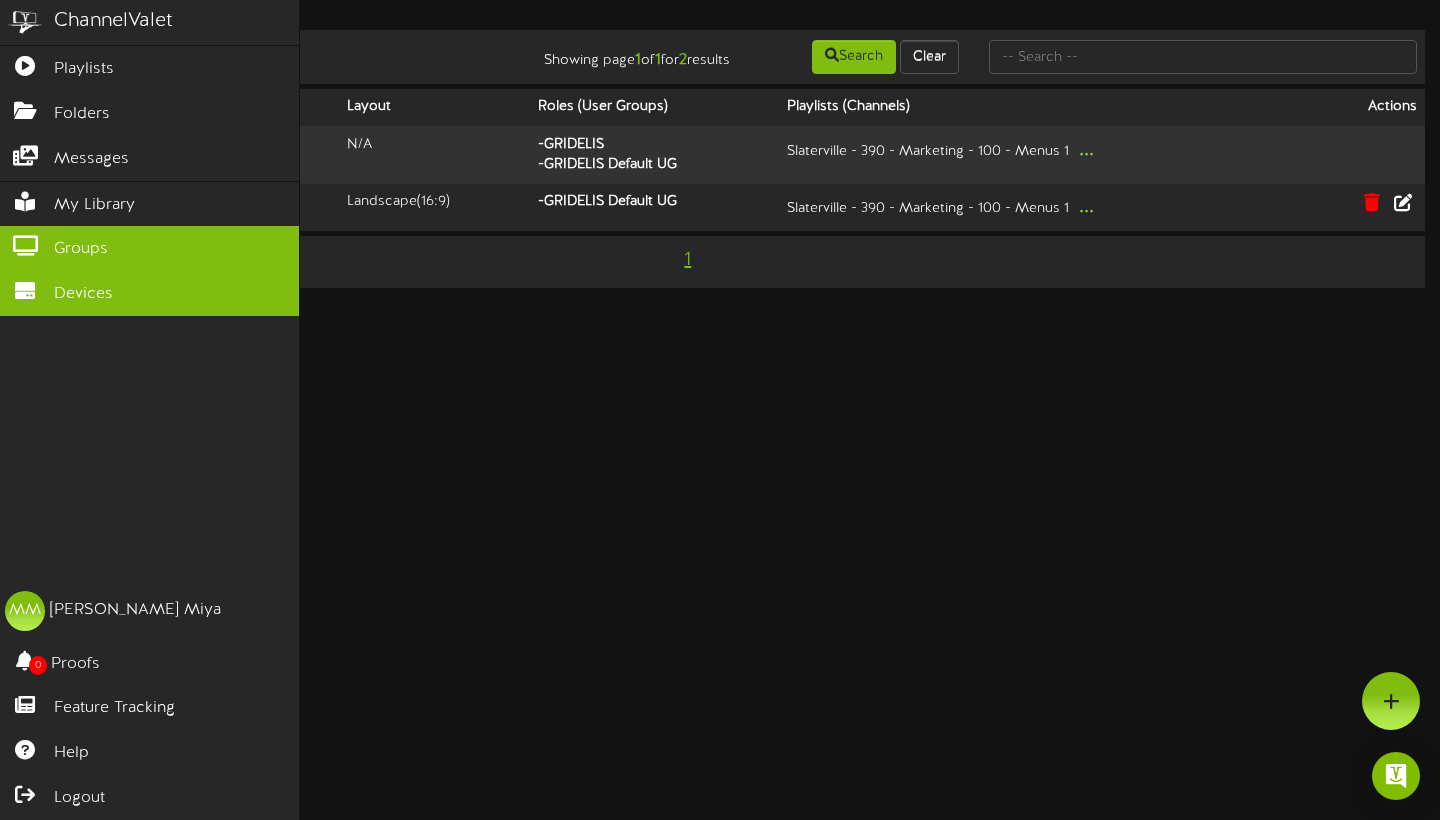 click on "Devices" at bounding box center [83, 294] 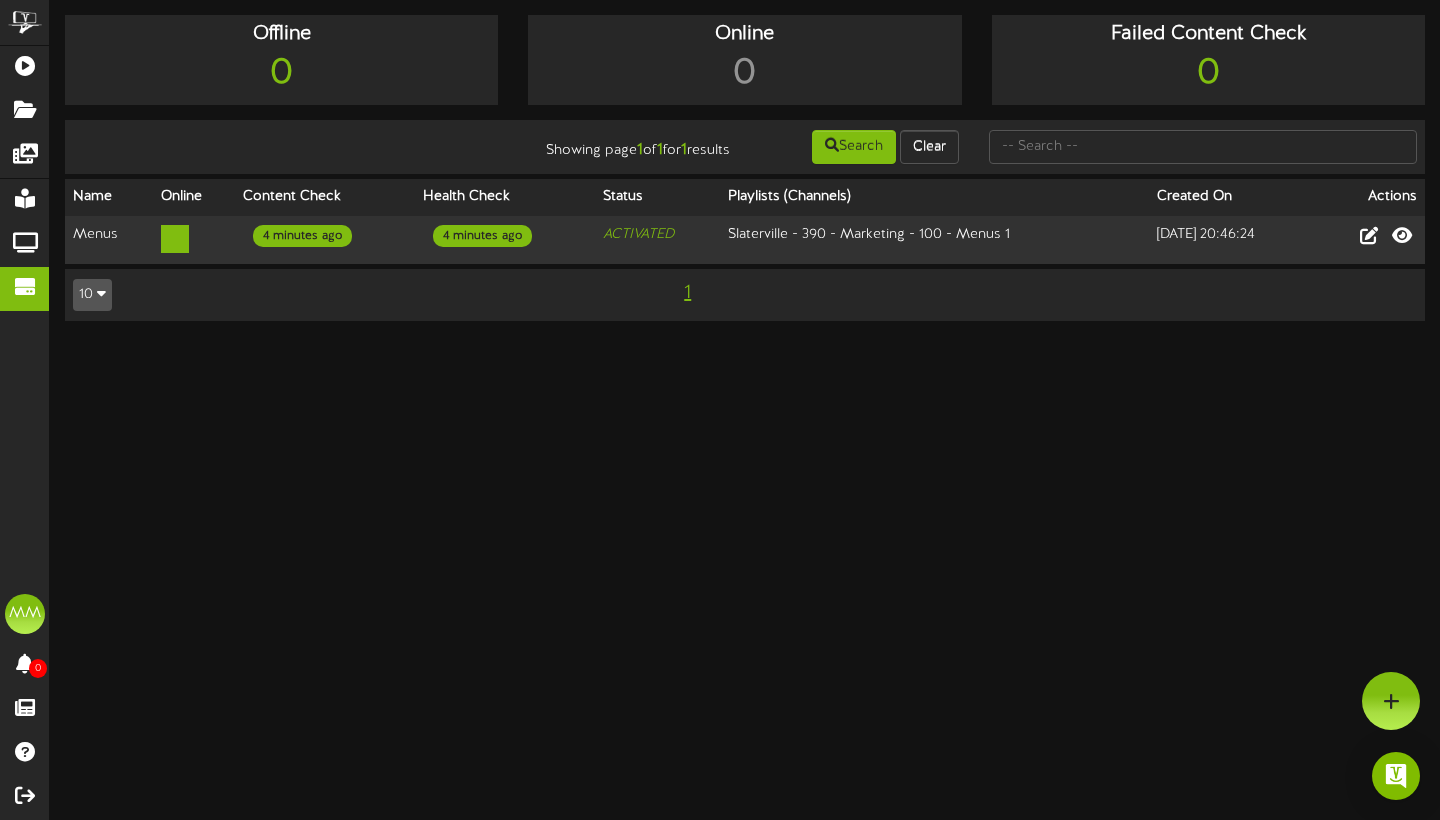 scroll, scrollTop: 0, scrollLeft: 0, axis: both 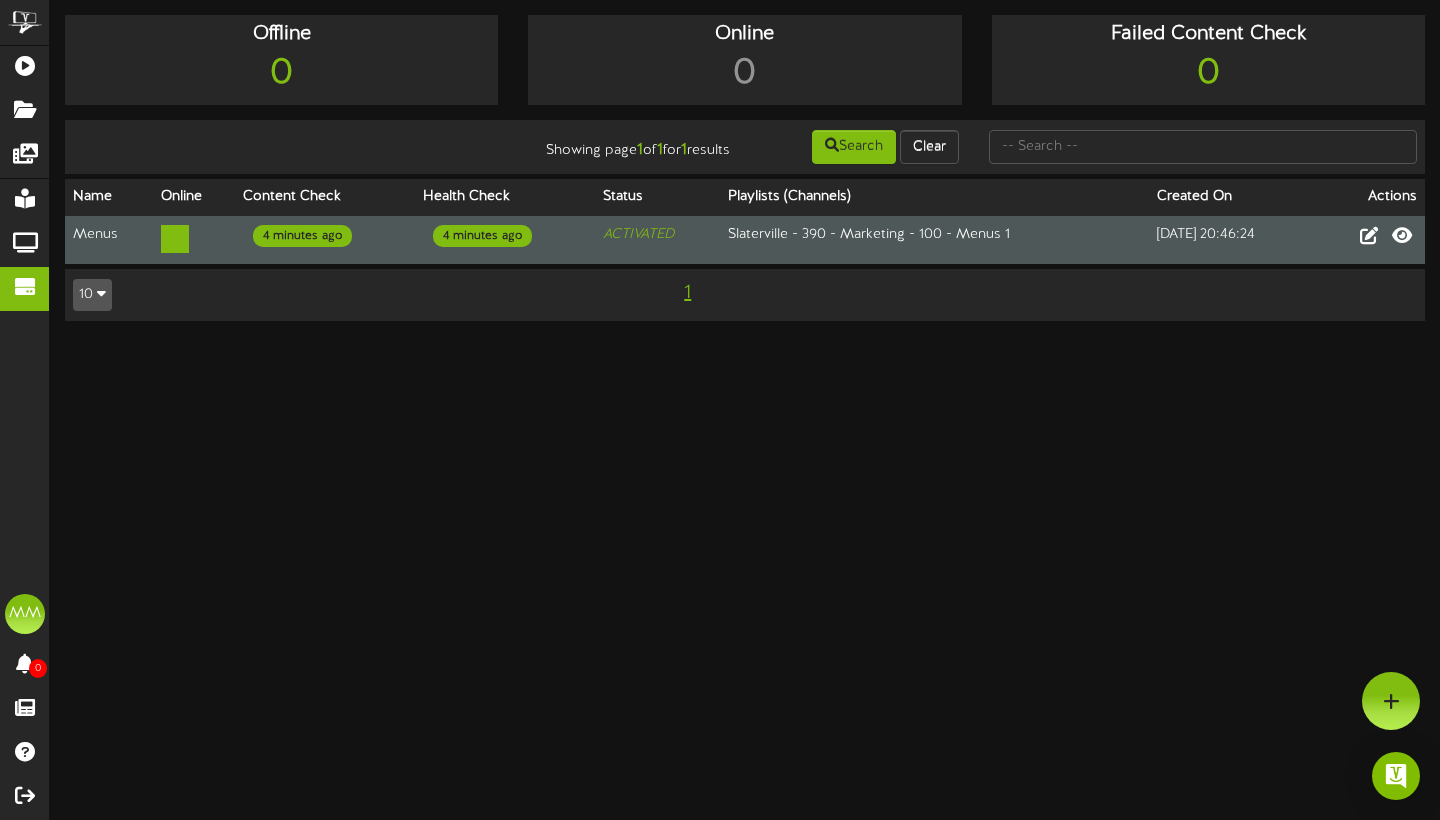 click on "ACTIVATED" at bounding box center (638, 234) 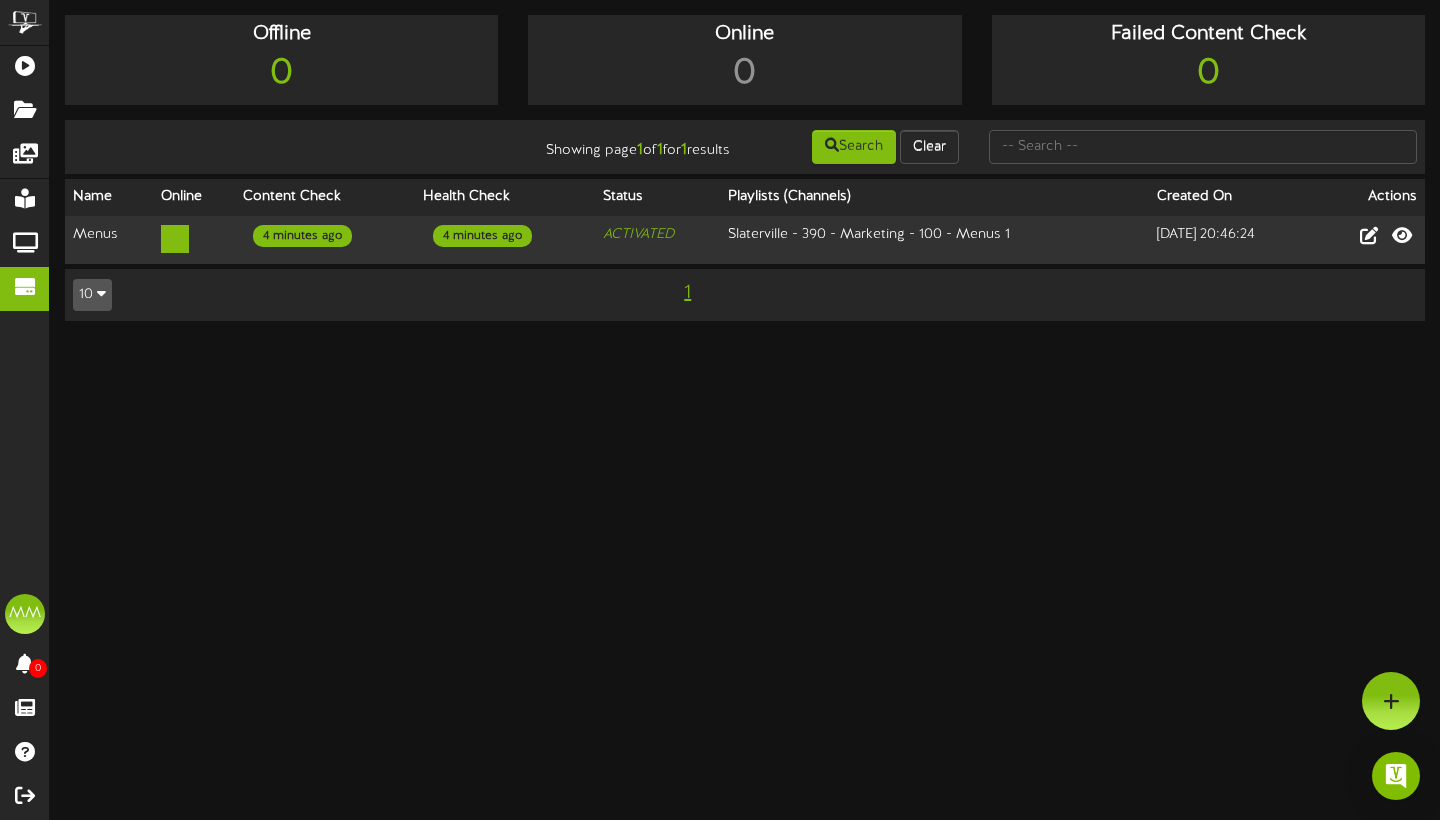 click on "10" at bounding box center [92, 295] 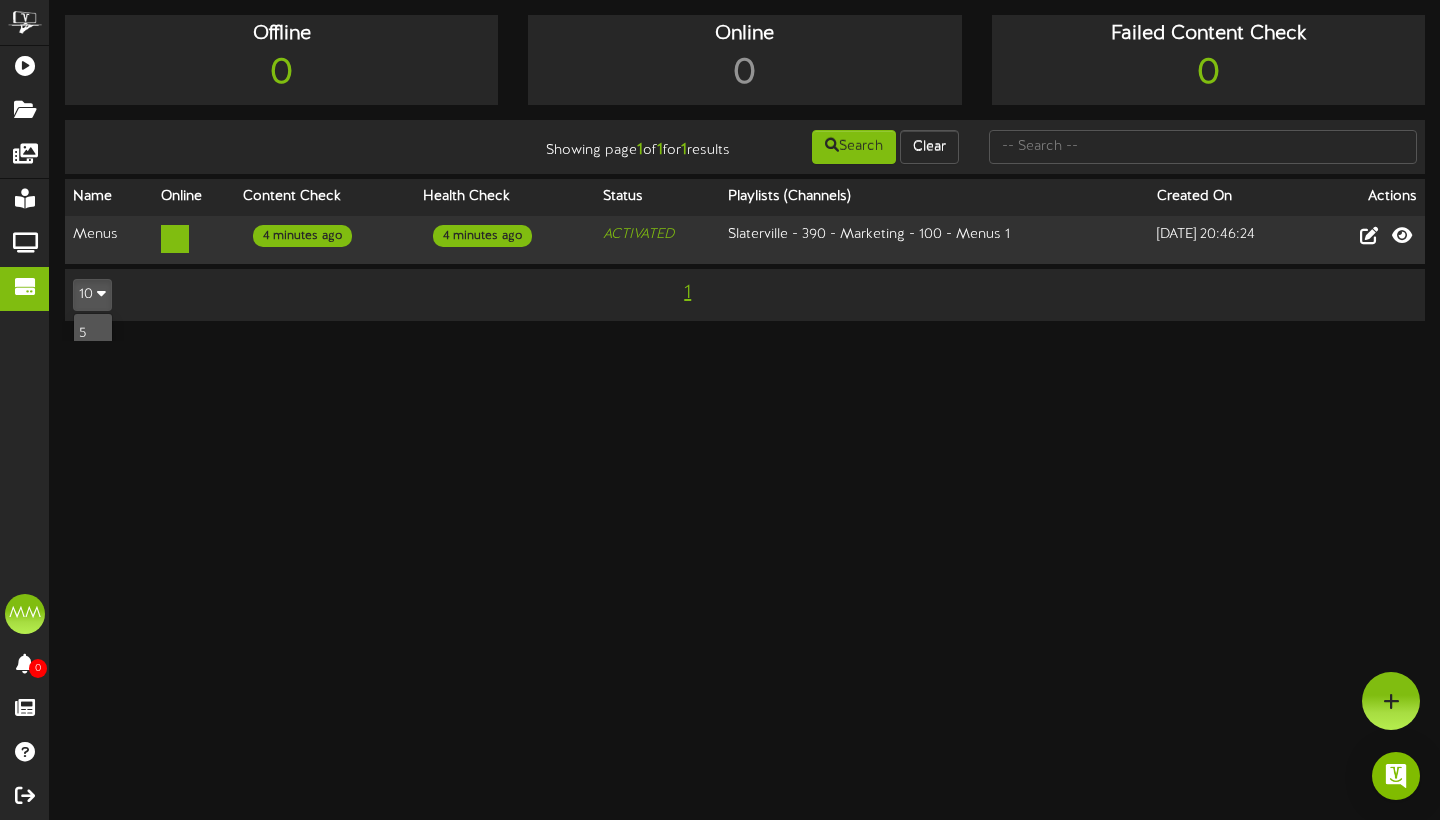 click on "10" at bounding box center (92, 295) 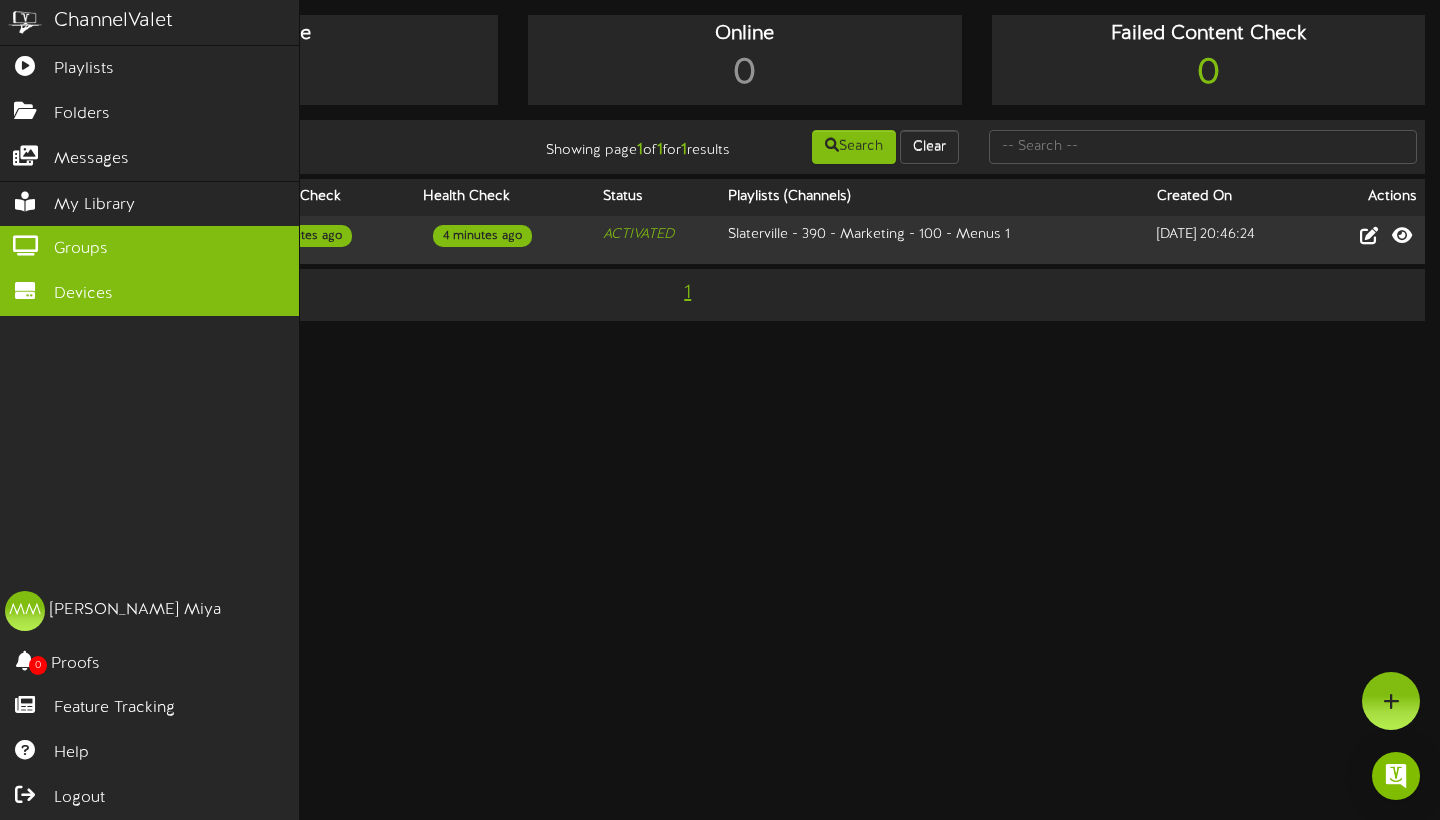 click on "Groups" at bounding box center [149, 248] 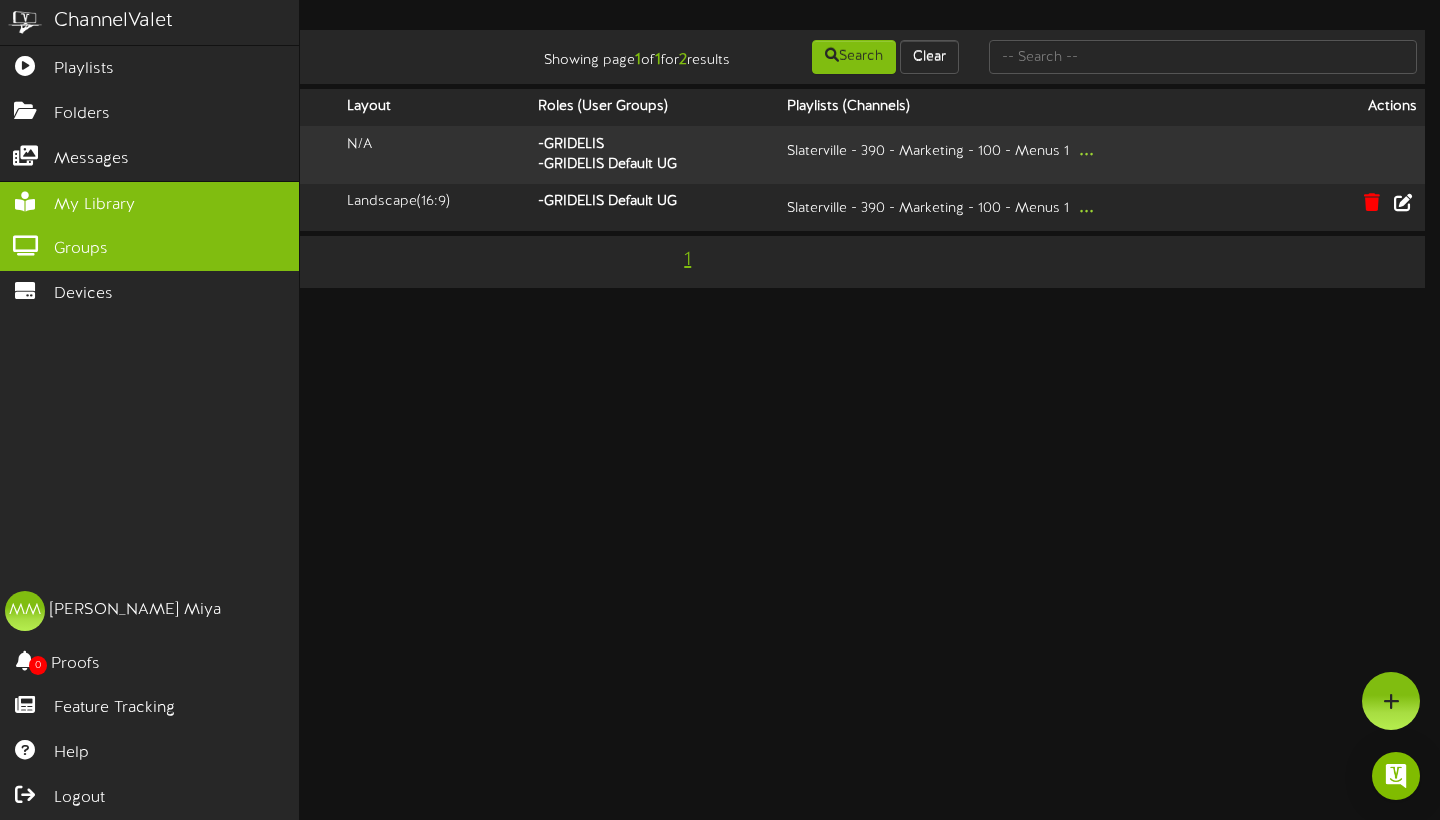 click at bounding box center [25, 199] 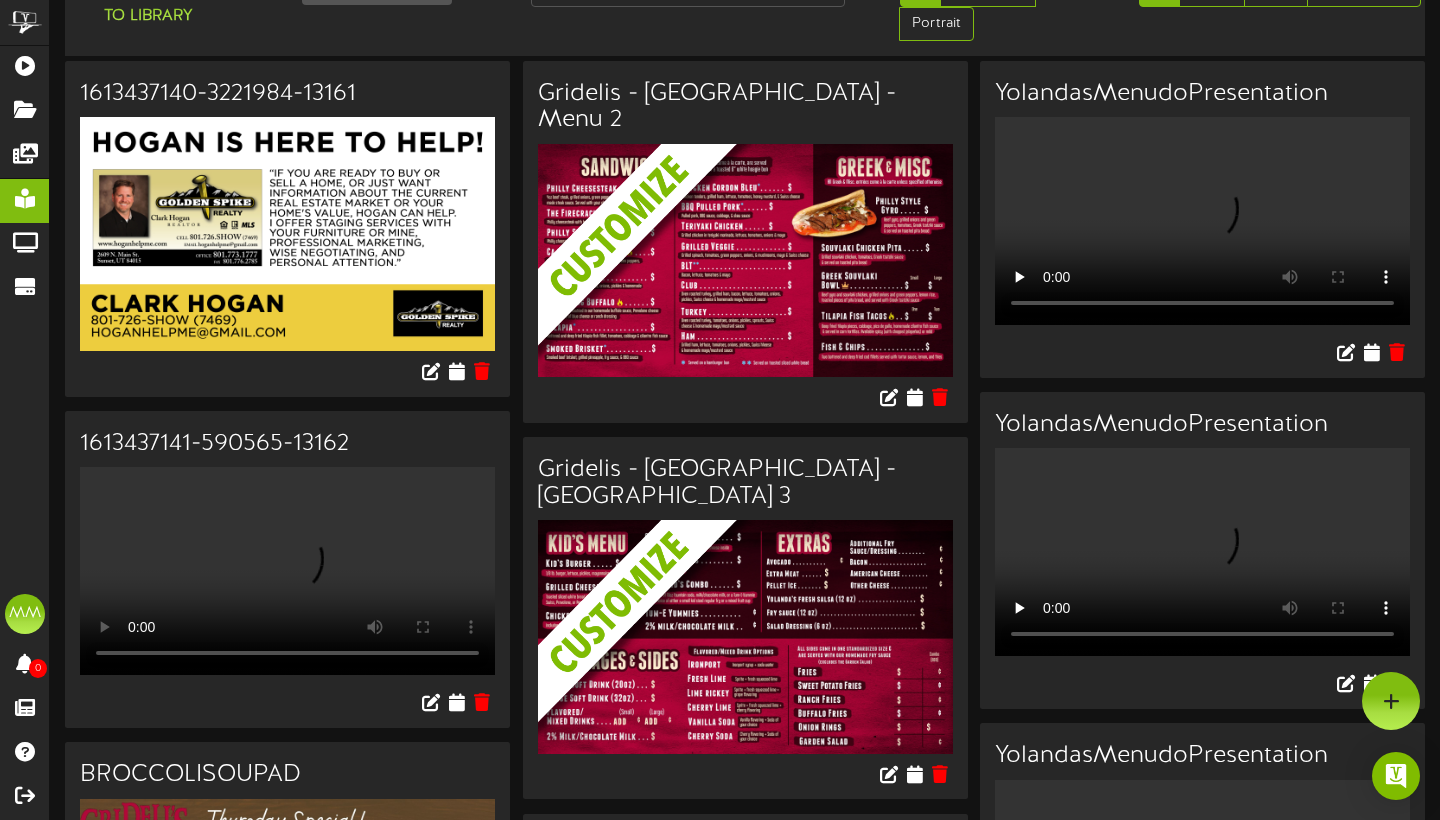 scroll, scrollTop: 15, scrollLeft: 0, axis: vertical 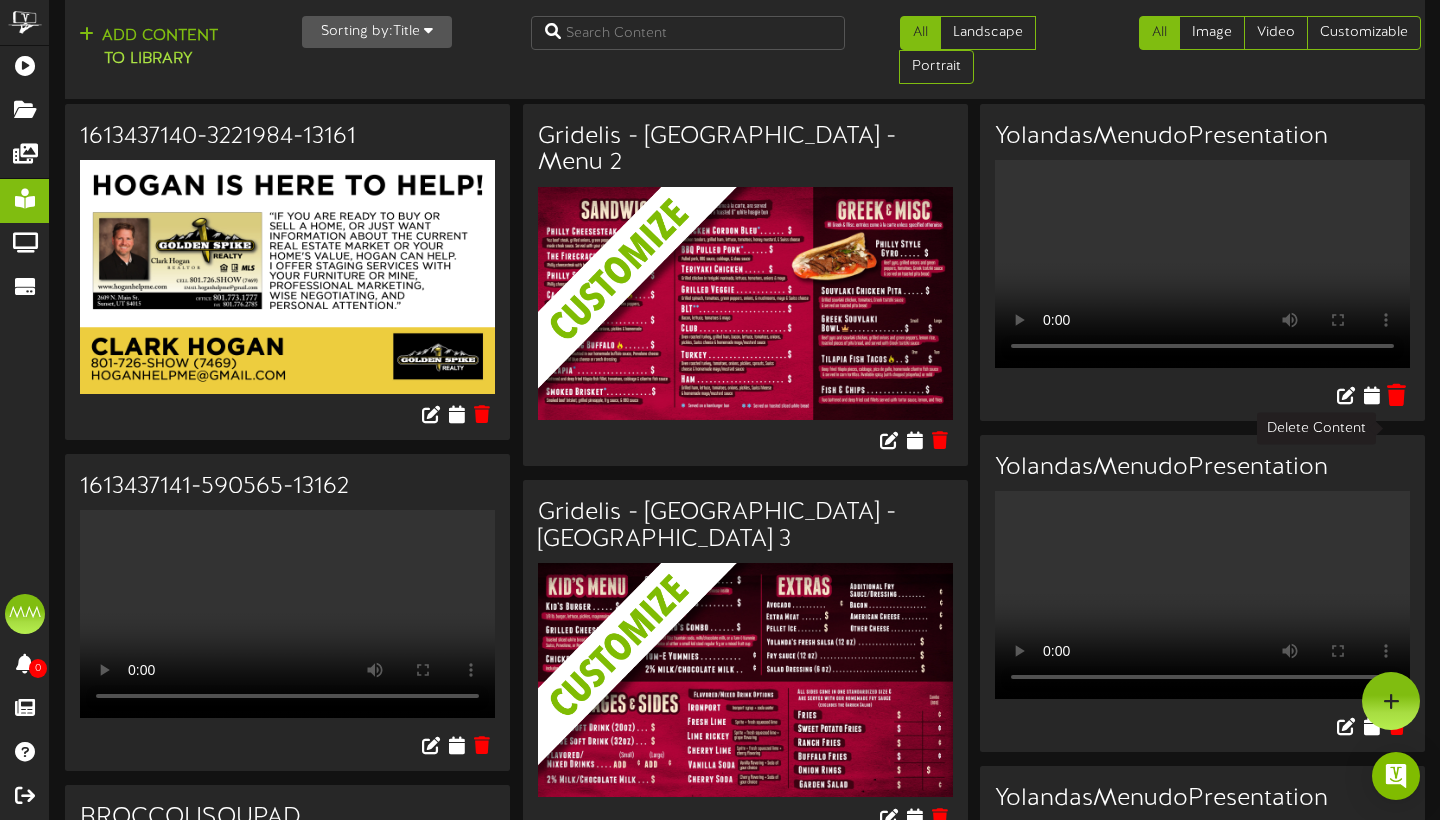 click at bounding box center [1396, 395] 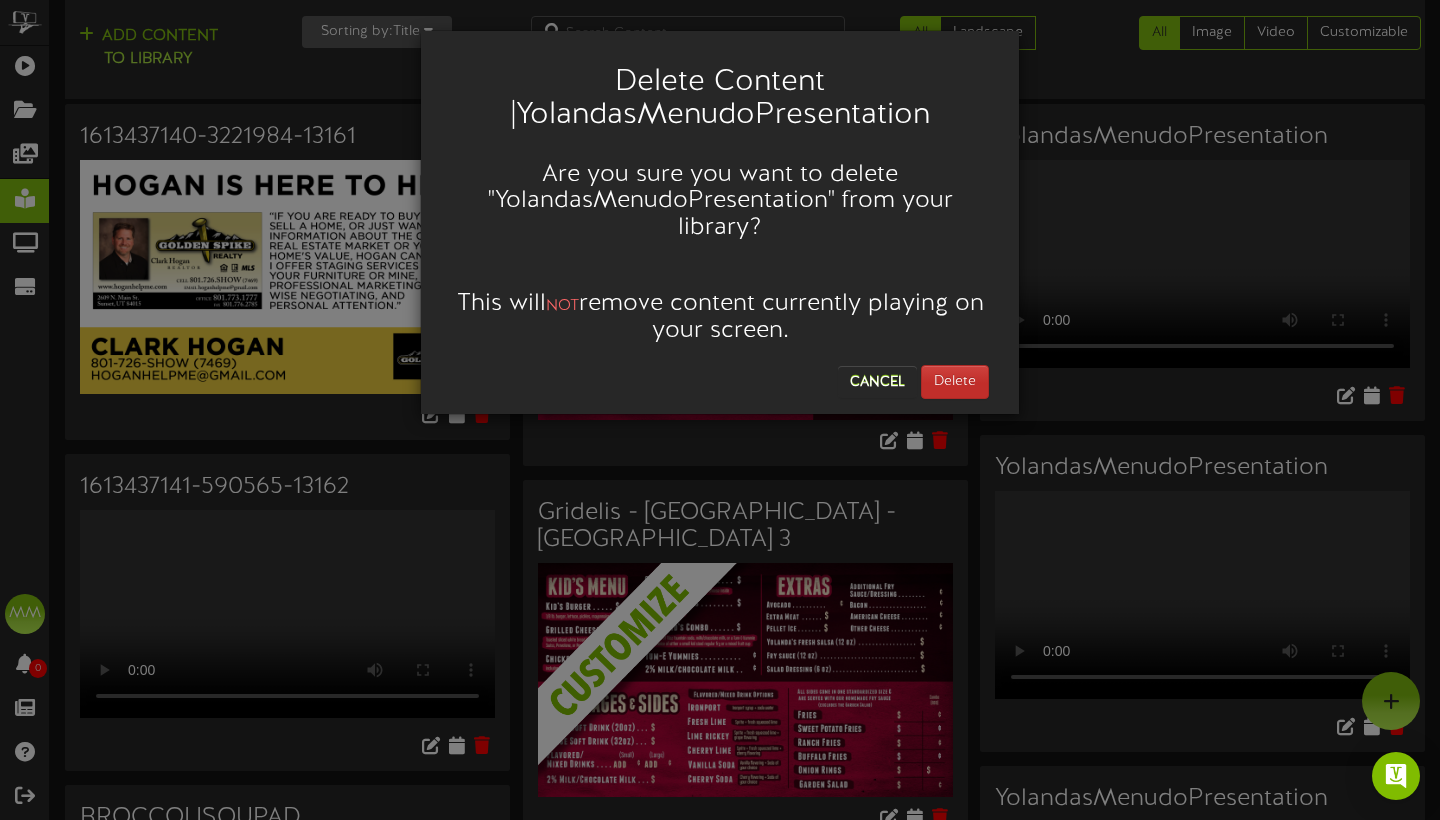 click on "Delete" at bounding box center [955, 382] 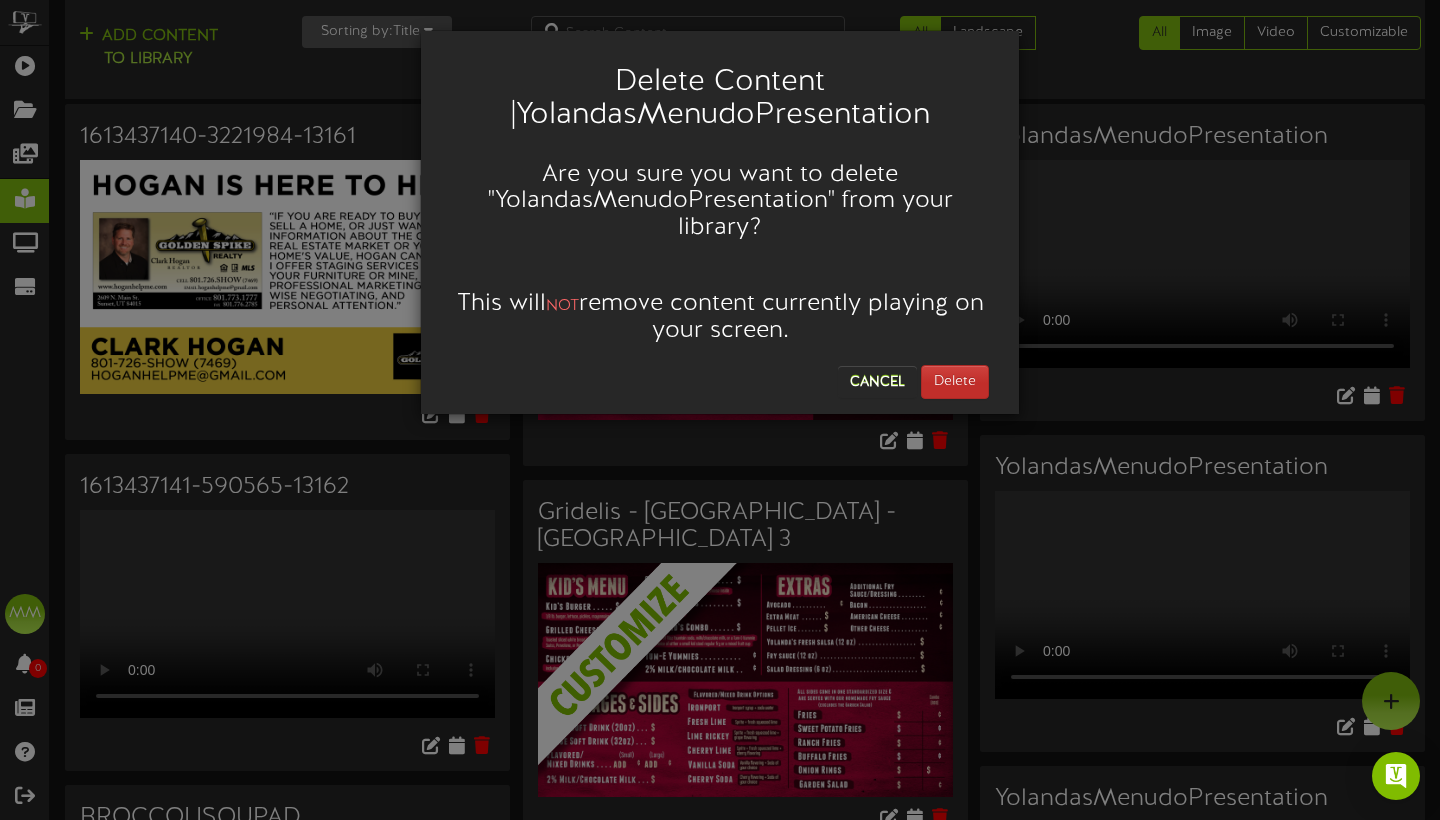 scroll, scrollTop: 0, scrollLeft: 0, axis: both 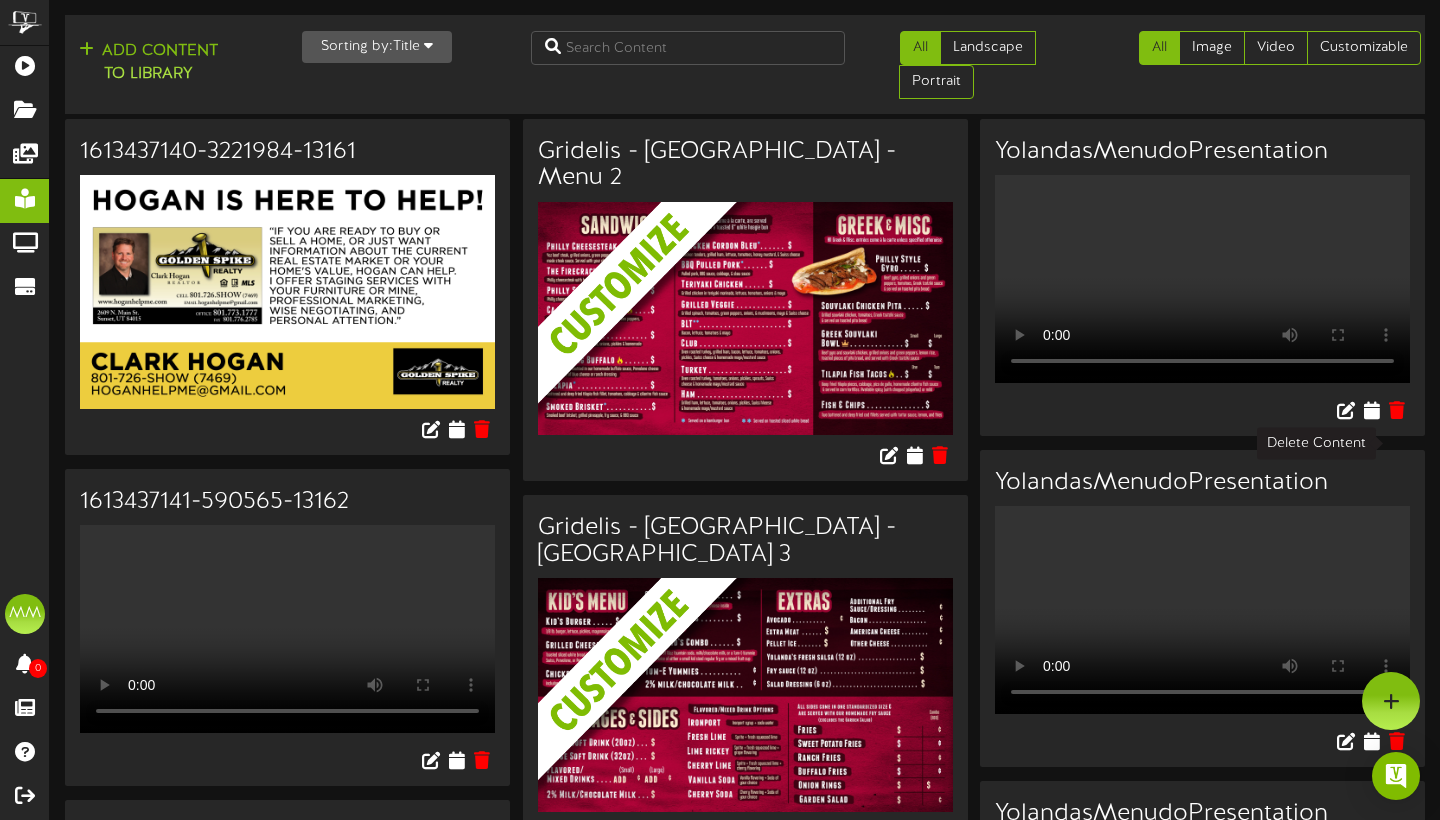 click at bounding box center (939, 6302) 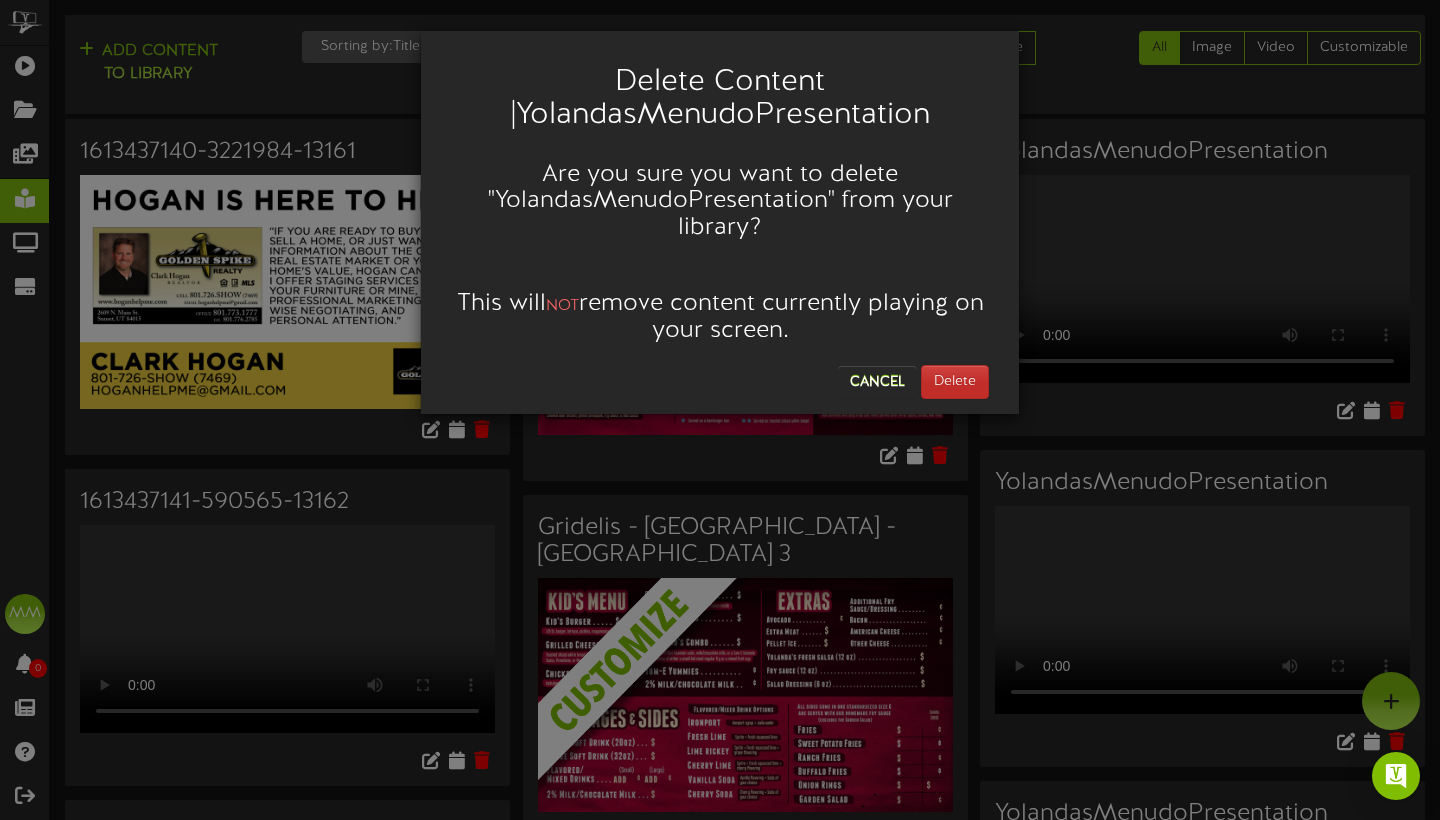 click on "Delete" at bounding box center (955, 382) 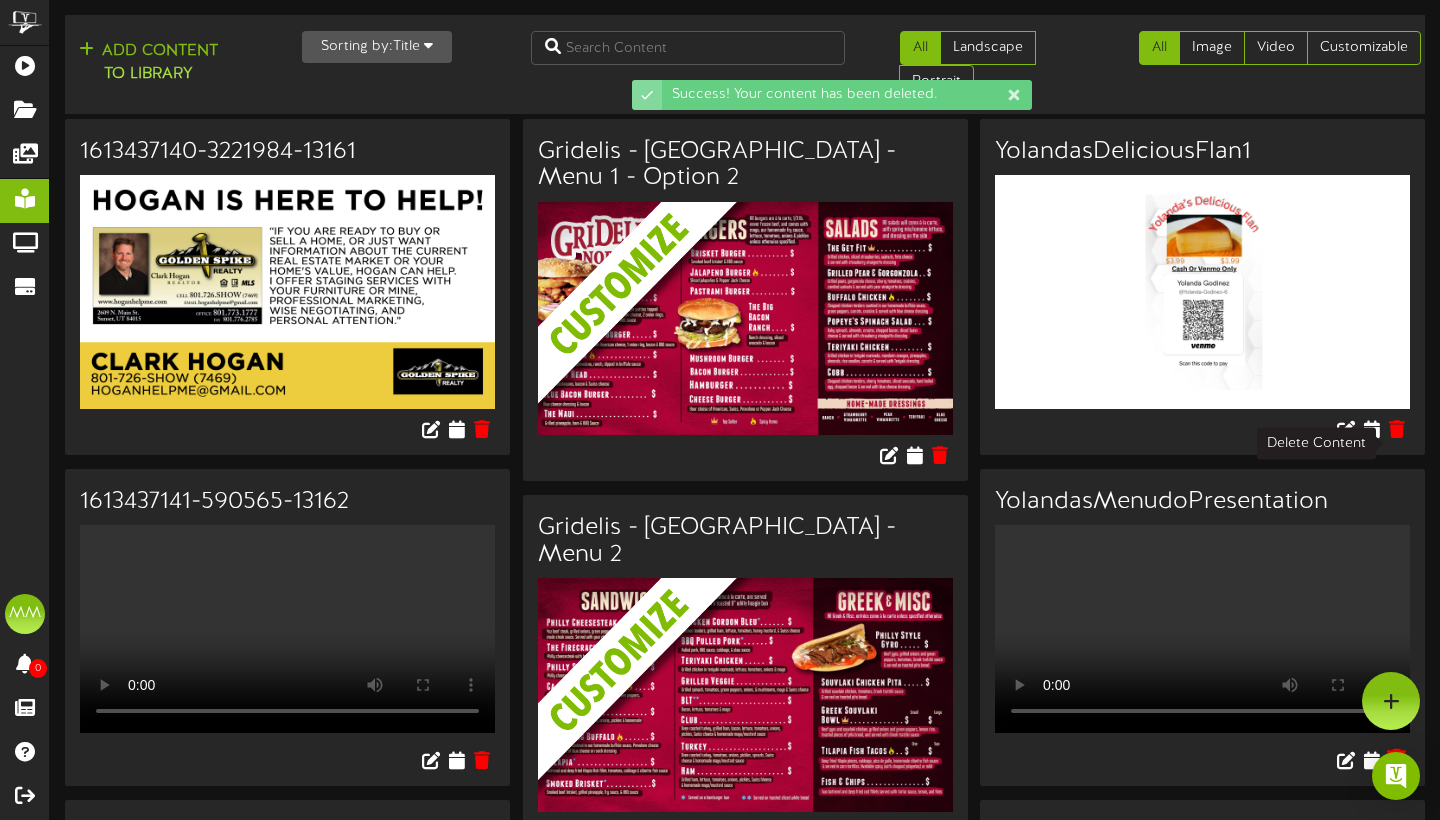 click at bounding box center (1396, 760) 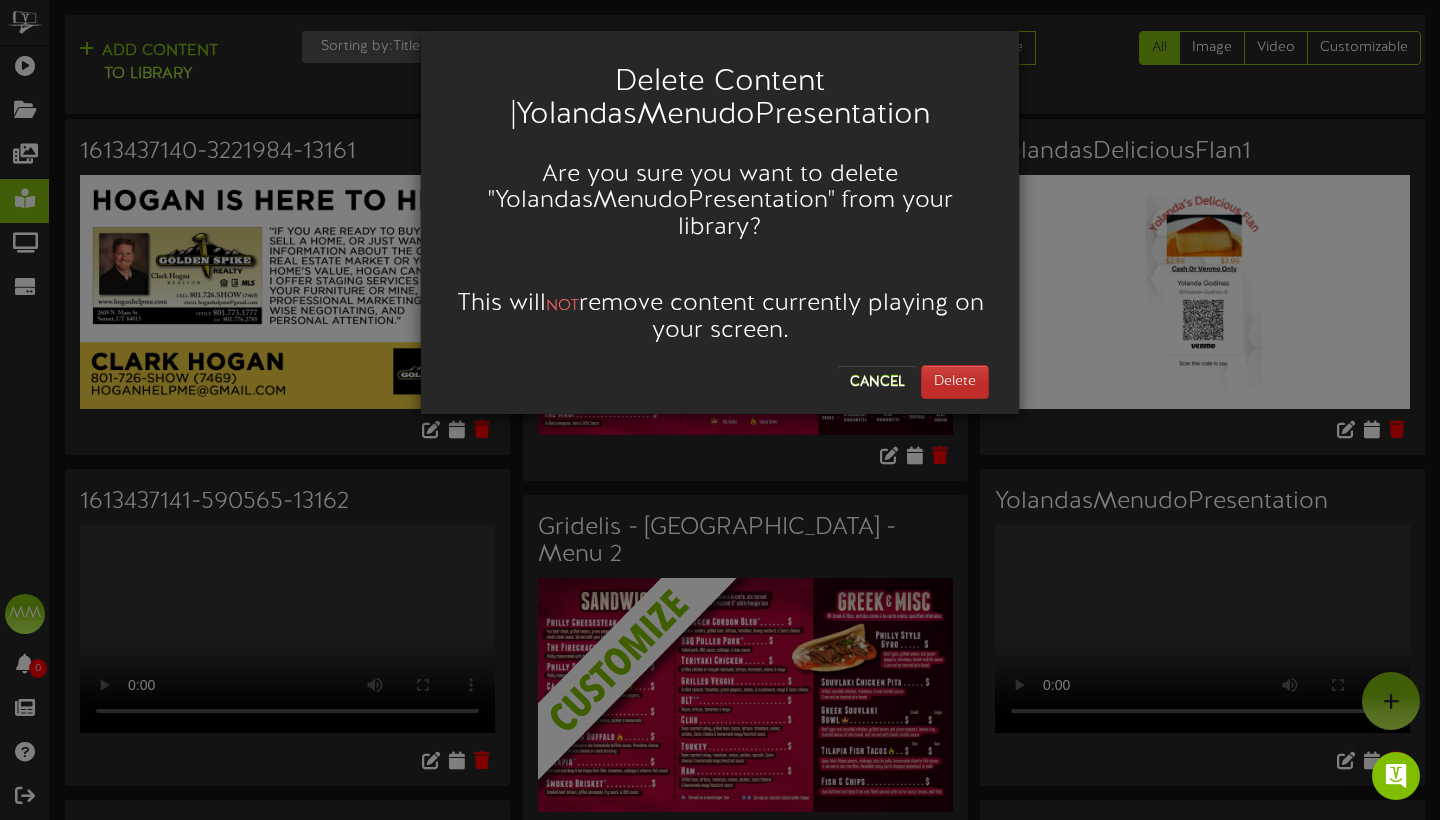 click on "Delete" at bounding box center (955, 382) 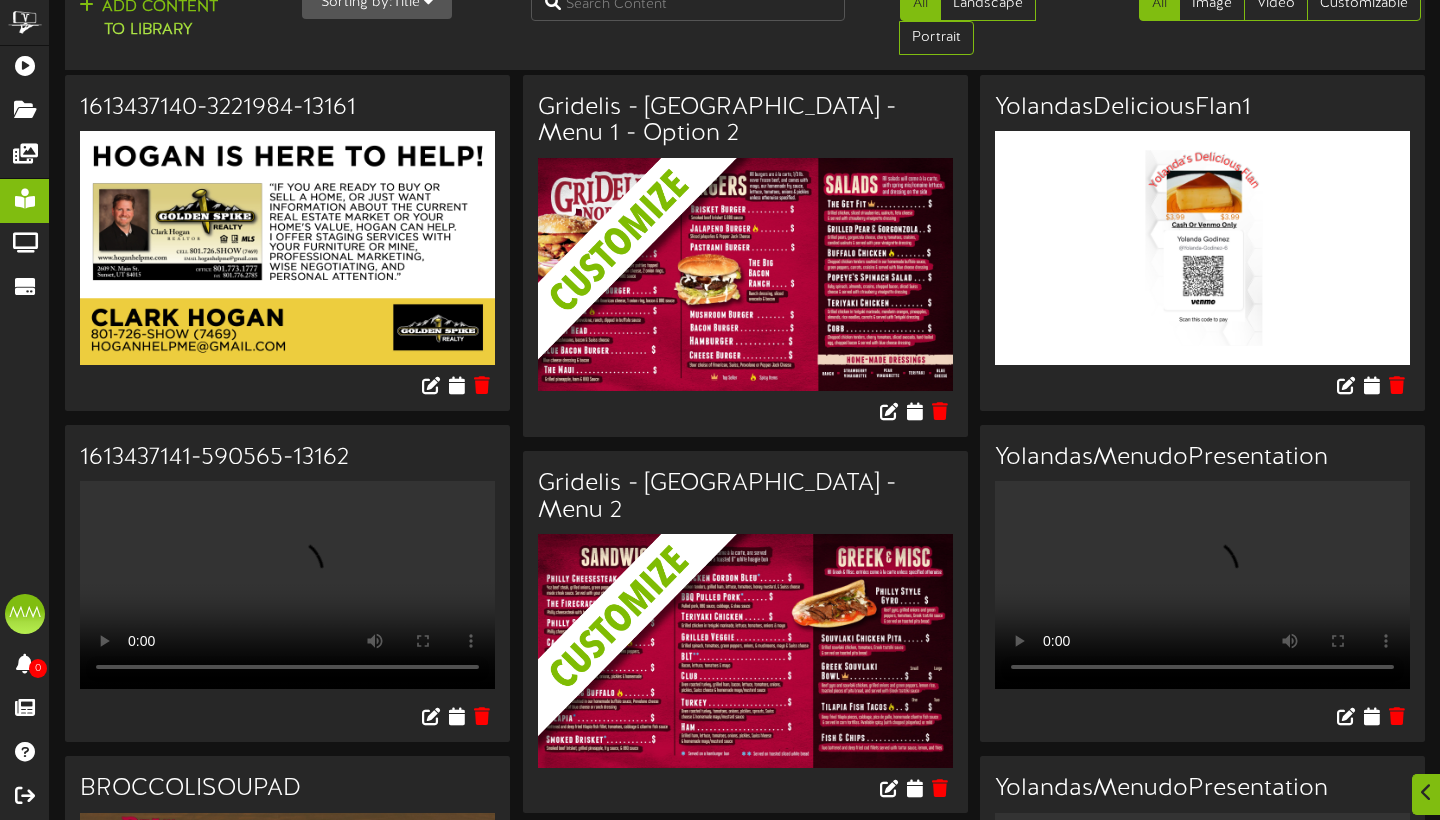 scroll, scrollTop: 62, scrollLeft: 0, axis: vertical 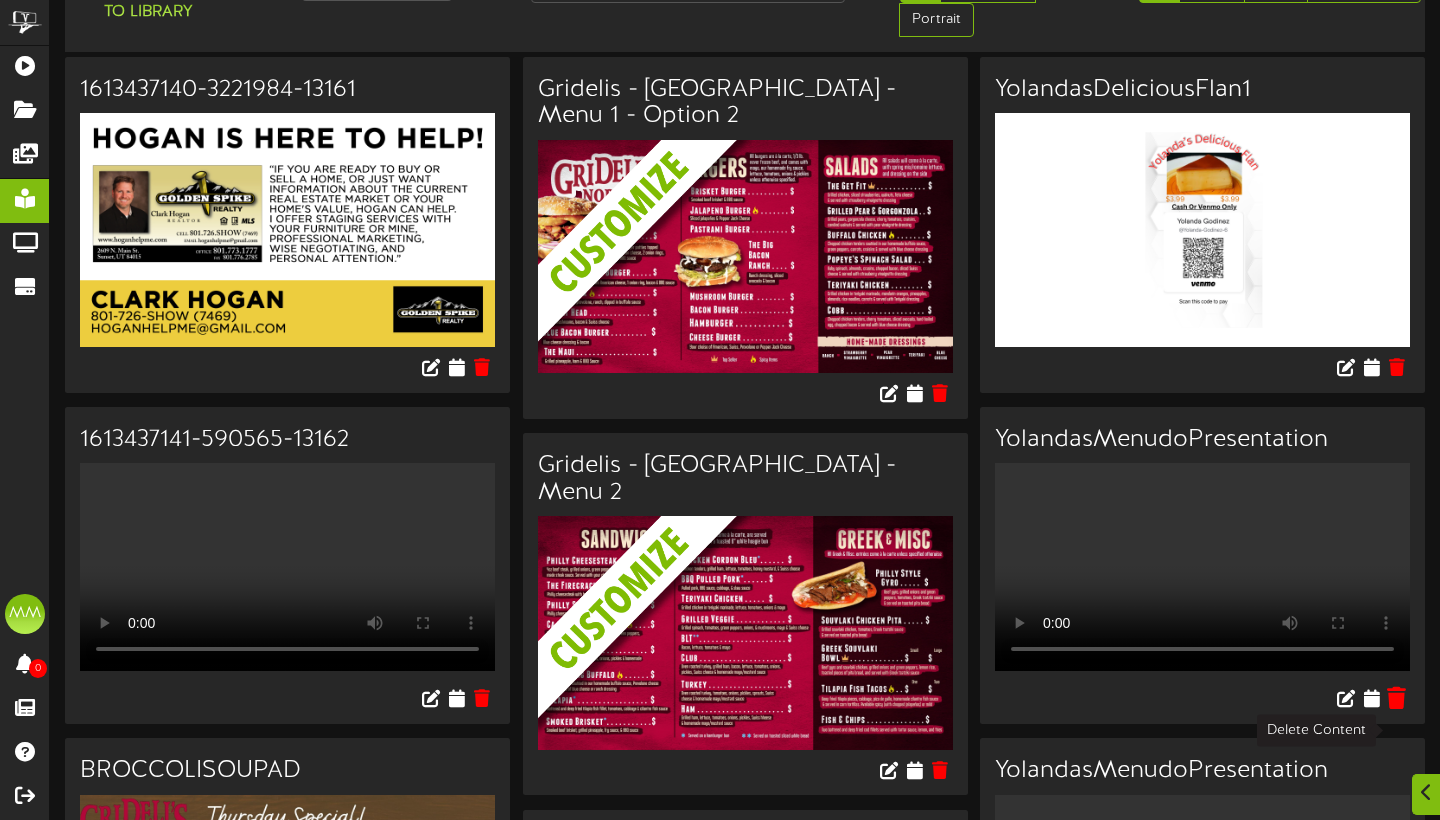 click at bounding box center [1396, 698] 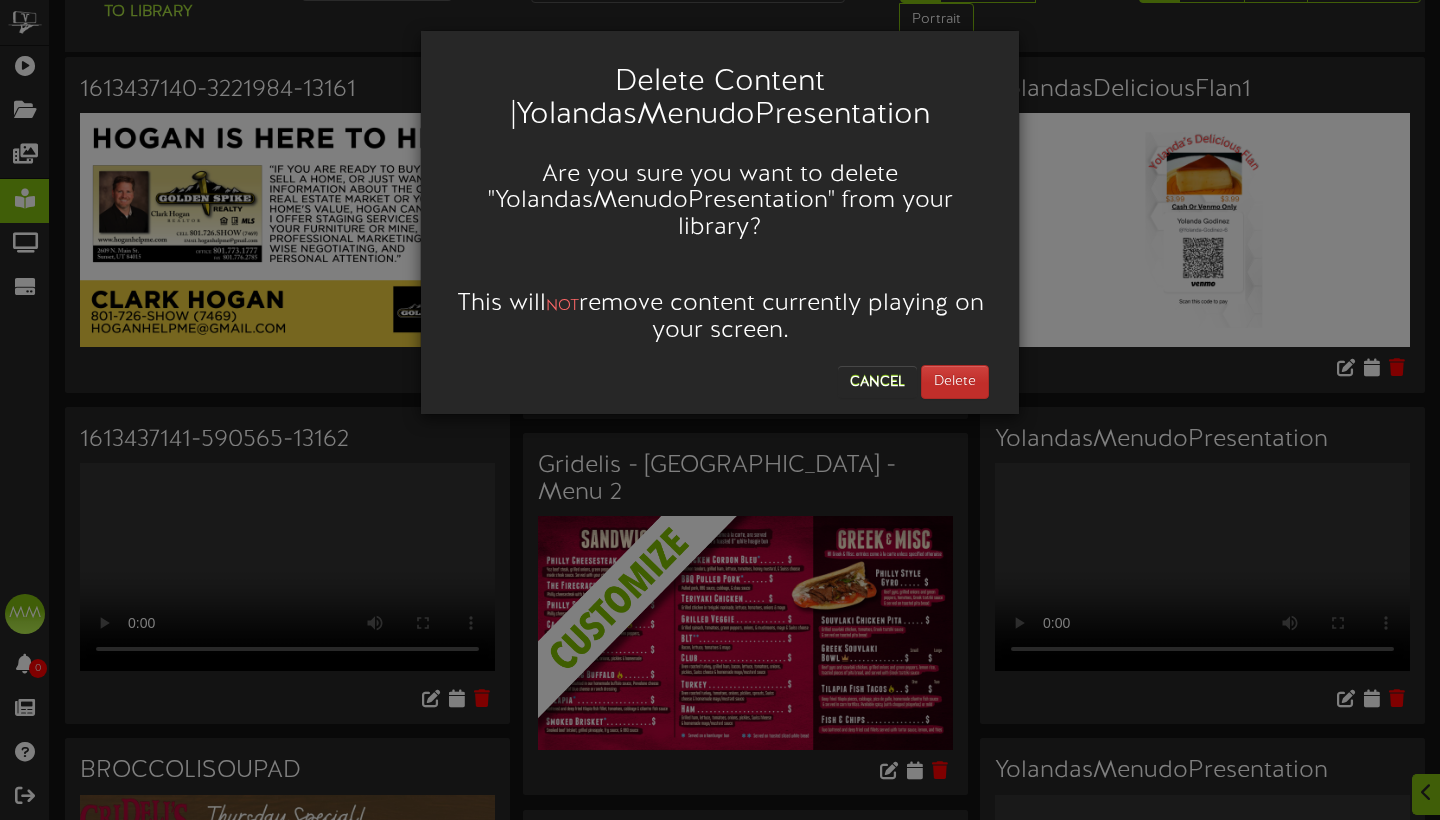 click on "Delete" at bounding box center [955, 382] 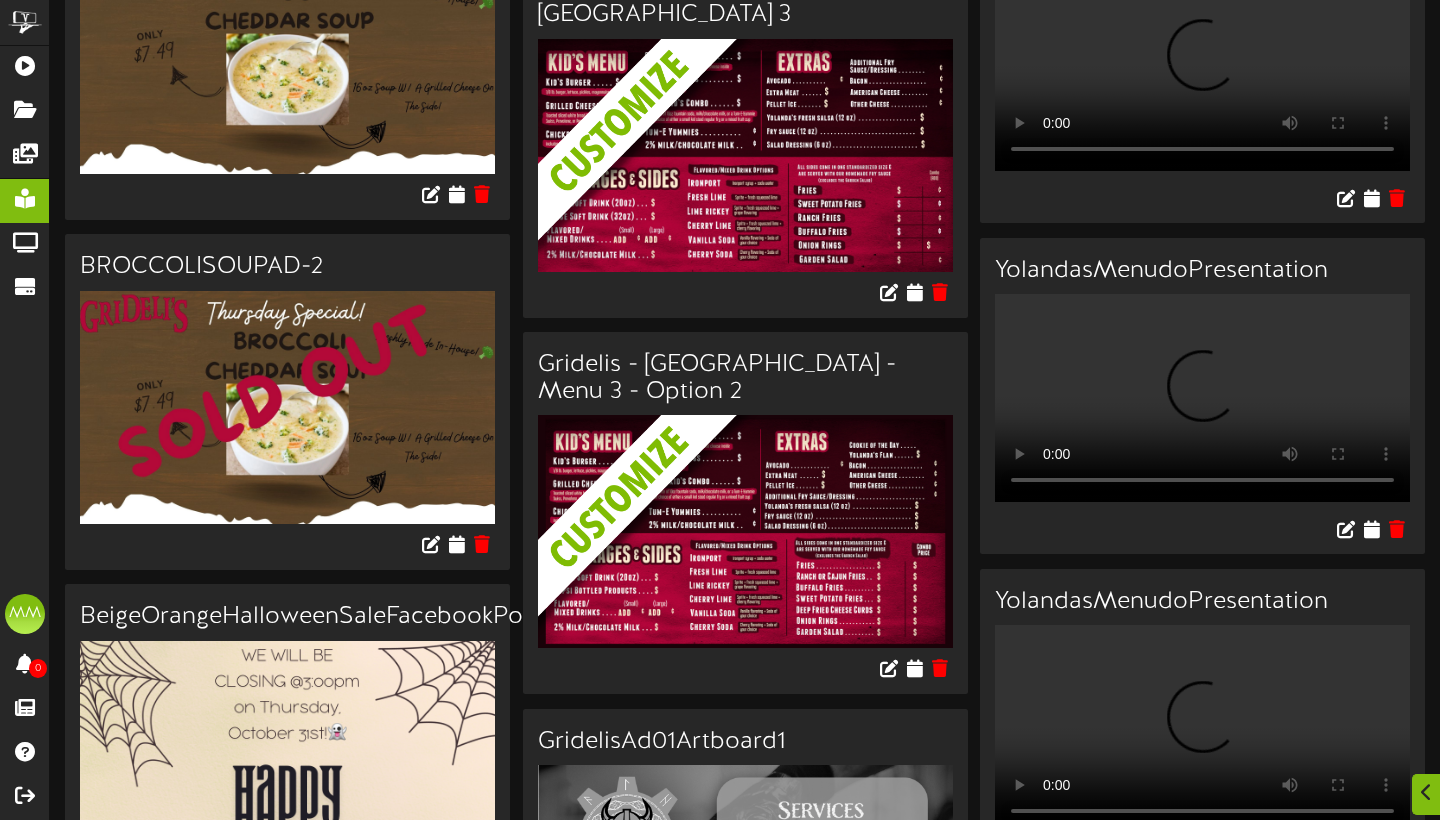 scroll, scrollTop: 931, scrollLeft: 0, axis: vertical 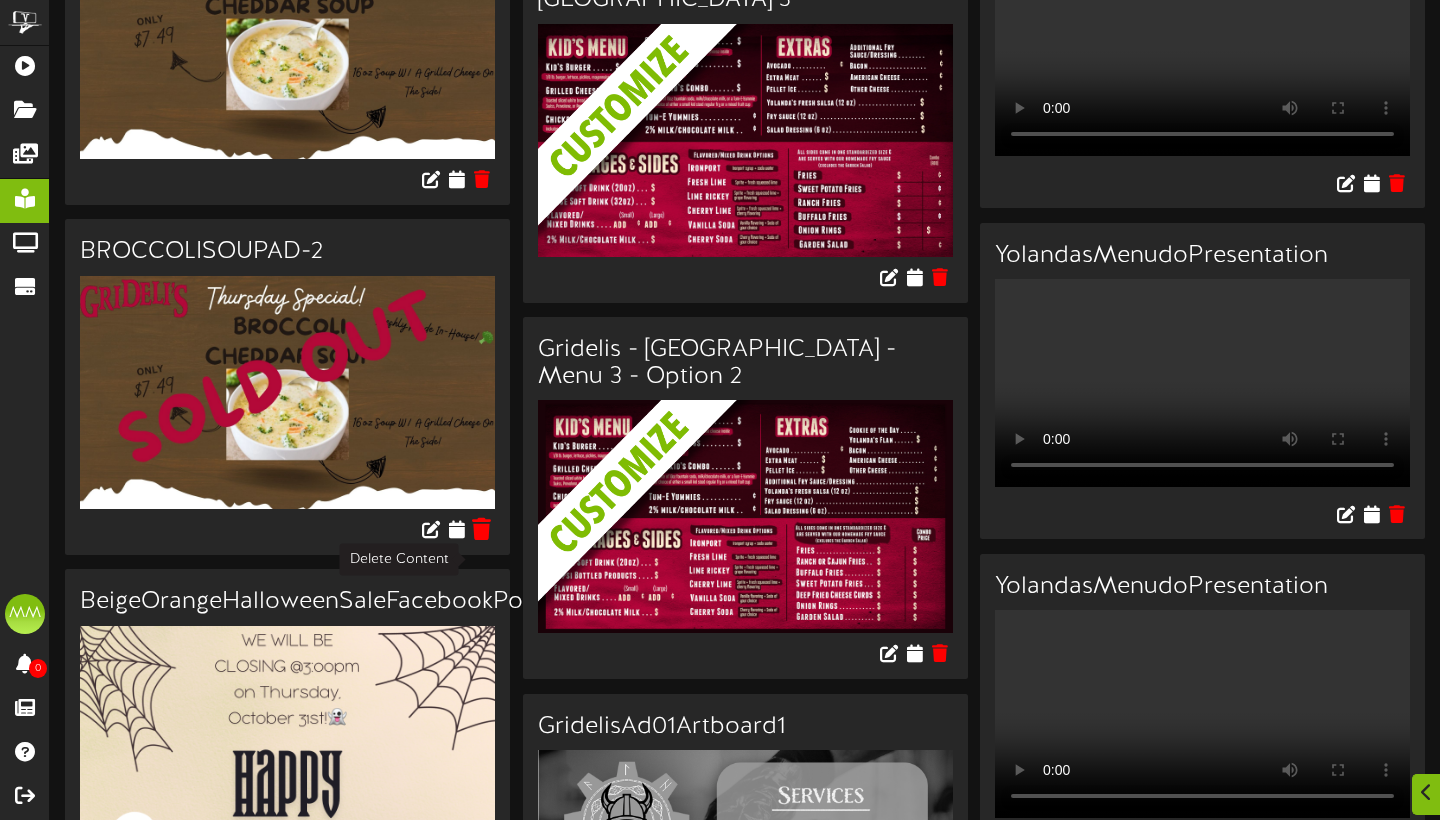 click at bounding box center [481, 529] 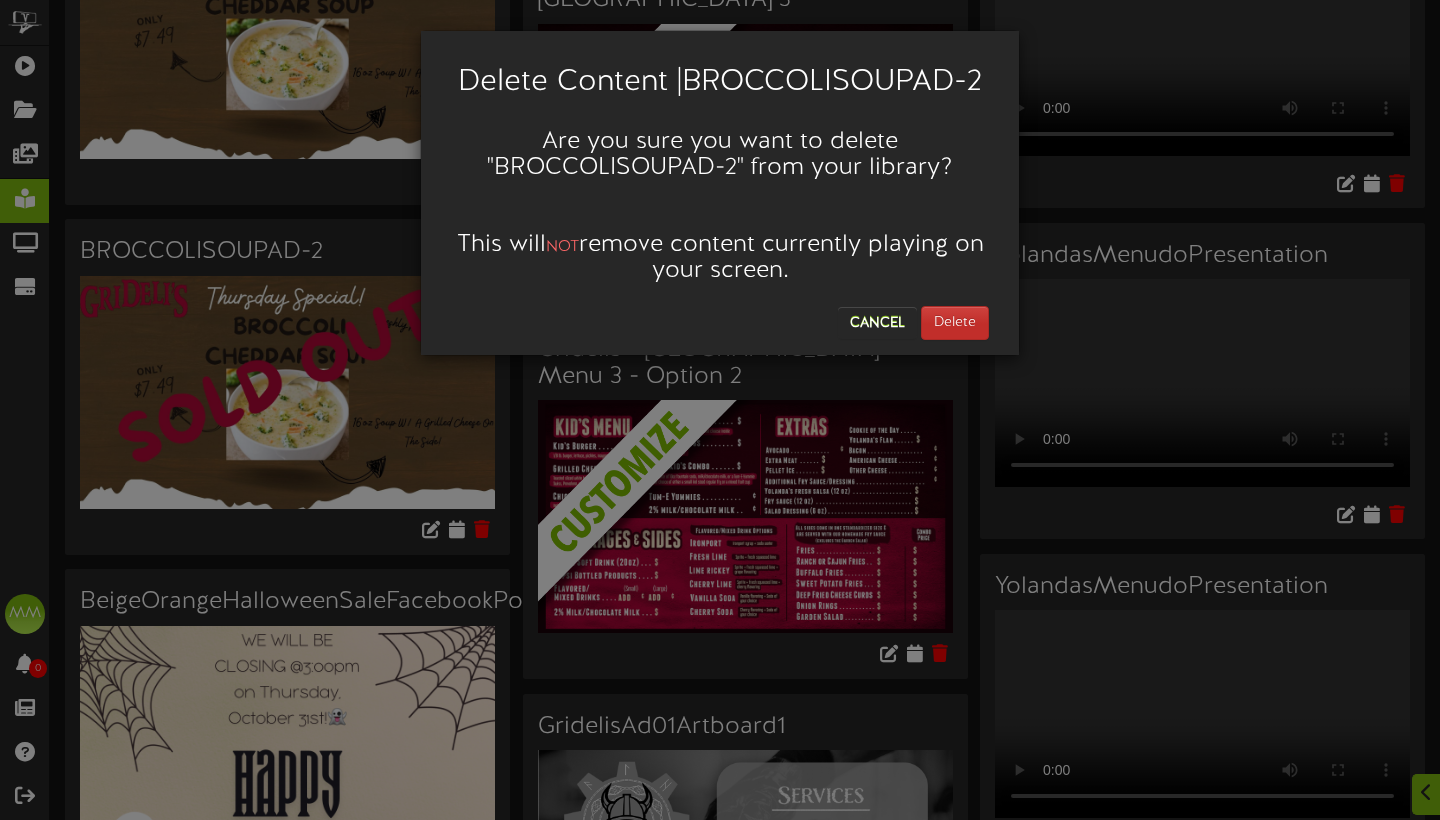 click on "Delete" at bounding box center [955, 323] 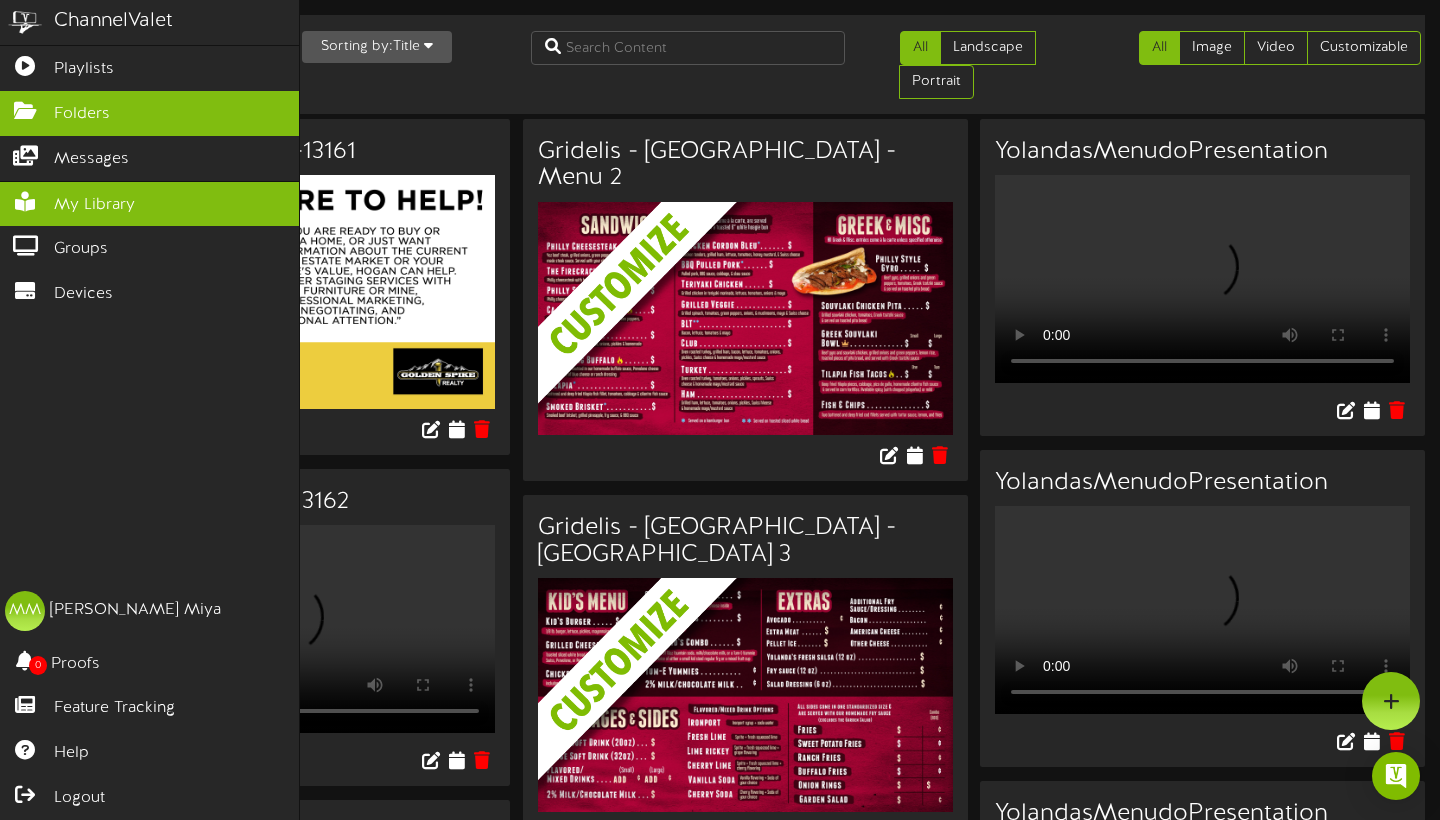 scroll, scrollTop: 0, scrollLeft: 0, axis: both 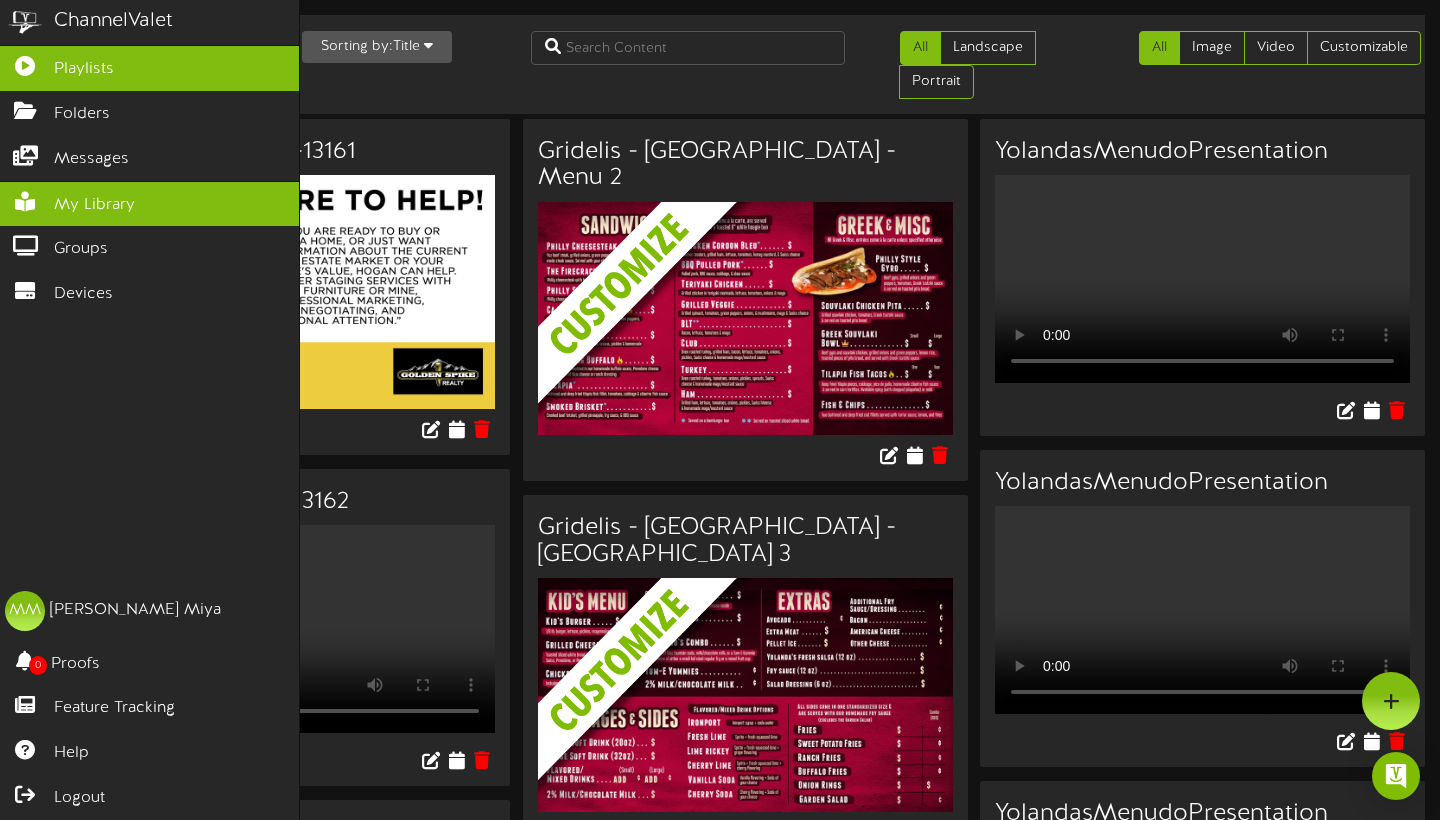 click on "Playlists" at bounding box center [84, 69] 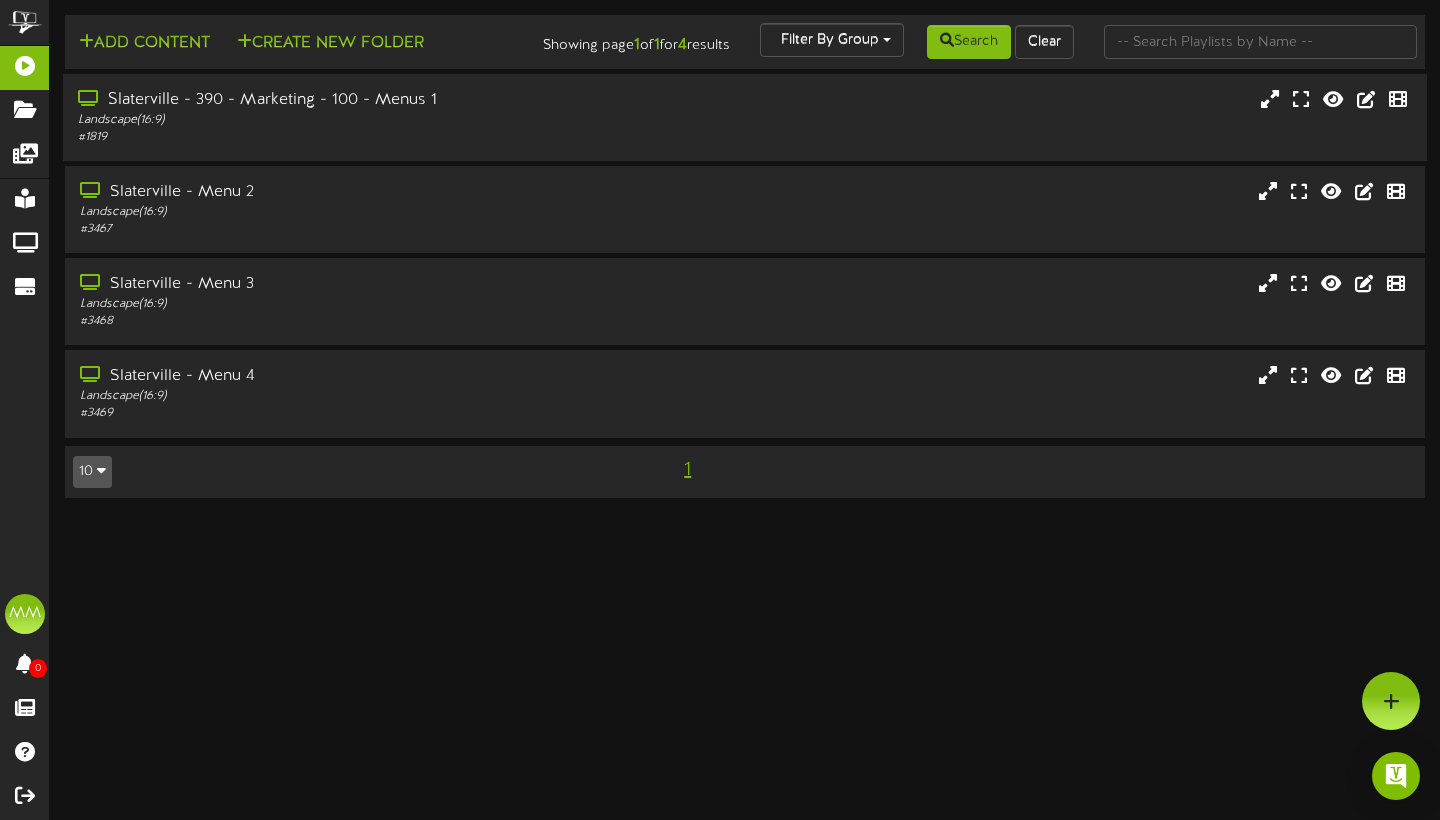 click on "Slaterville - 390 - Marketing - 100 - Menus 1
Landscape  ( 16:9 )
# 1819" at bounding box center [745, 117] 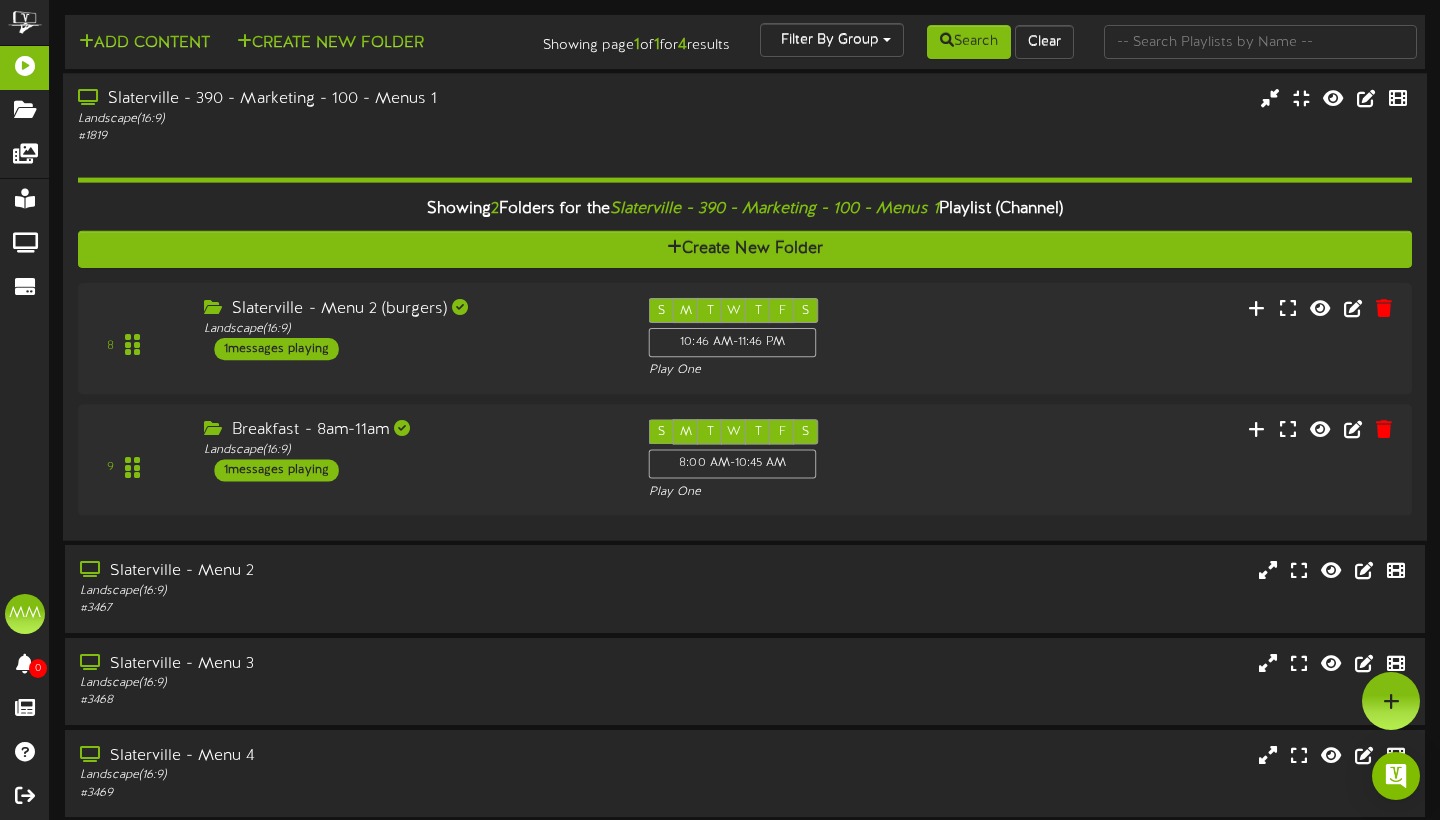 click on "Slaterville - 390 - Marketing - 100 - Menus 1" at bounding box center [347, 99] 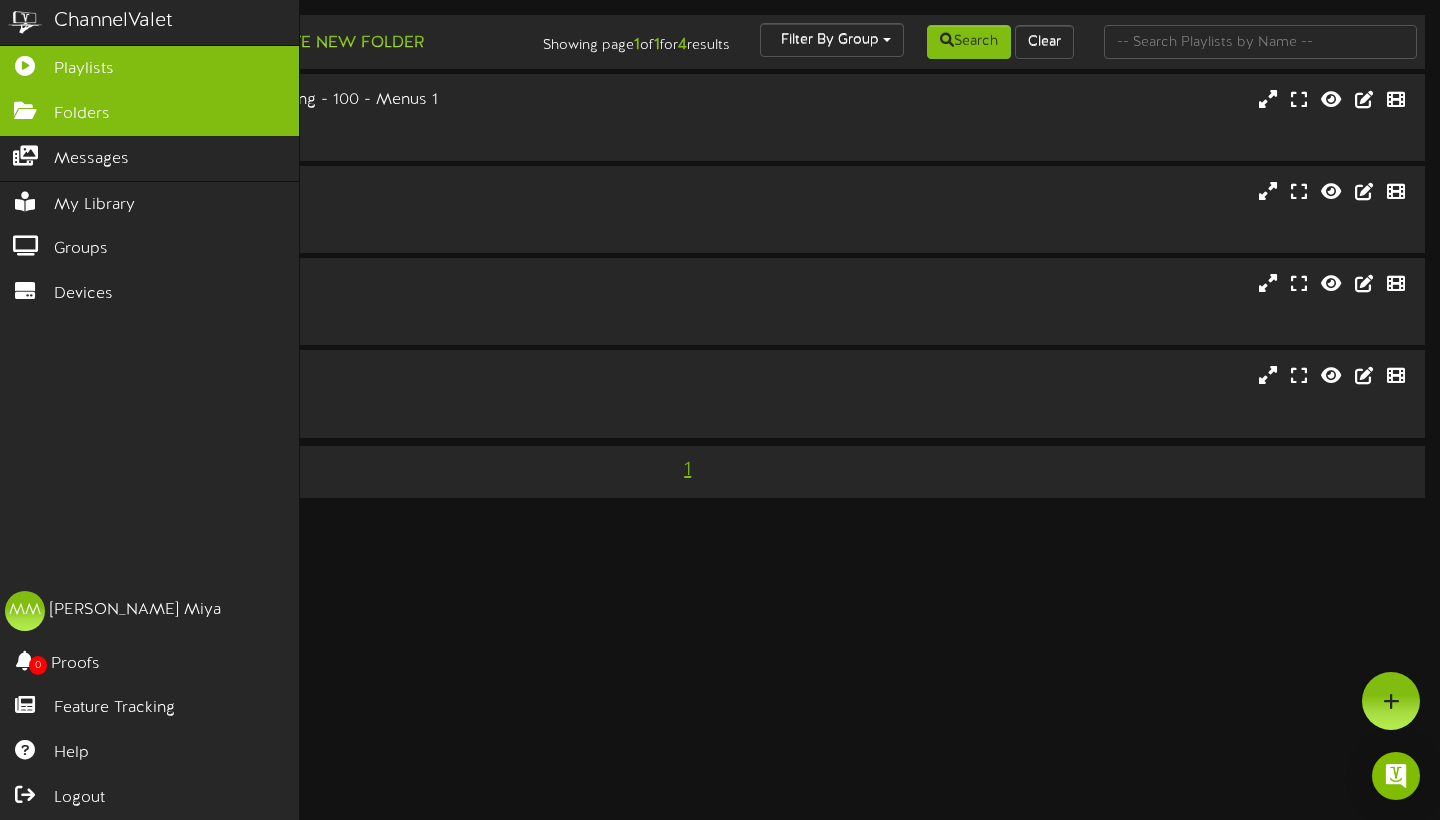 click on "Folders" at bounding box center (149, 113) 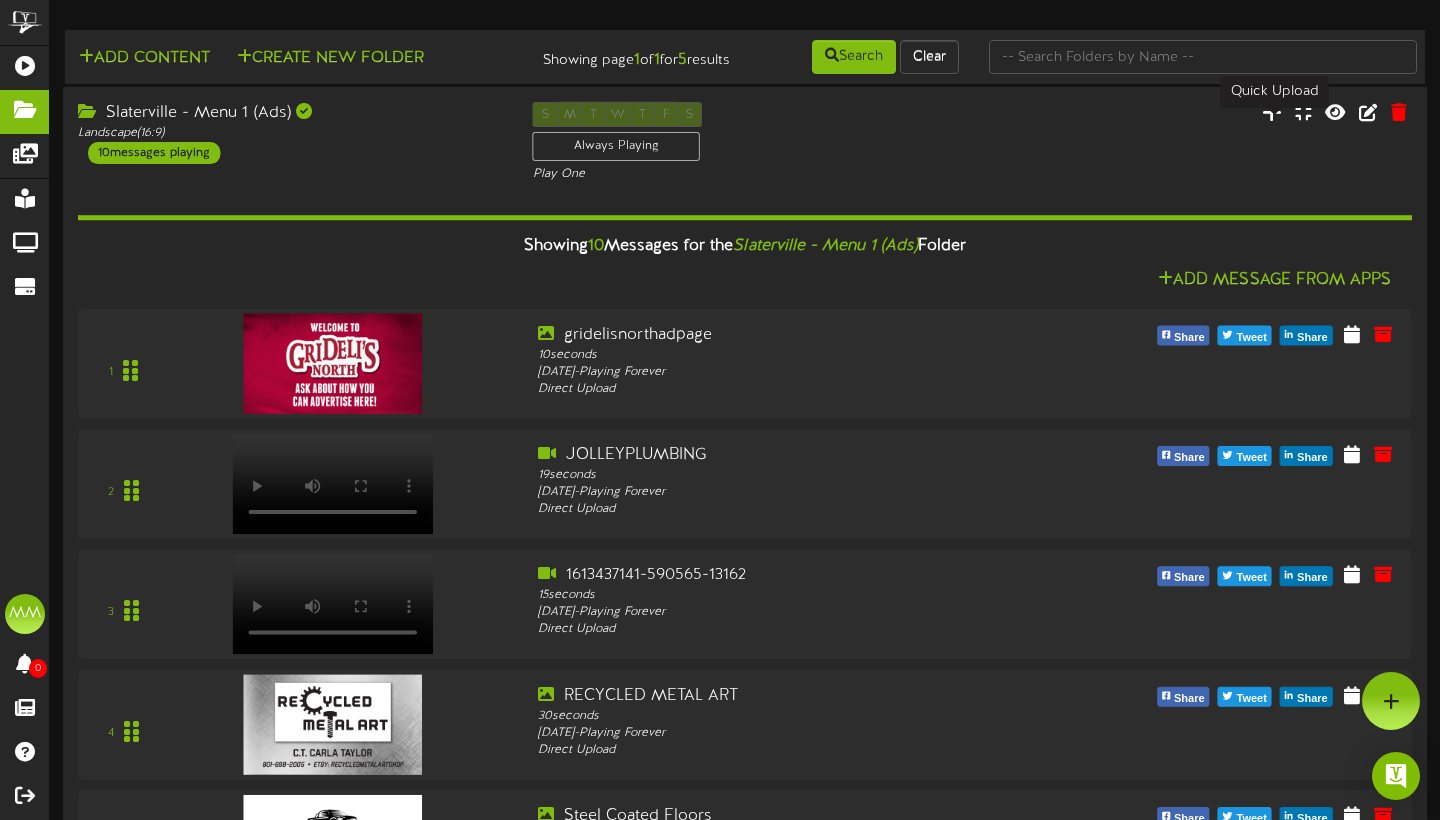 click at bounding box center [1272, 112] 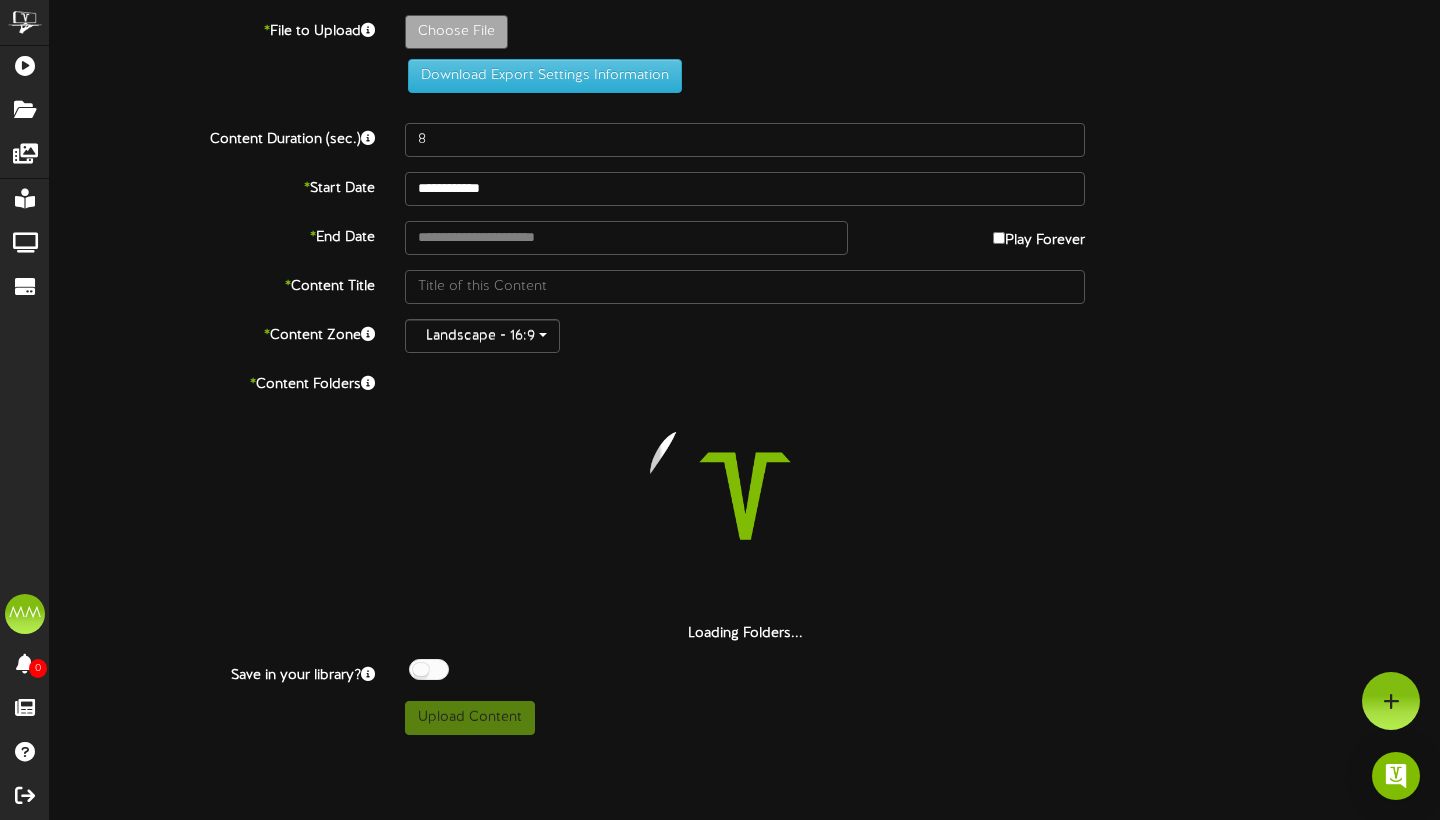 click on "Choose File" at bounding box center [-581, 87] 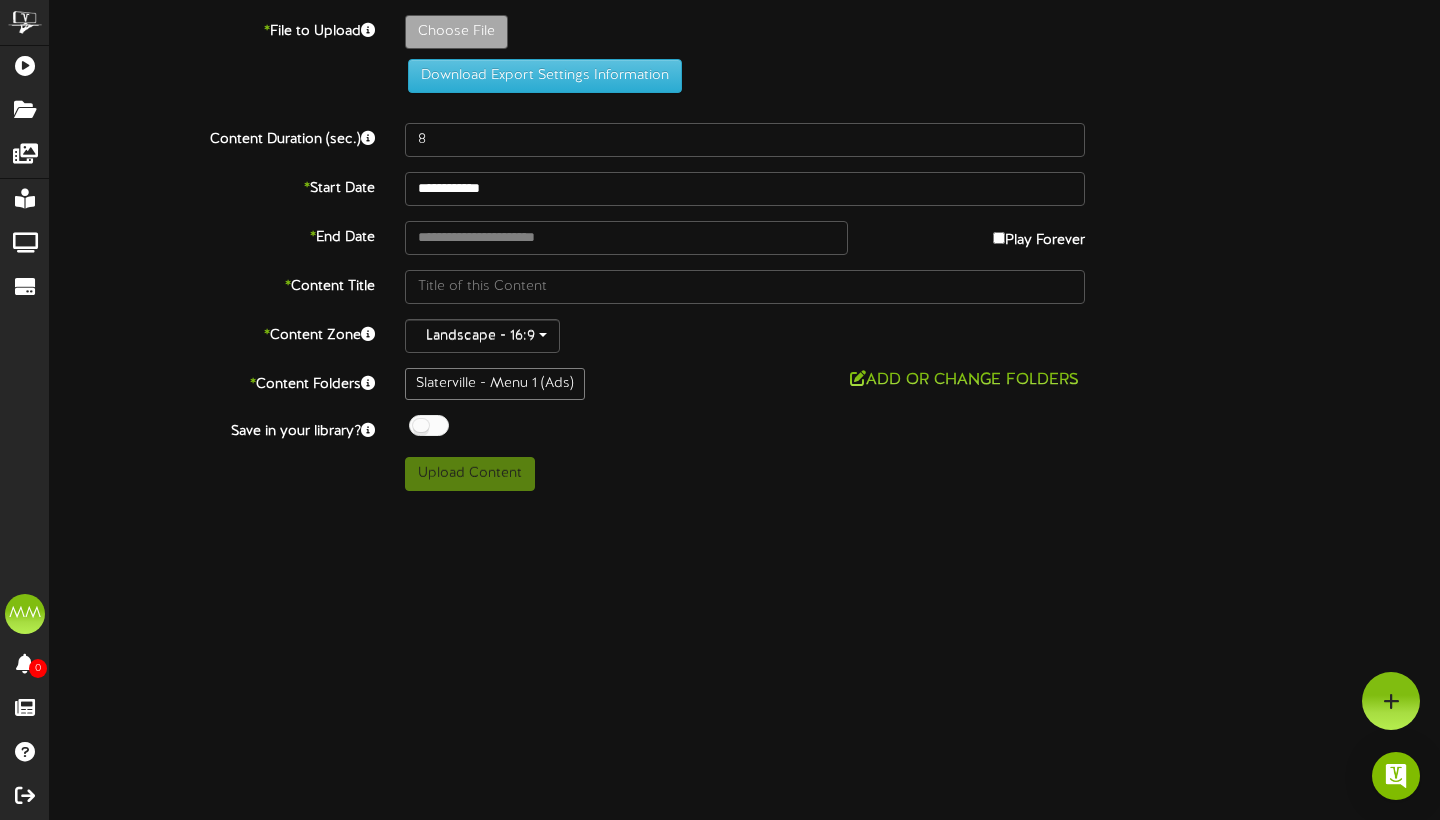 type on "**********" 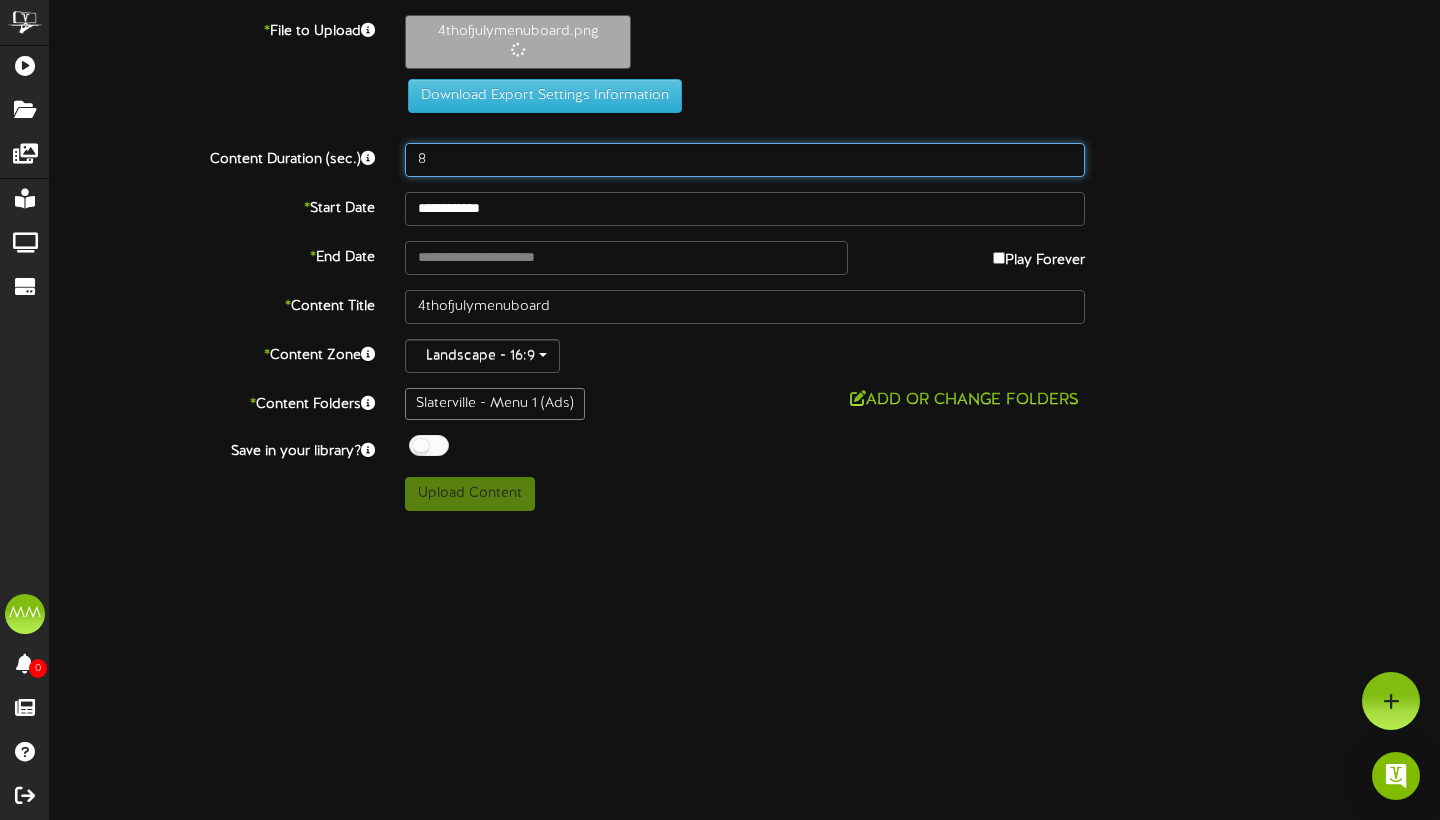 click on "8" at bounding box center [745, 160] 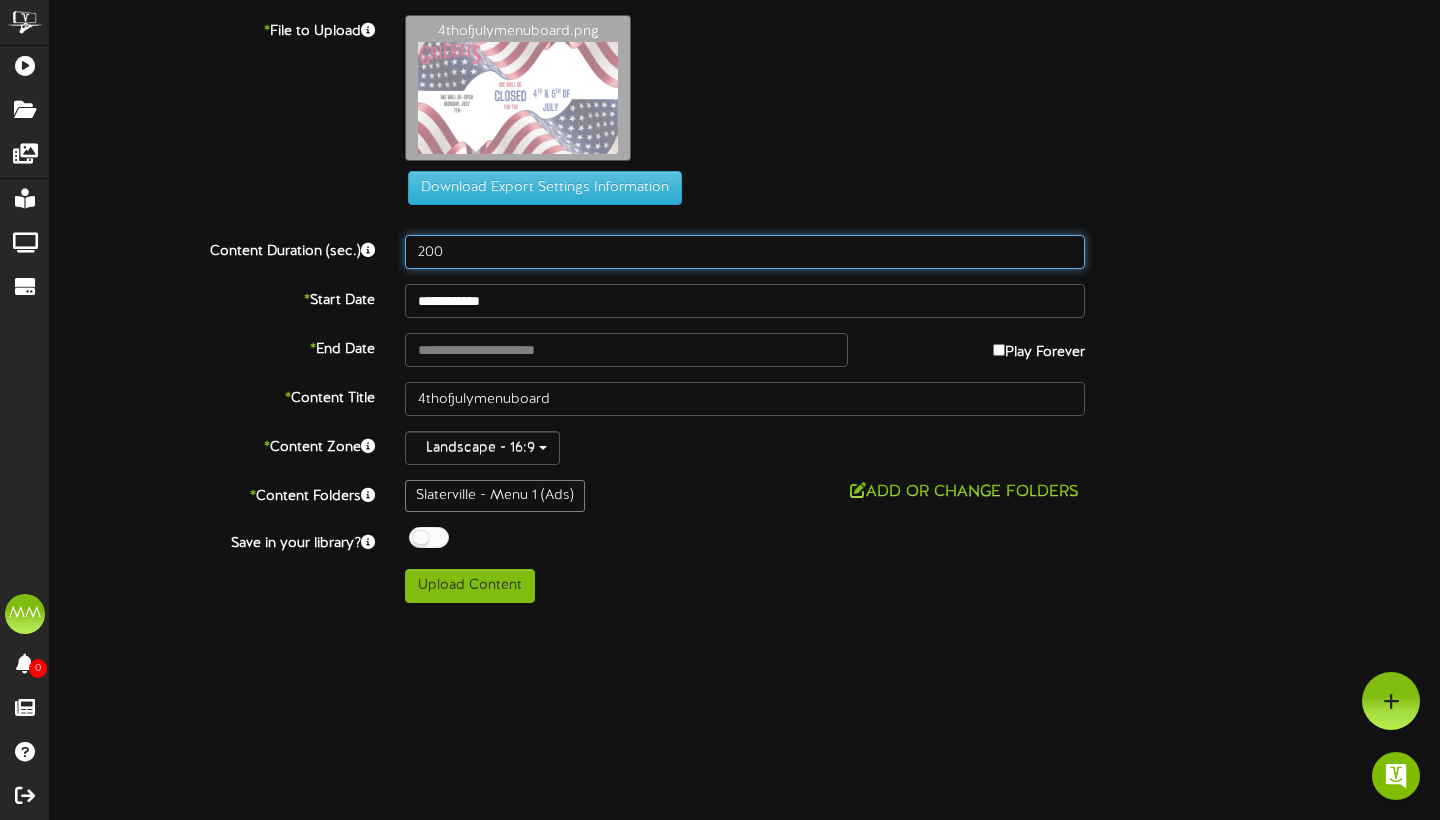 type on "200" 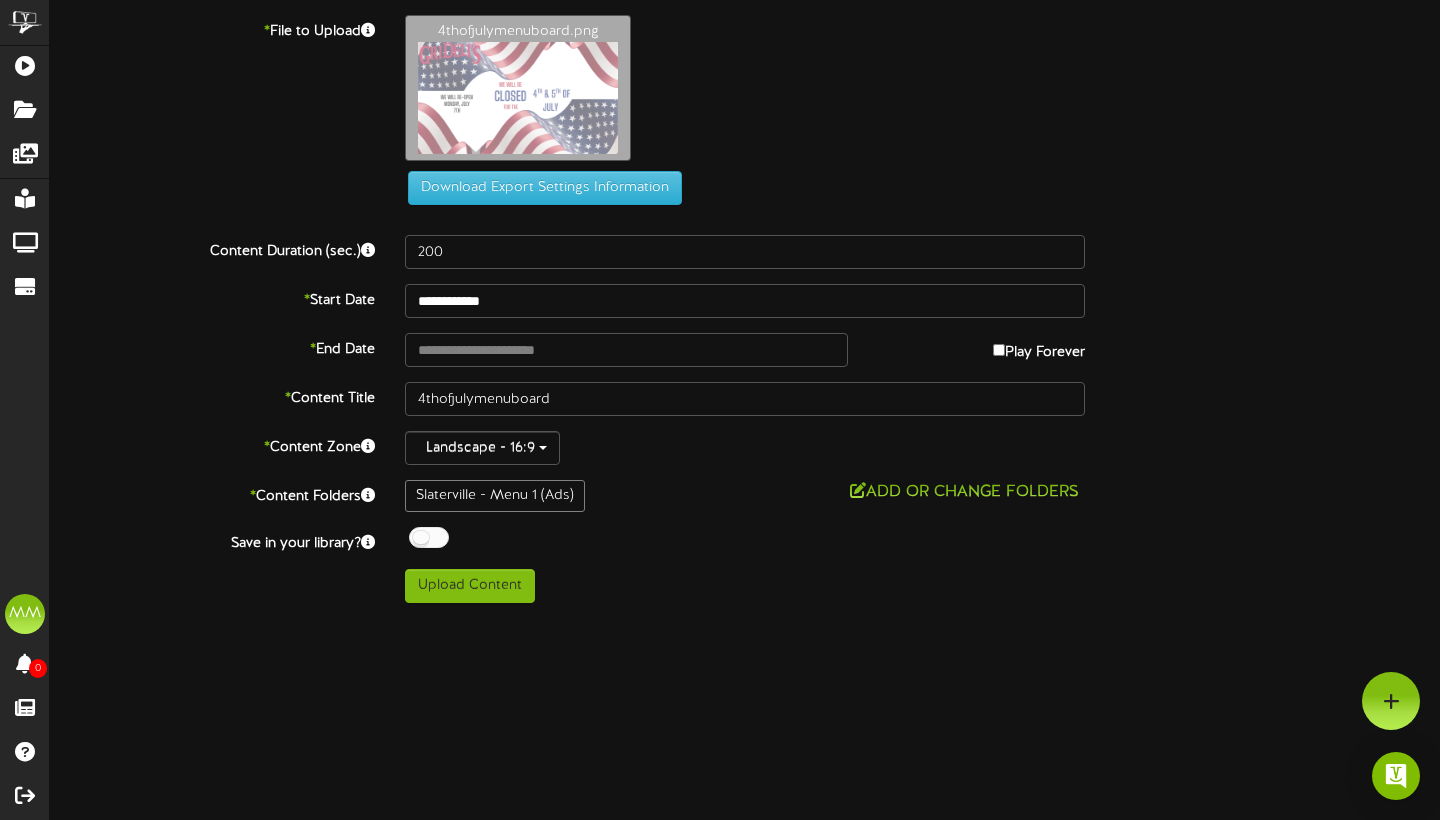 click on "ChannelValet
Playlists
Folders
Messages
My Library
Groups
Devices
MM
[PERSON_NAME]
0
Proofs
Feature Tracking
Help
Logout" at bounding box center (720, 309) 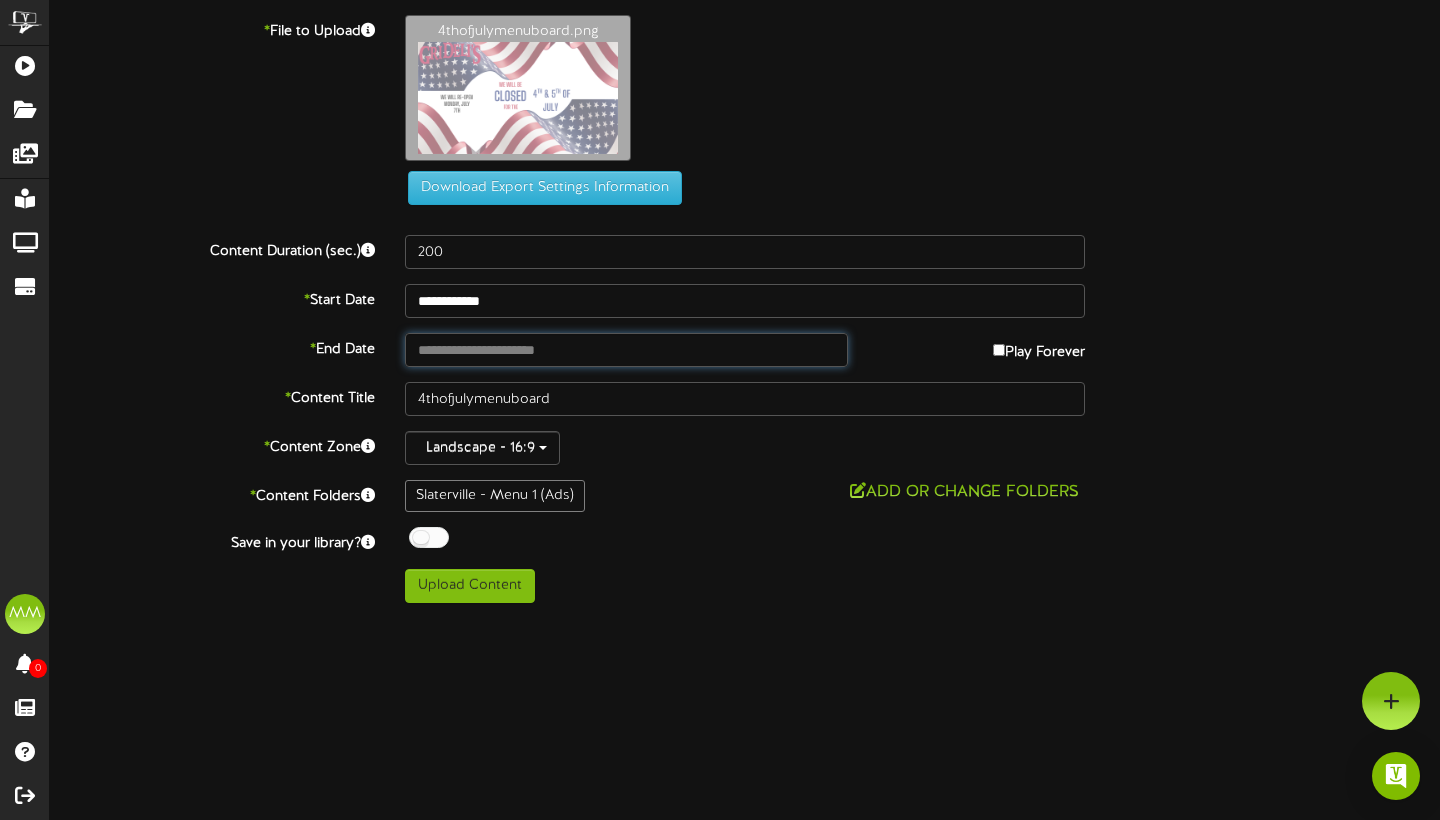 click at bounding box center [626, 350] 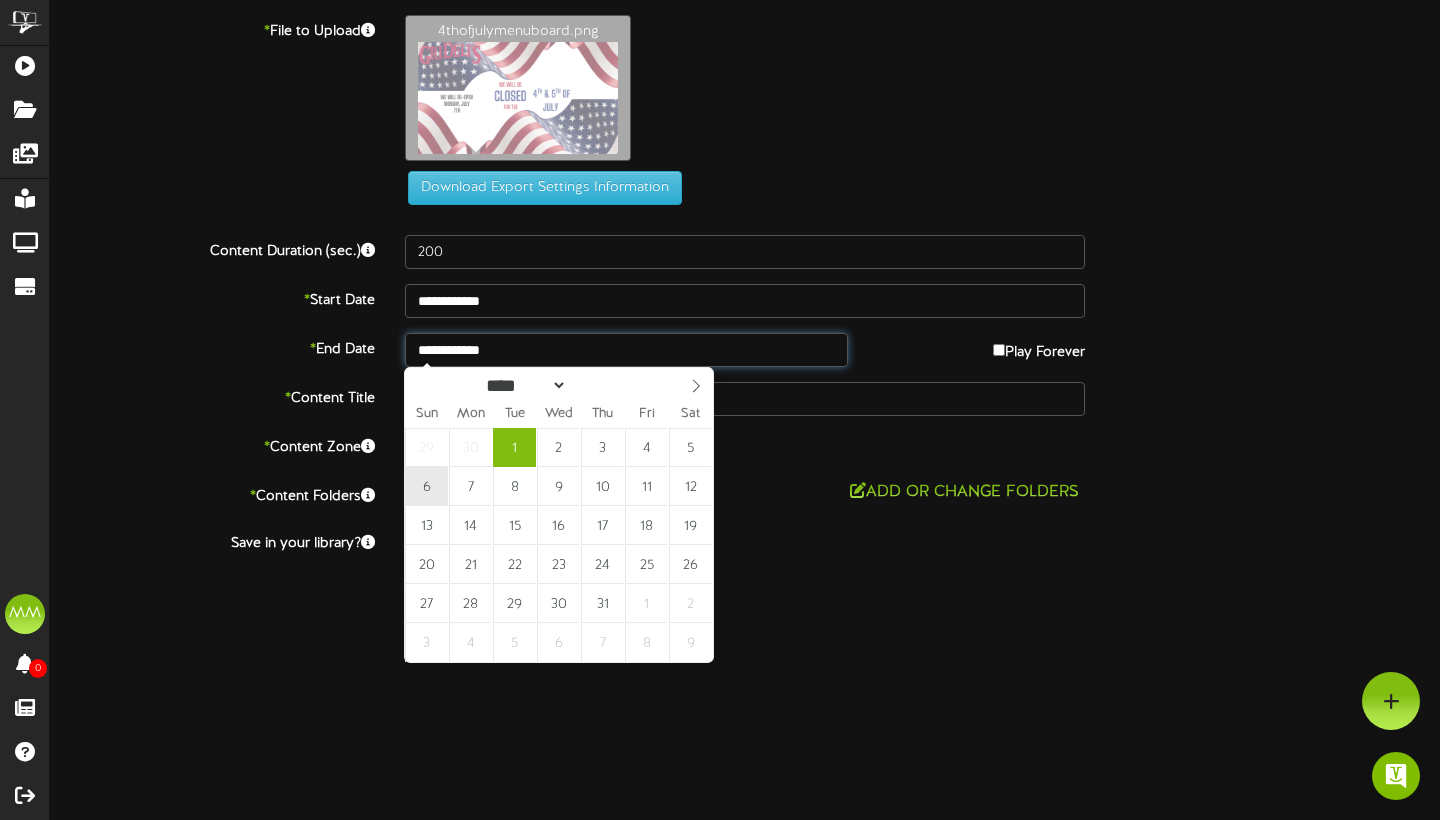 type on "**********" 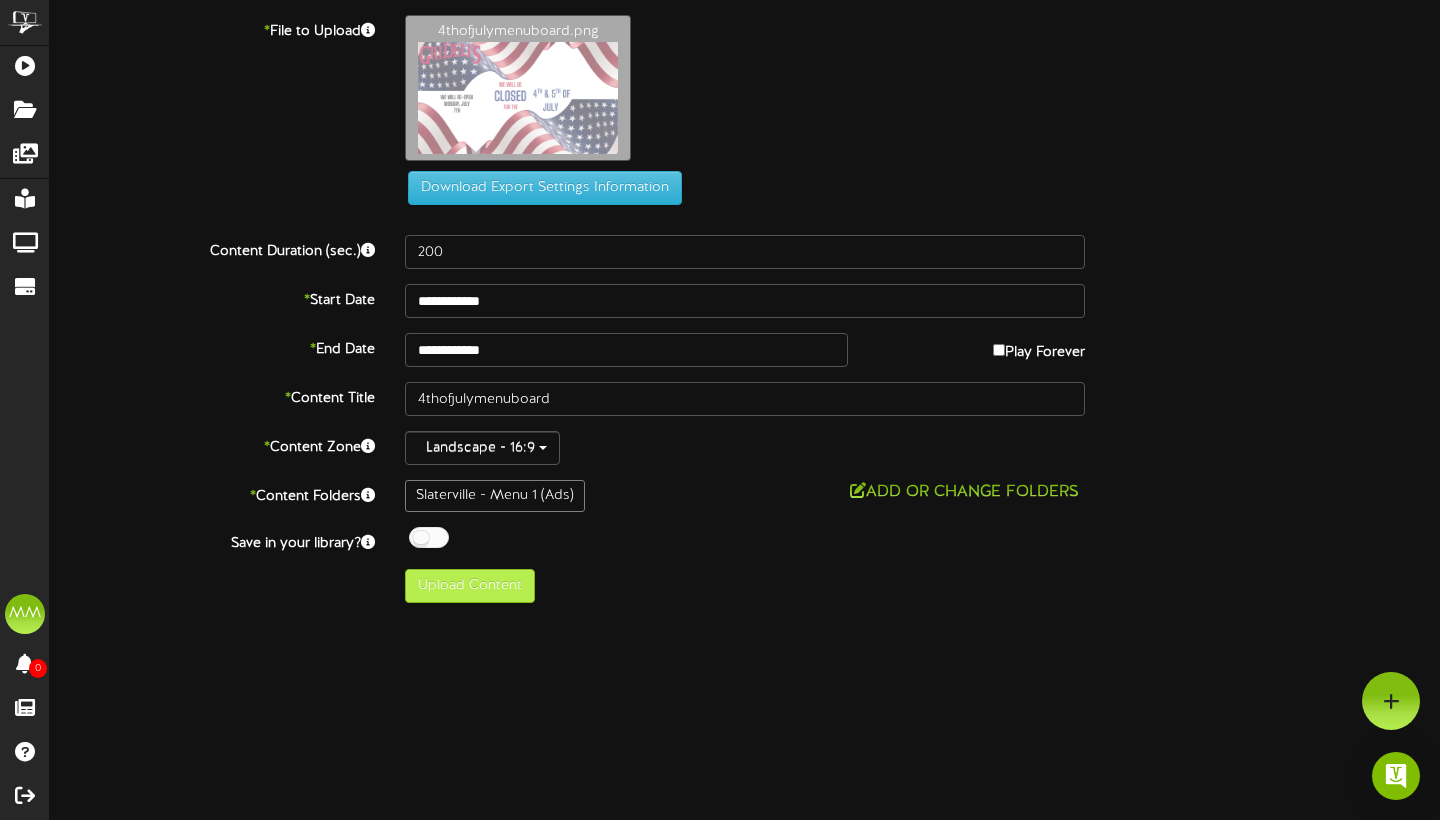 click on "Upload Content" at bounding box center [470, 586] 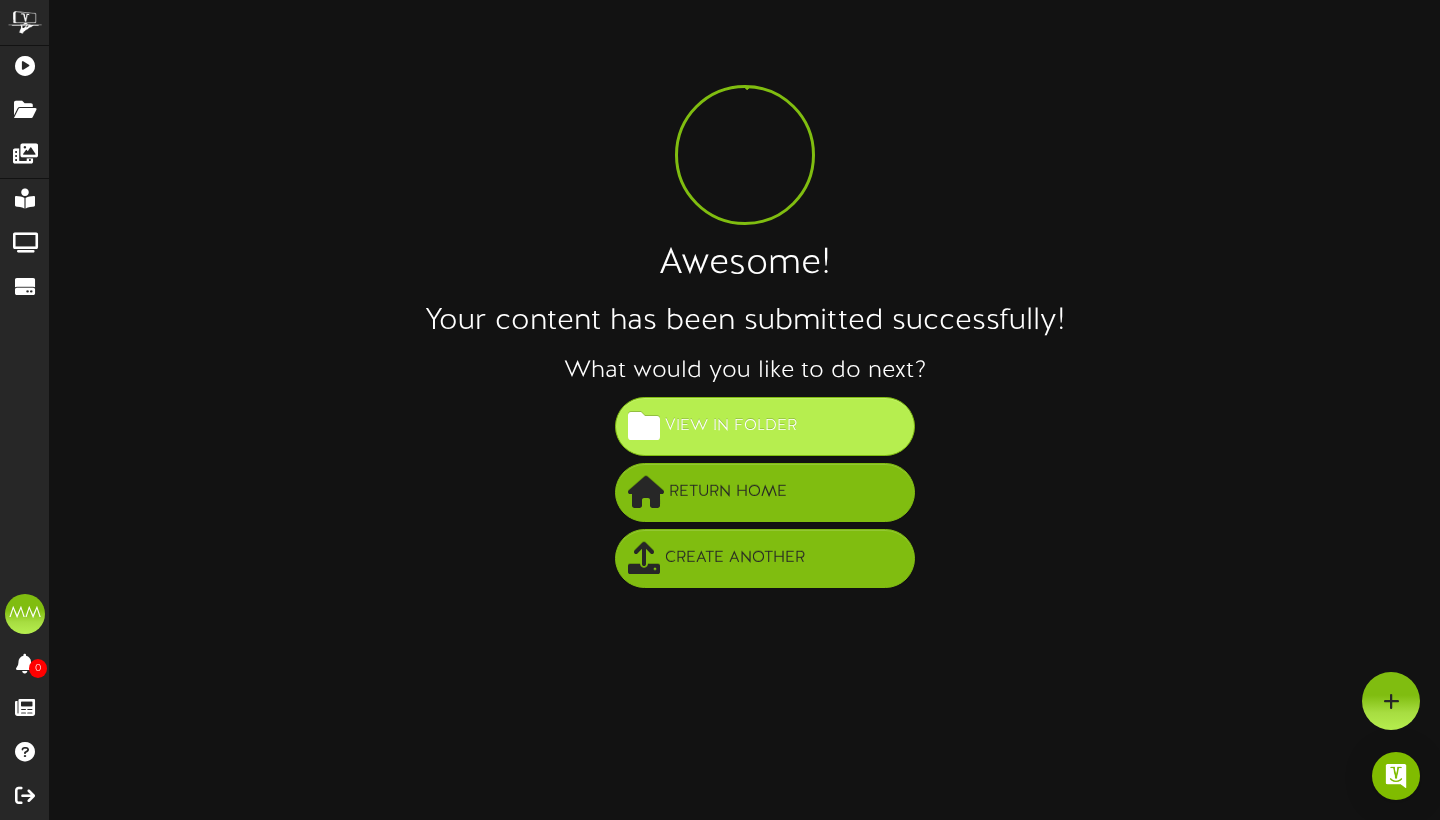 click on "View in Folder" at bounding box center [765, 426] 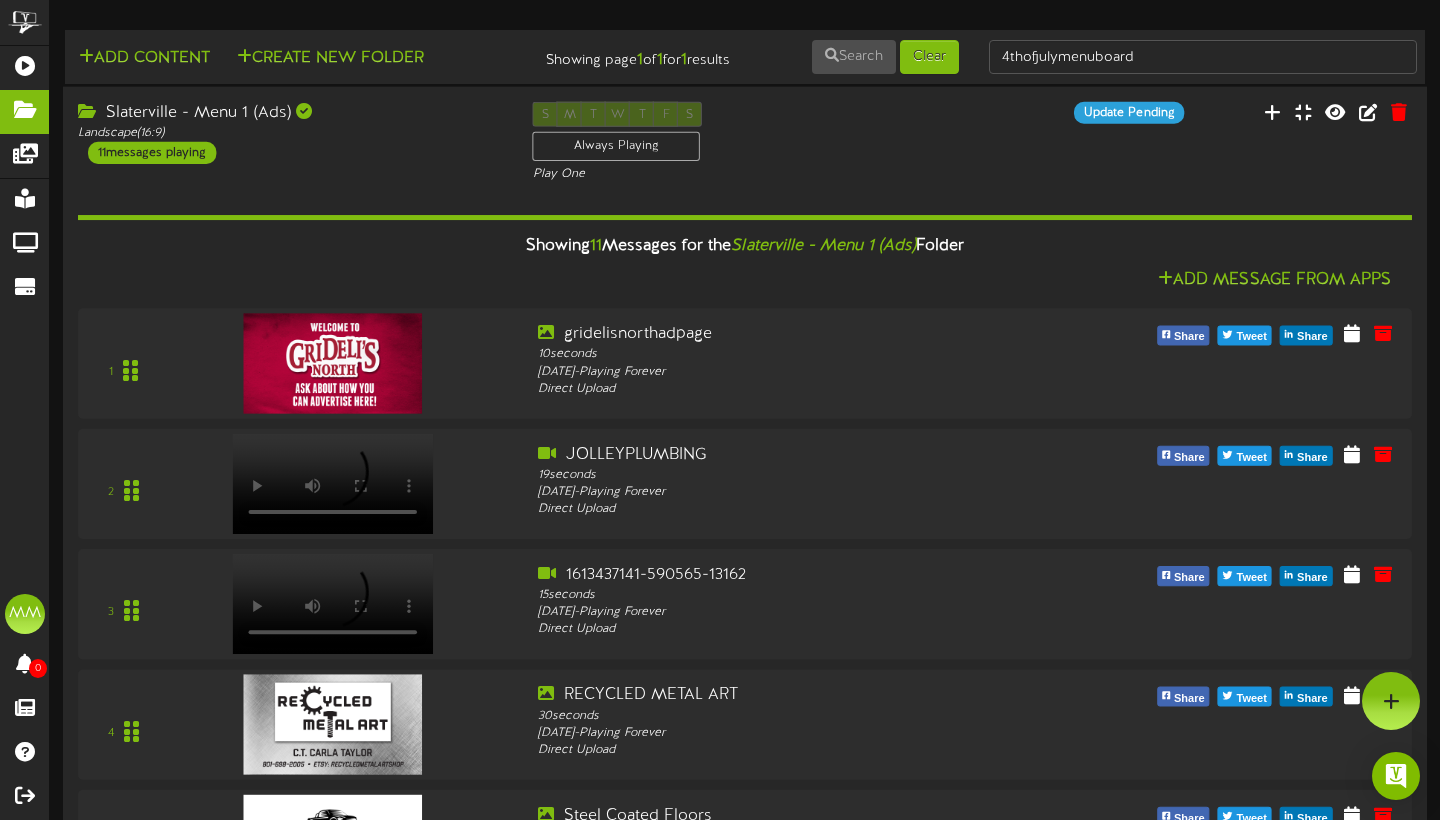 scroll, scrollTop: 0, scrollLeft: 0, axis: both 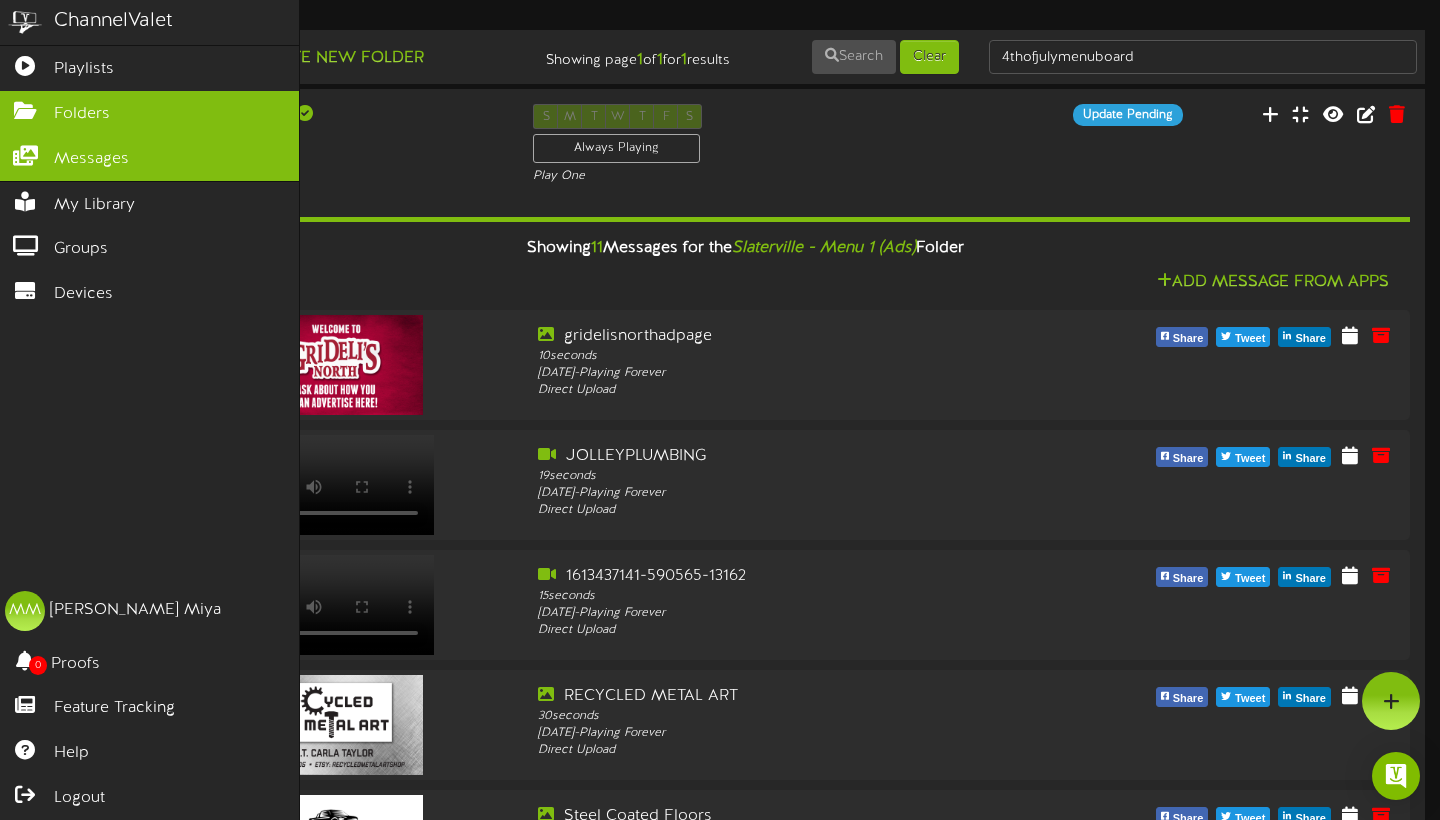 click at bounding box center (25, 153) 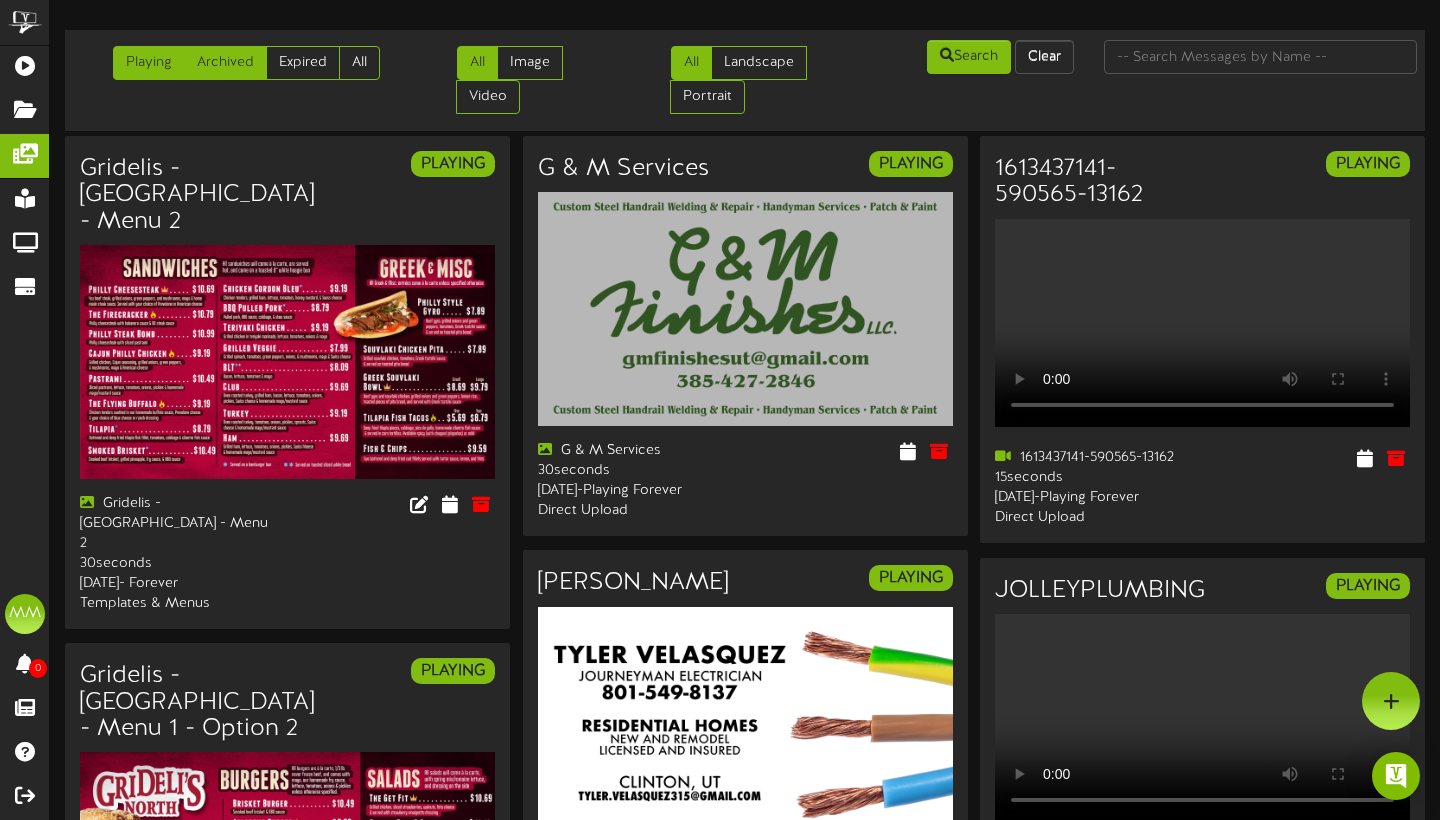 click on "Archived" at bounding box center [225, 63] 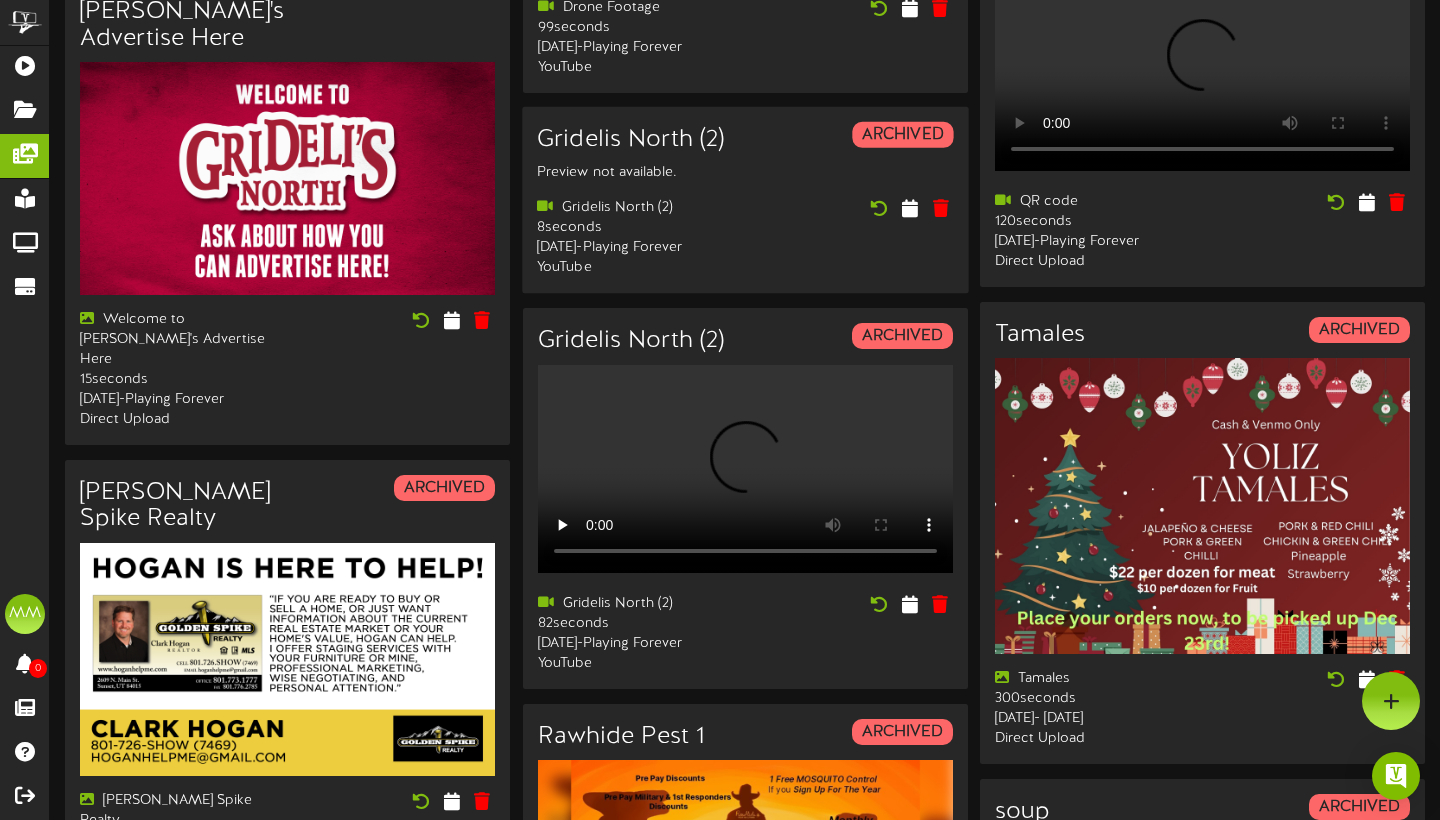 scroll, scrollTop: 596, scrollLeft: 0, axis: vertical 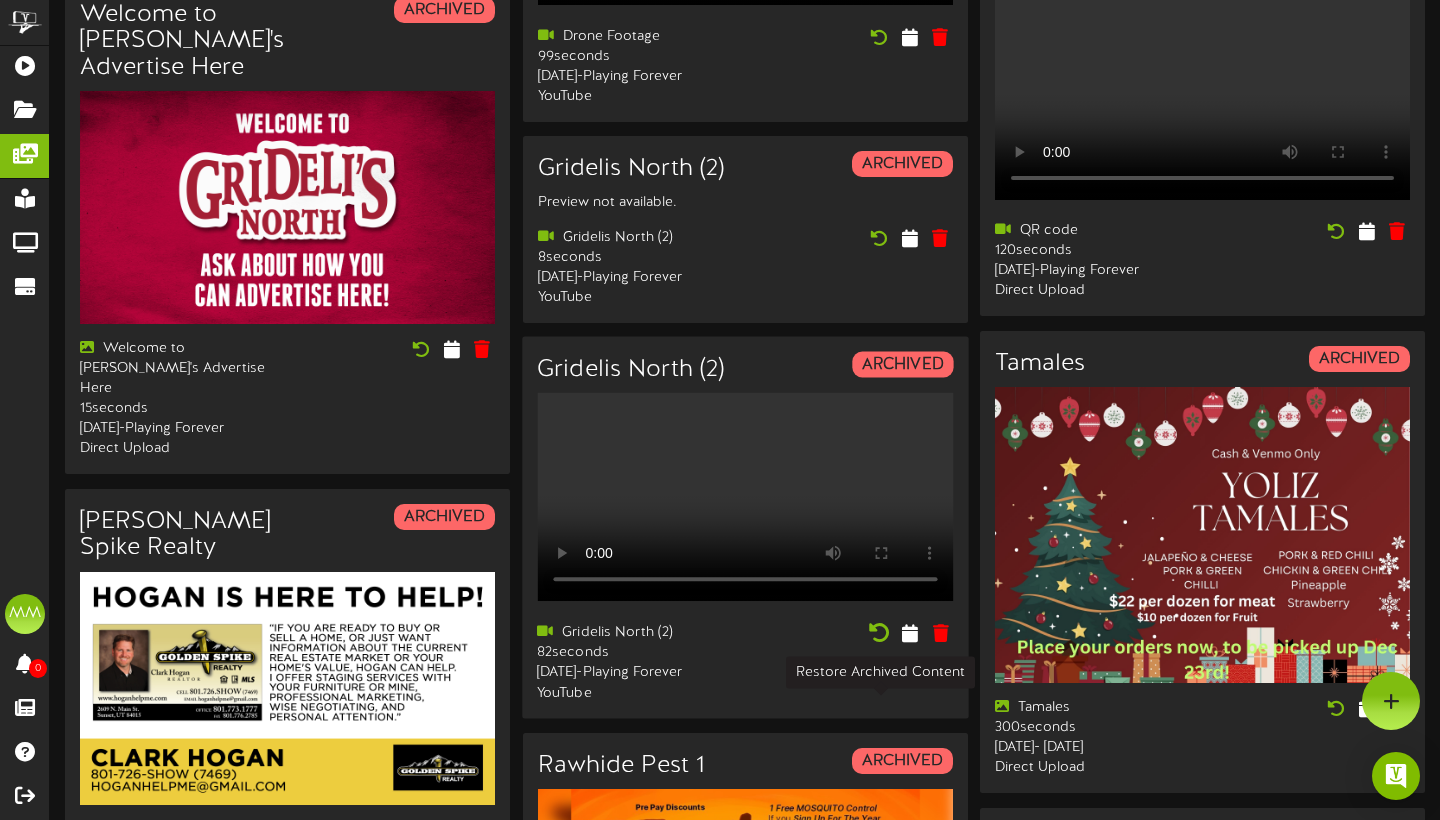 click at bounding box center (879, 633) 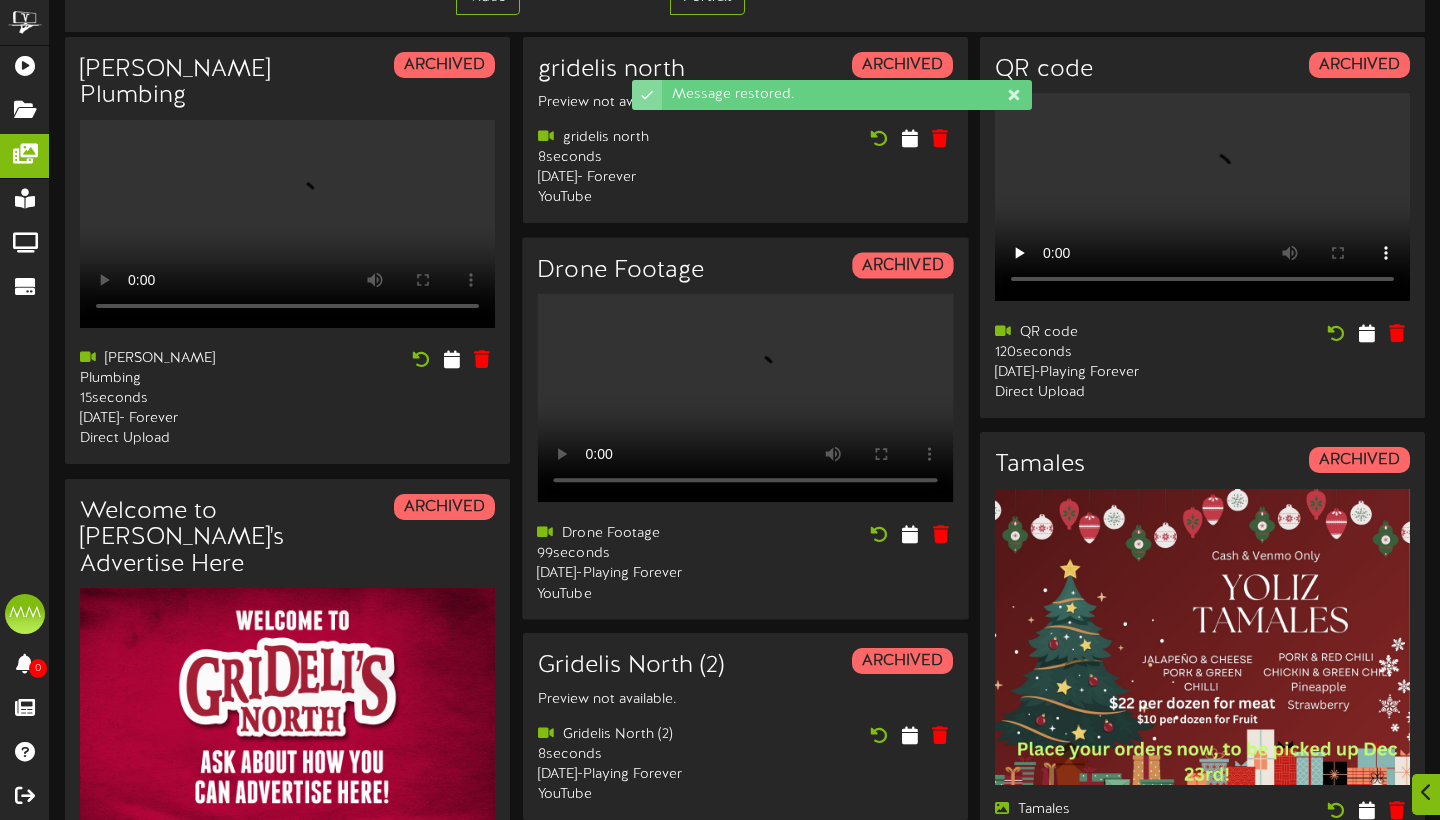 scroll, scrollTop: 101, scrollLeft: 0, axis: vertical 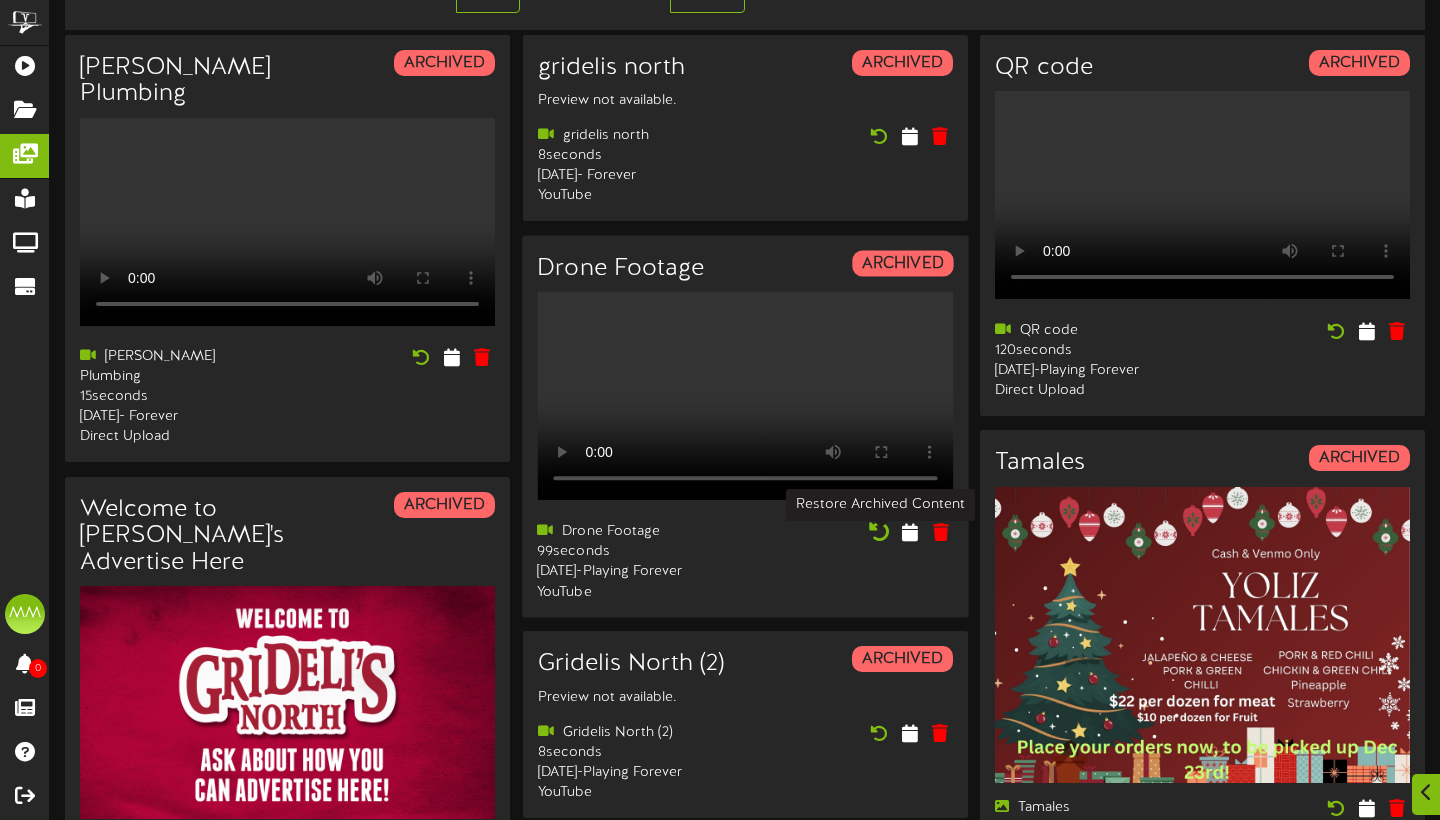 click at bounding box center (879, 532) 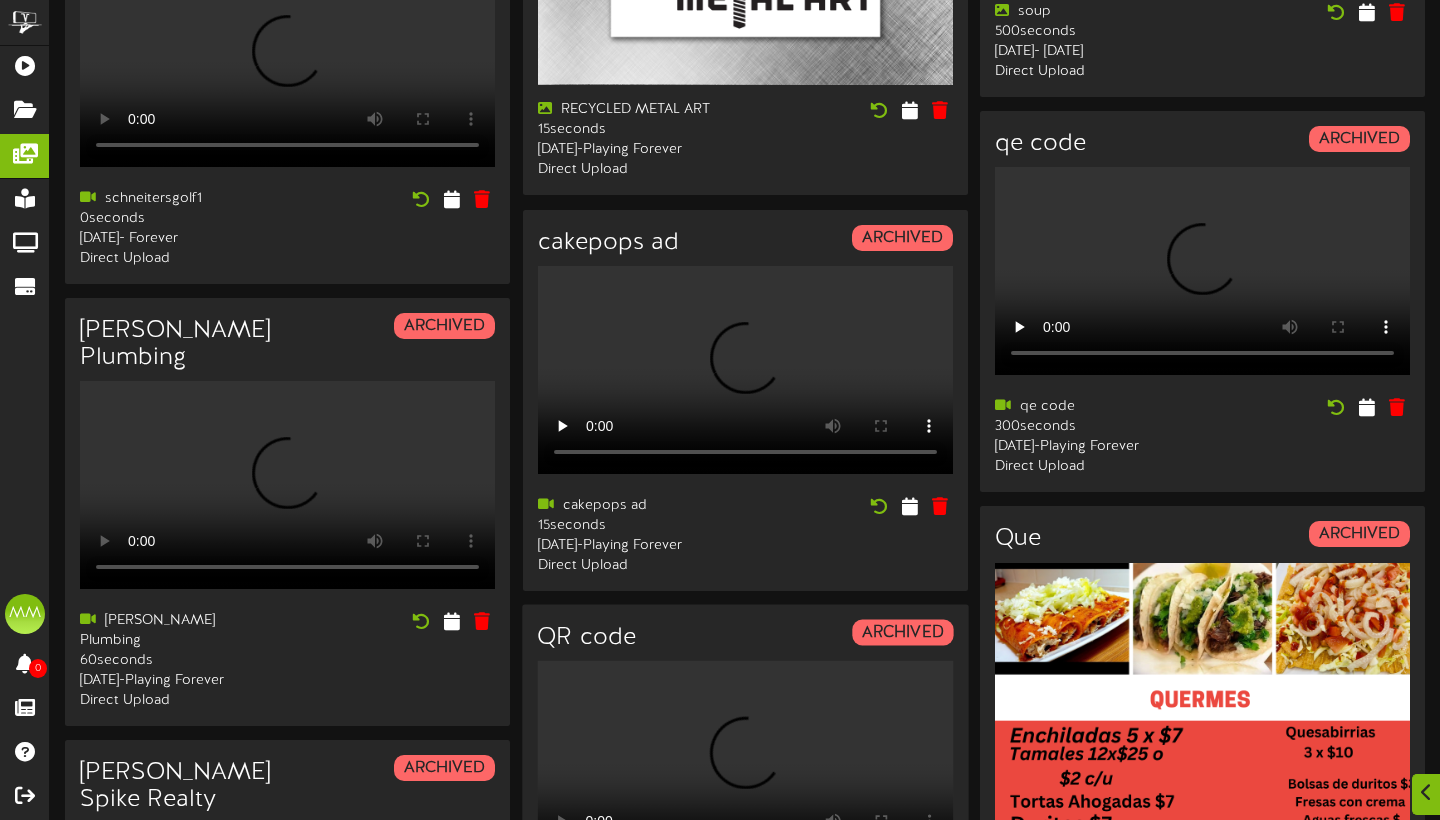 scroll, scrollTop: 2079, scrollLeft: 0, axis: vertical 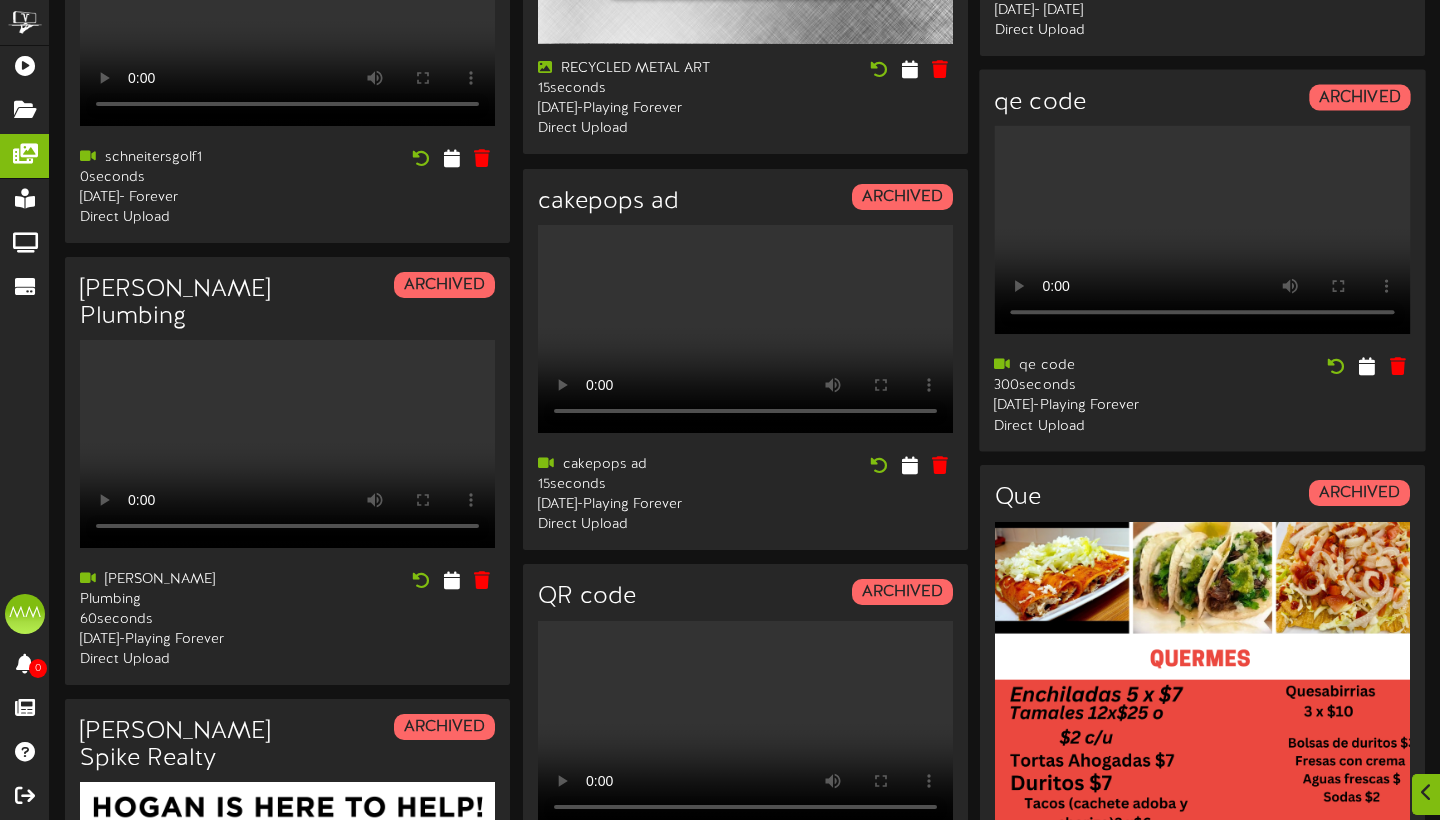 click on "Your browser does not support HTML5 video." at bounding box center (1202, 230) 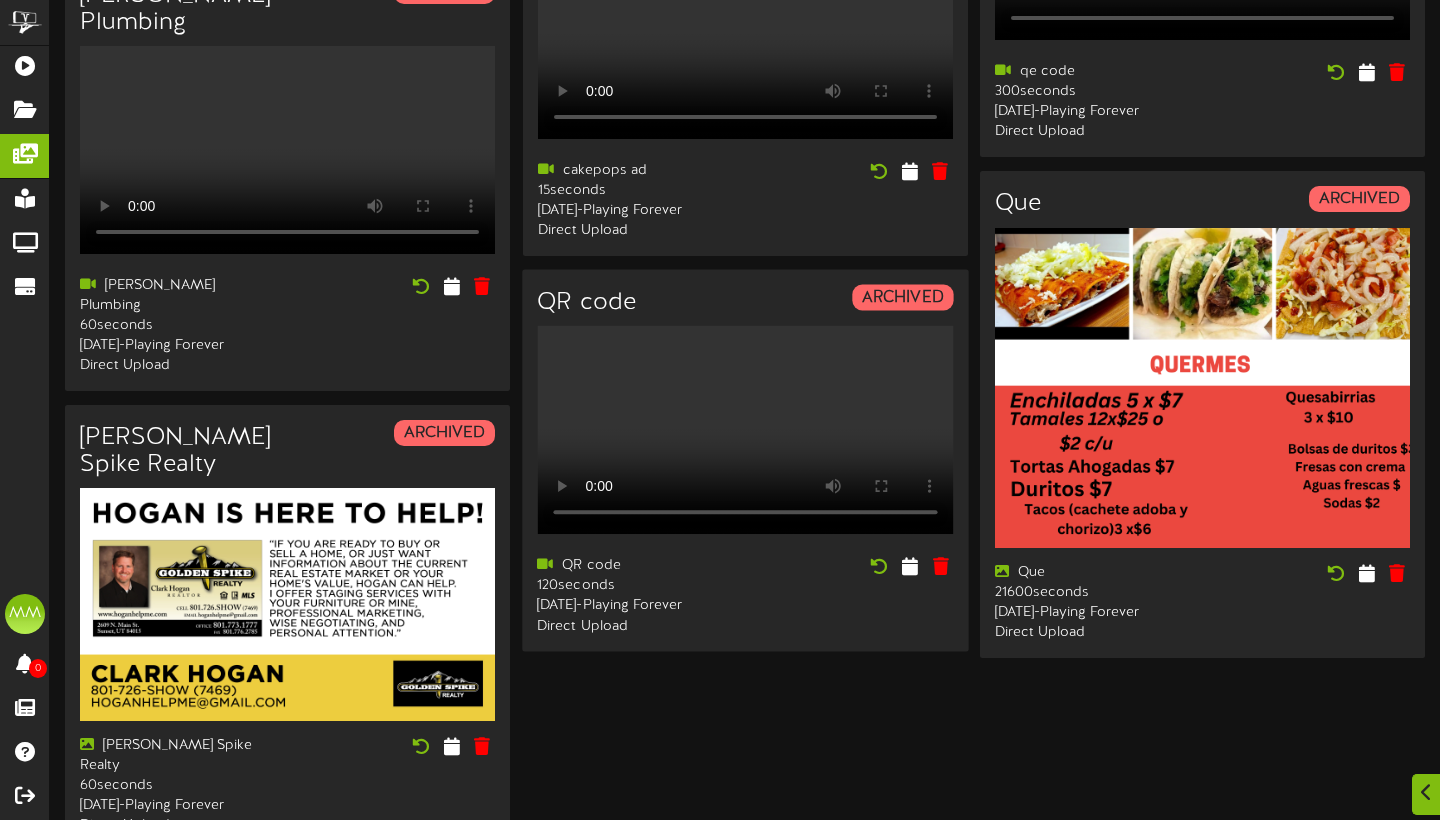 scroll, scrollTop: 2376, scrollLeft: 0, axis: vertical 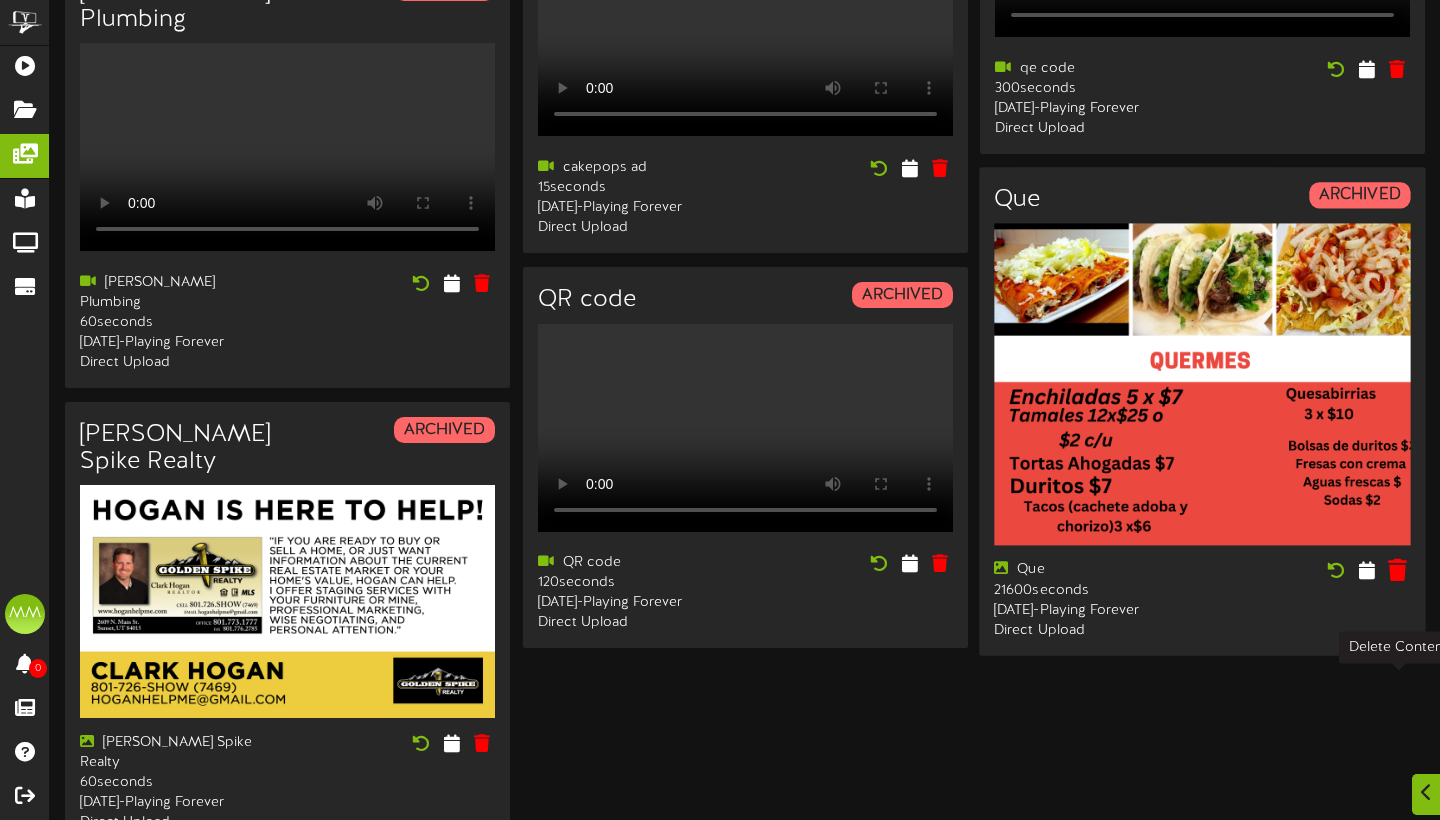 click at bounding box center (1397, 571) 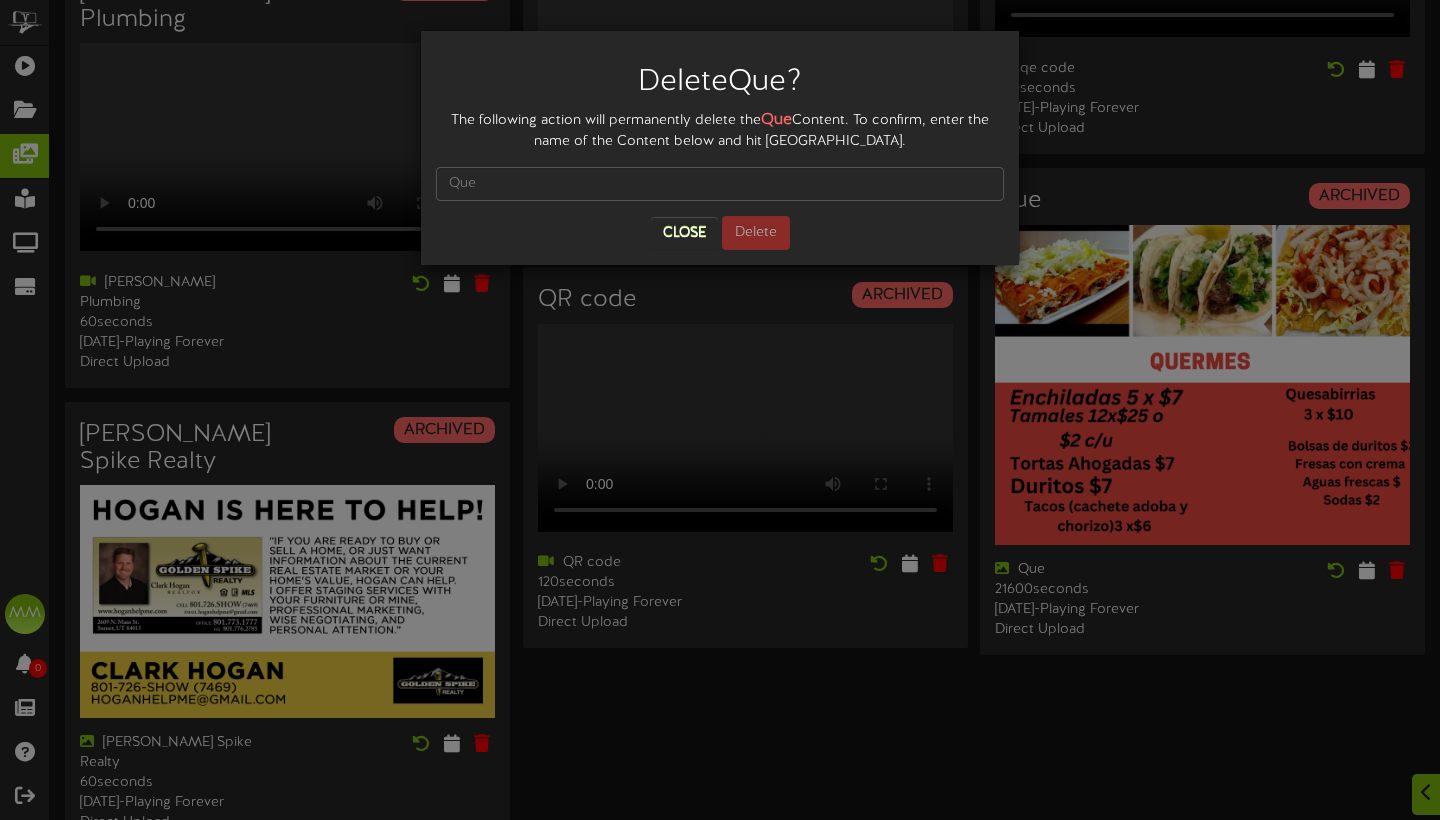 click on "Close" at bounding box center (684, 233) 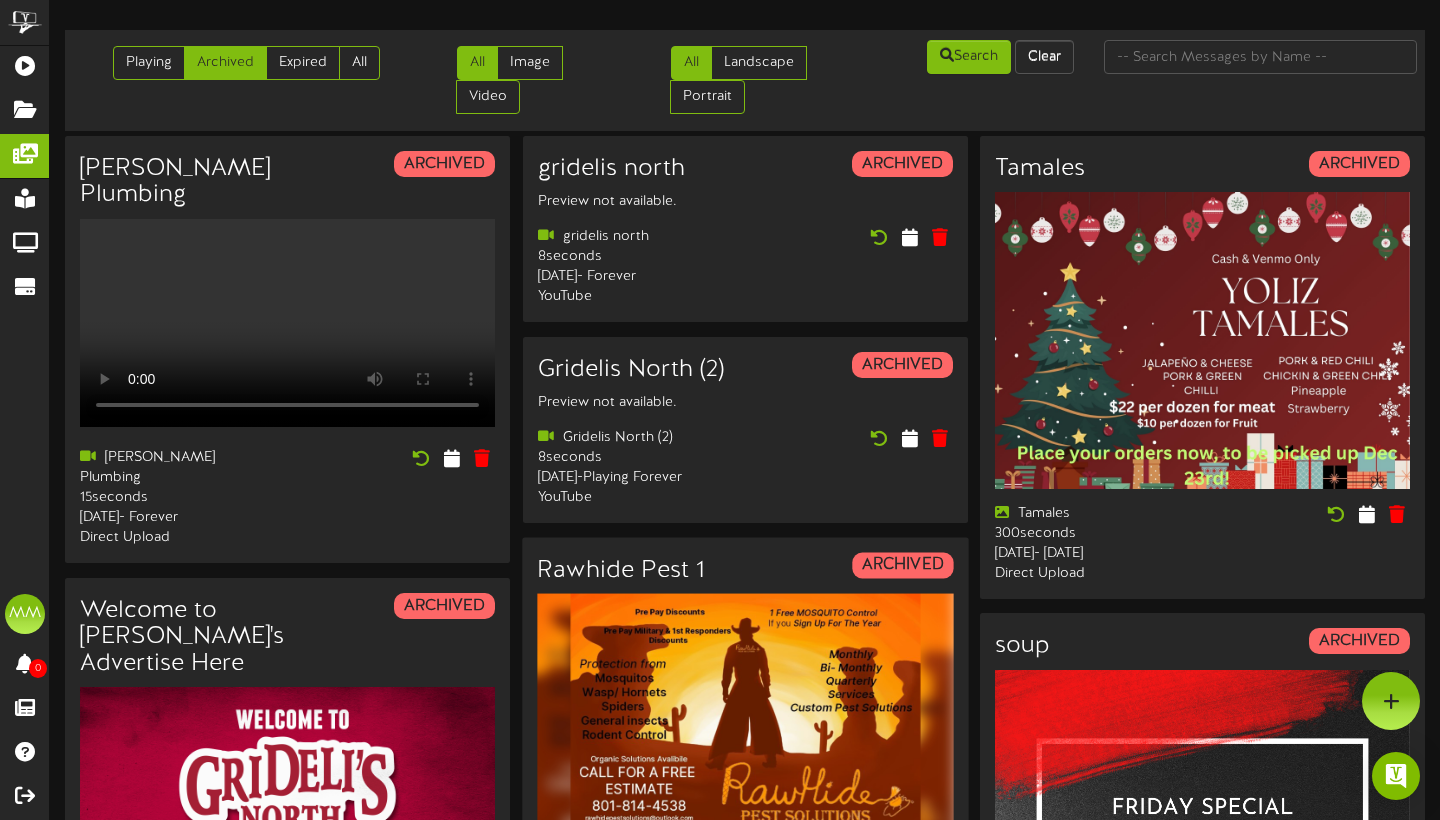 scroll, scrollTop: 0, scrollLeft: 0, axis: both 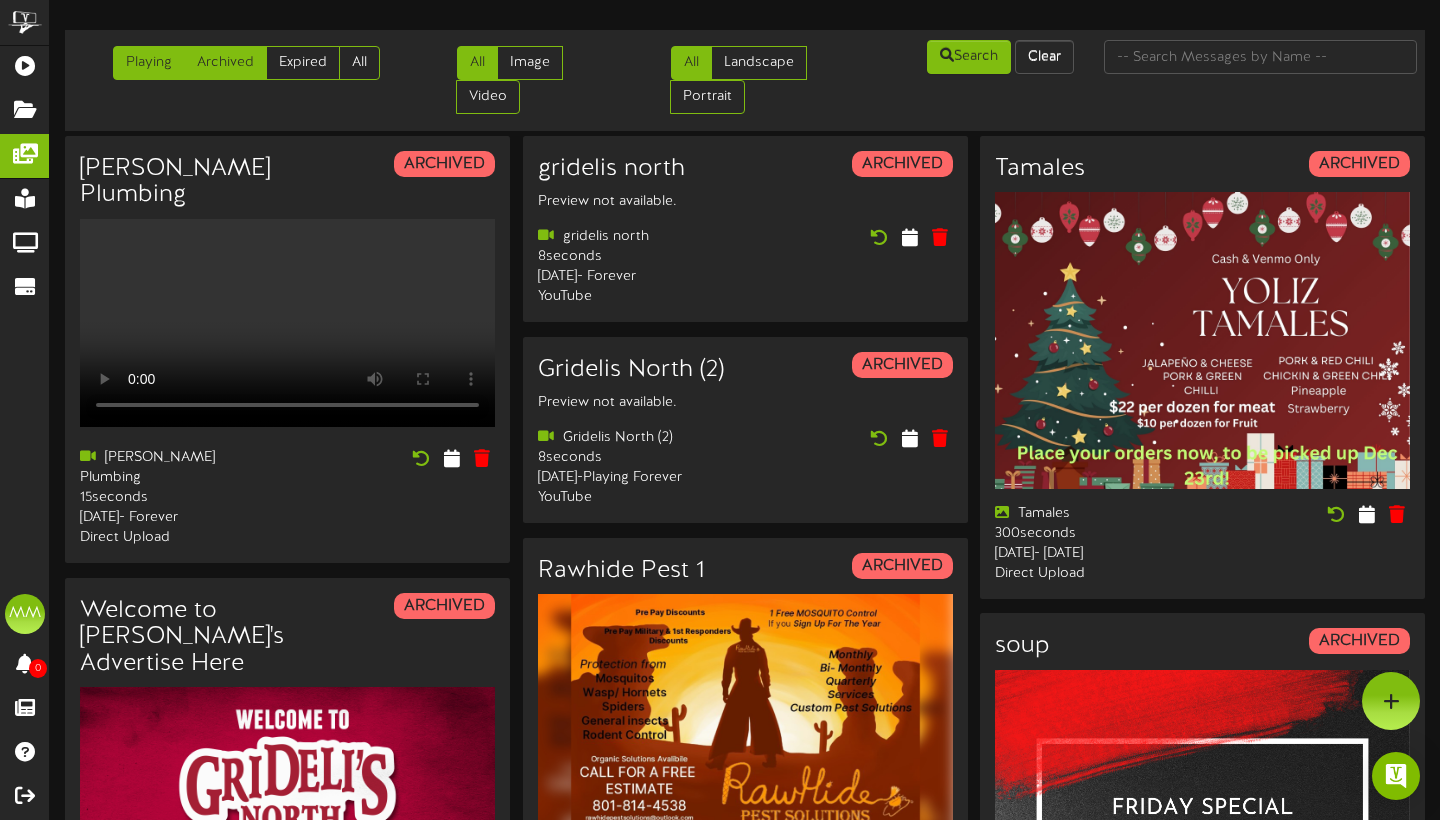 click on "Playing" at bounding box center [149, 63] 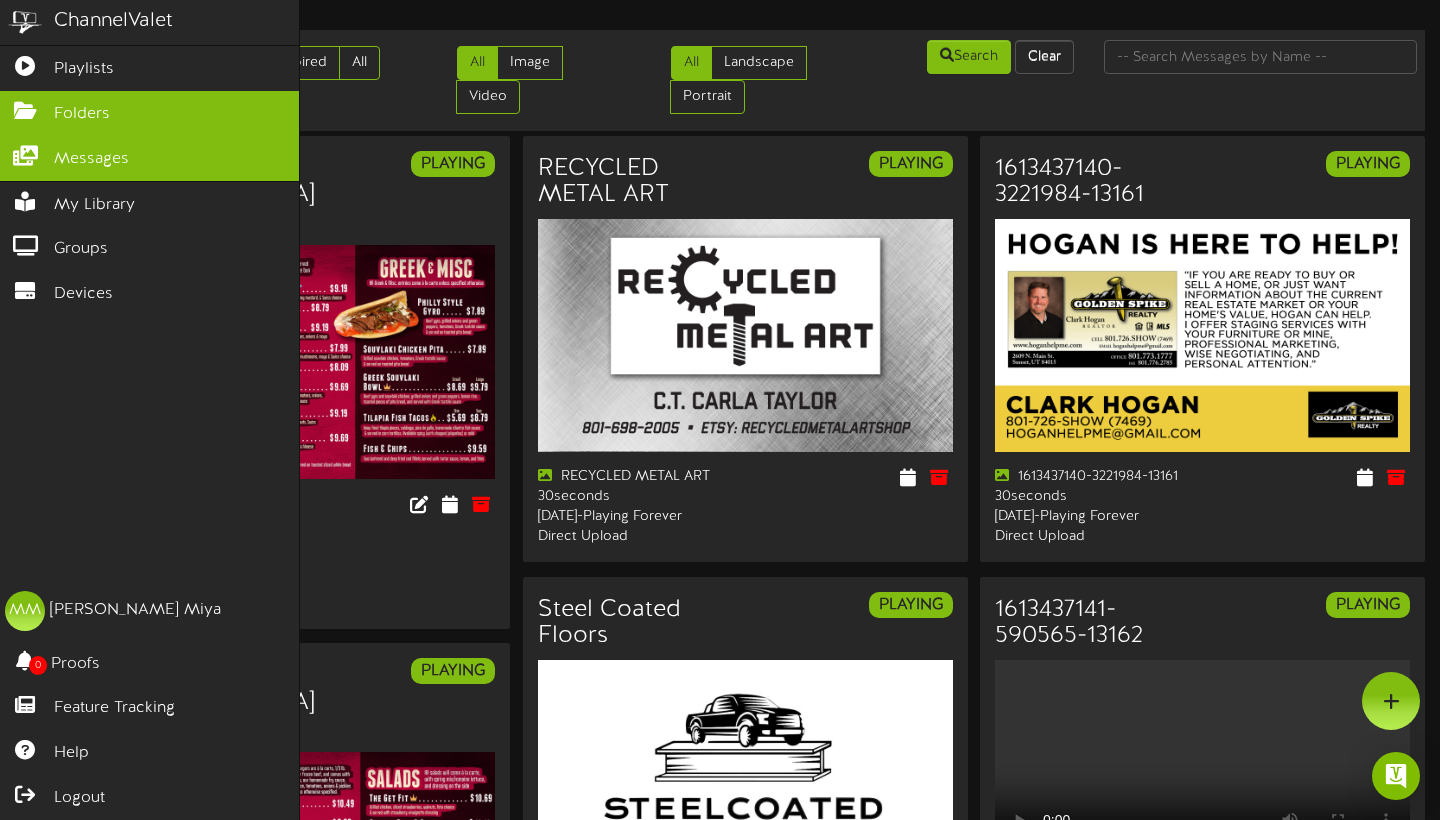 scroll, scrollTop: 0, scrollLeft: 0, axis: both 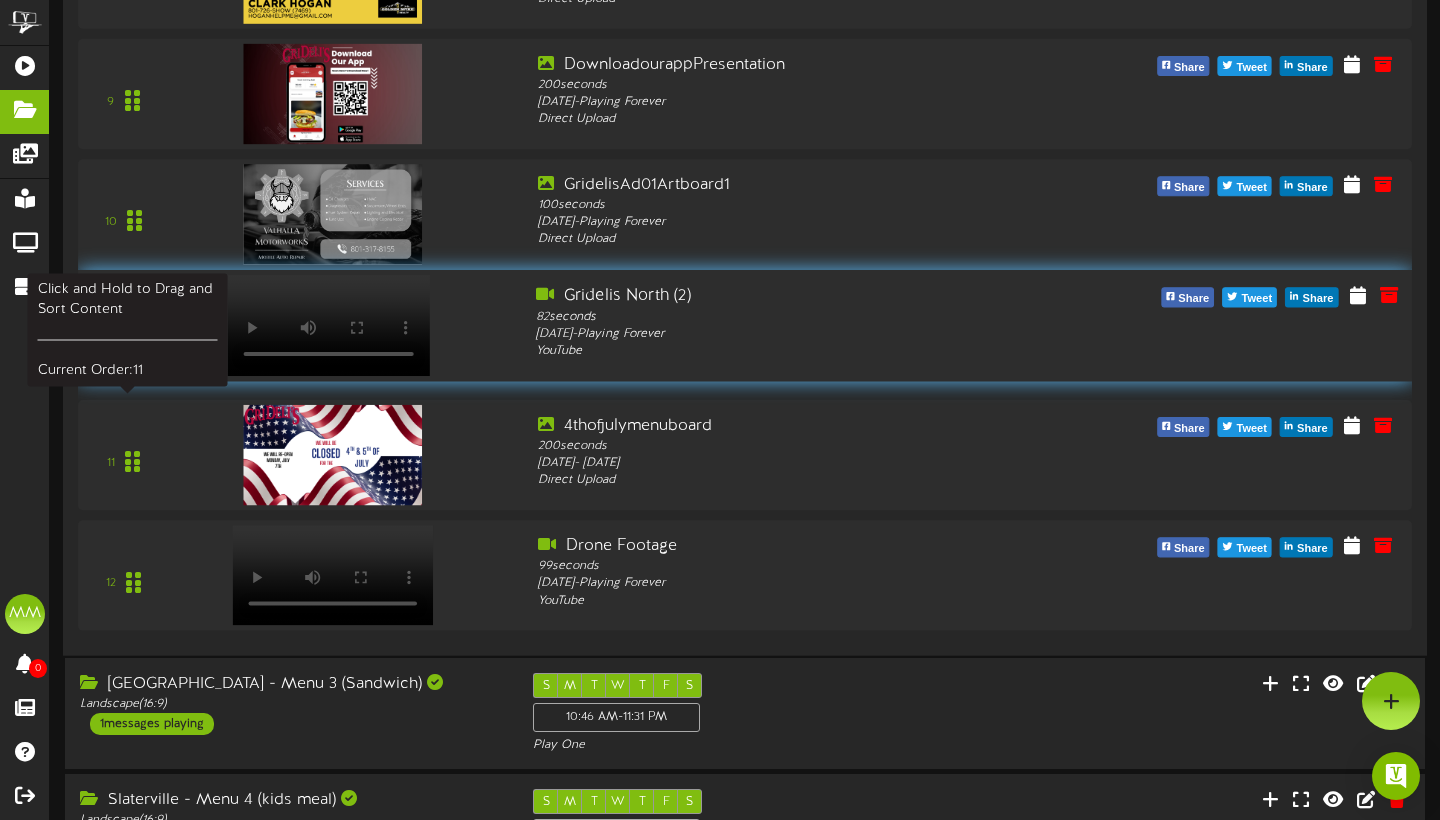 drag, startPoint x: 117, startPoint y: 359, endPoint x: 101, endPoint y: 350, distance: 18.35756 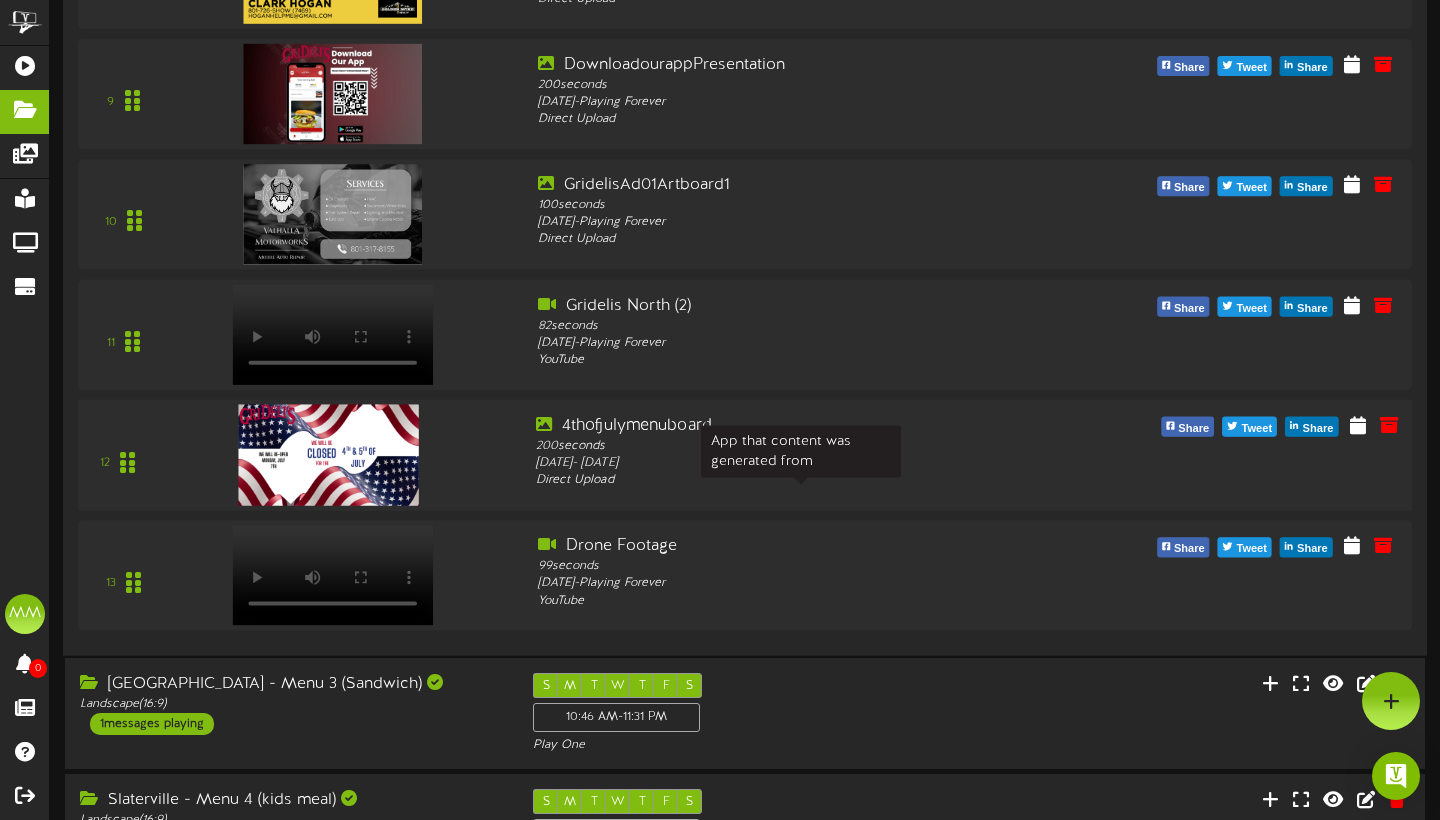 click on "Direct Upload" at bounding box center (801, 480) 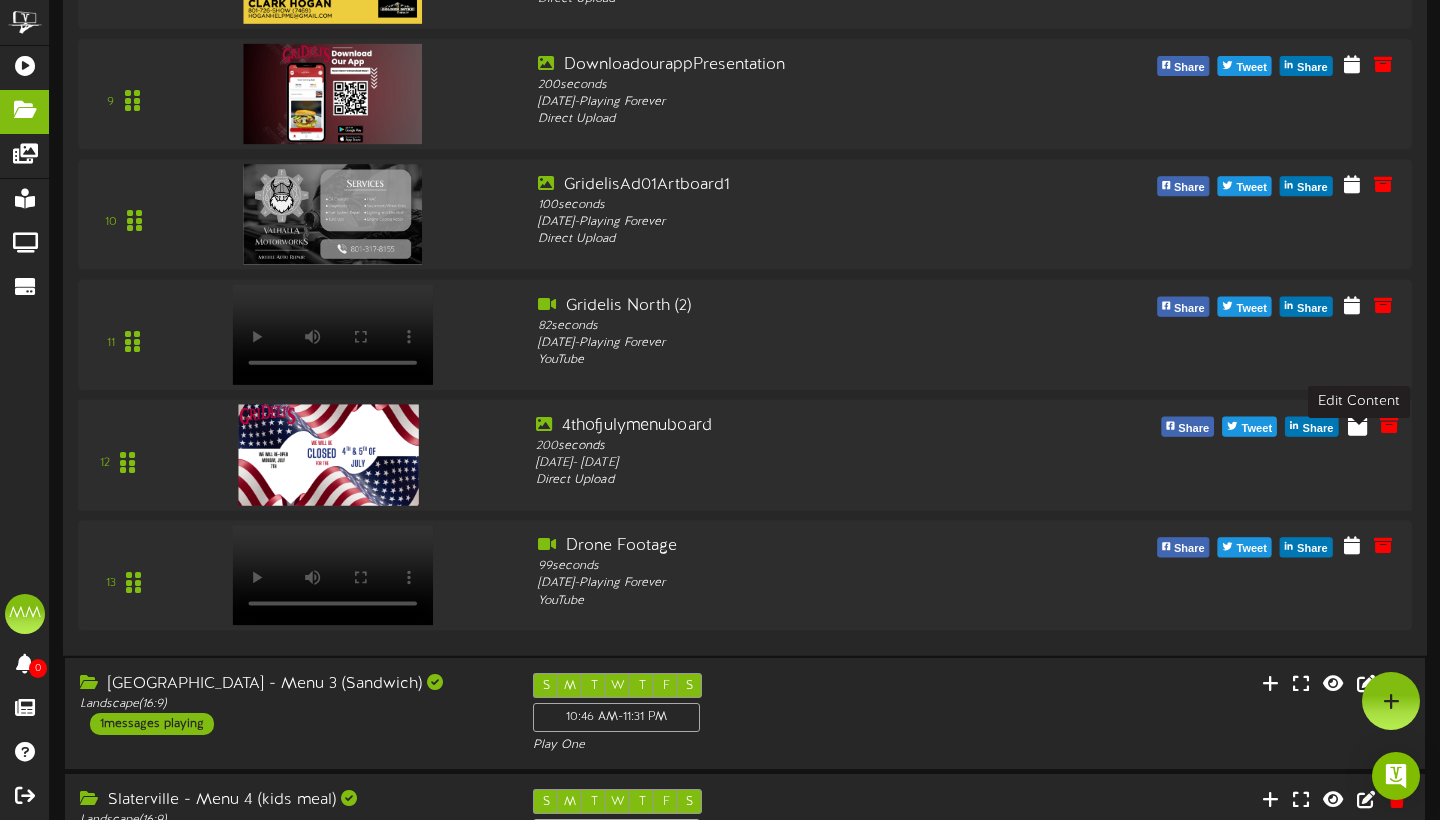 click at bounding box center [1357, 424] 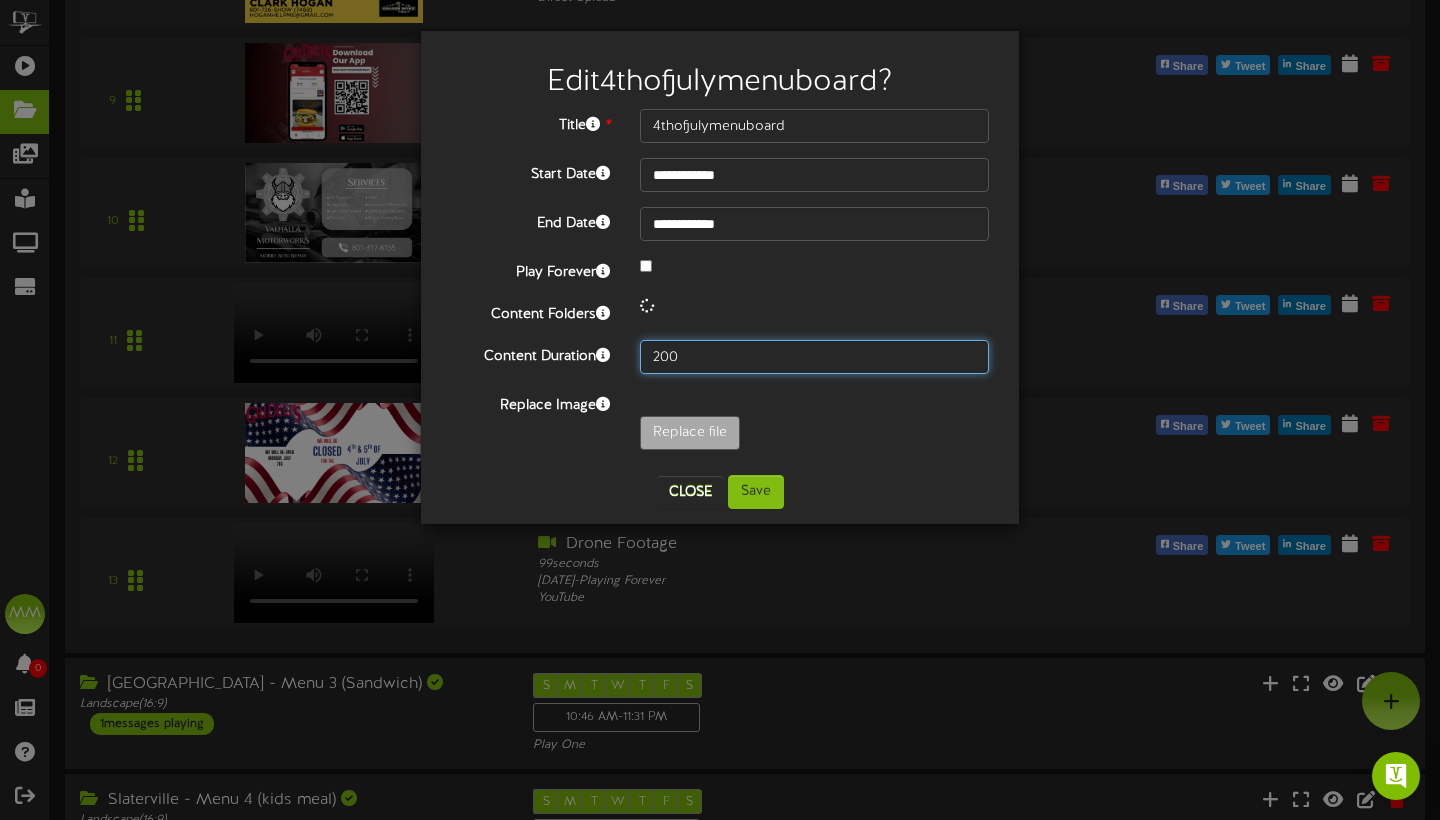 click on "200" at bounding box center [814, 357] 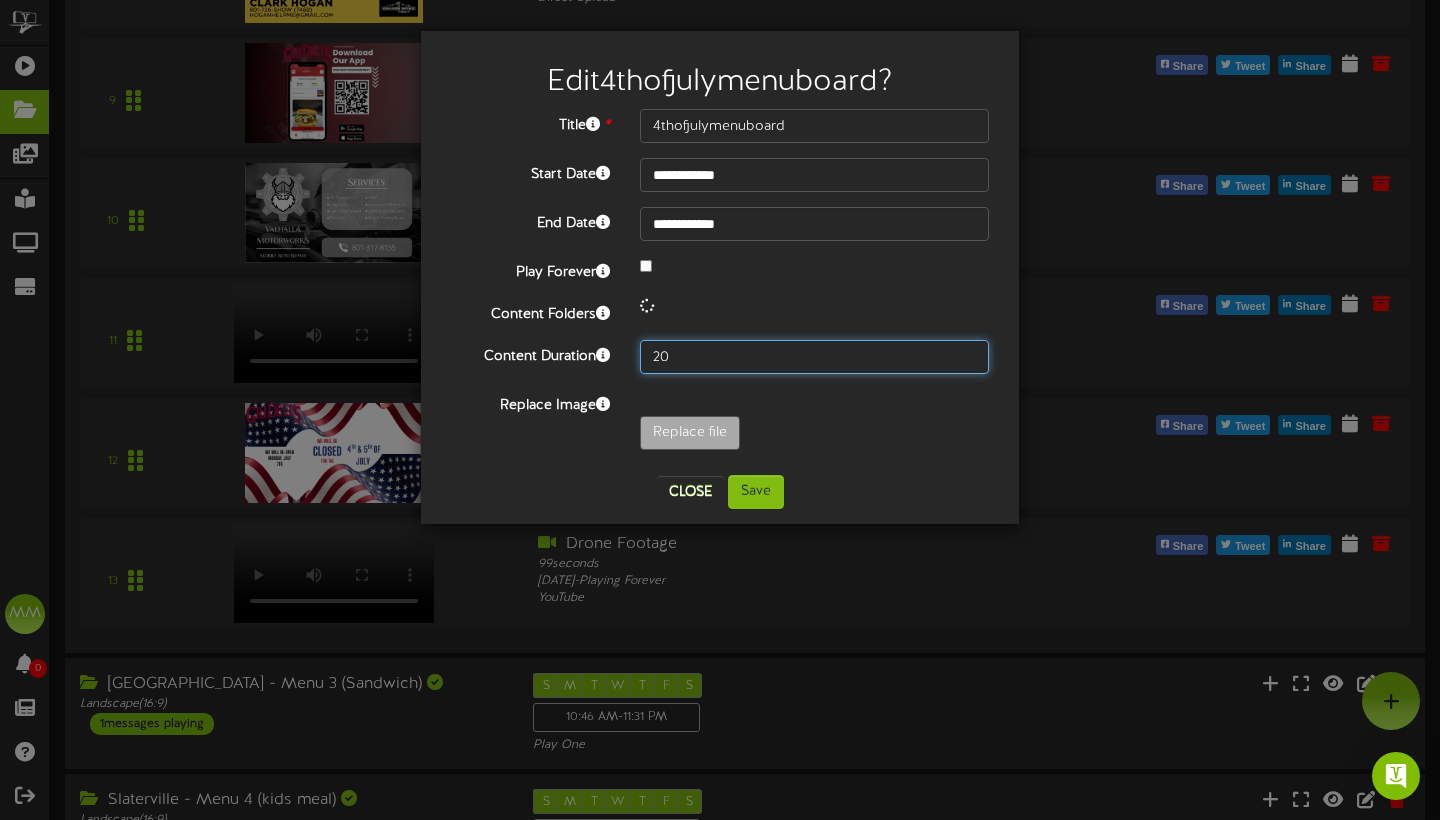 type on "2" 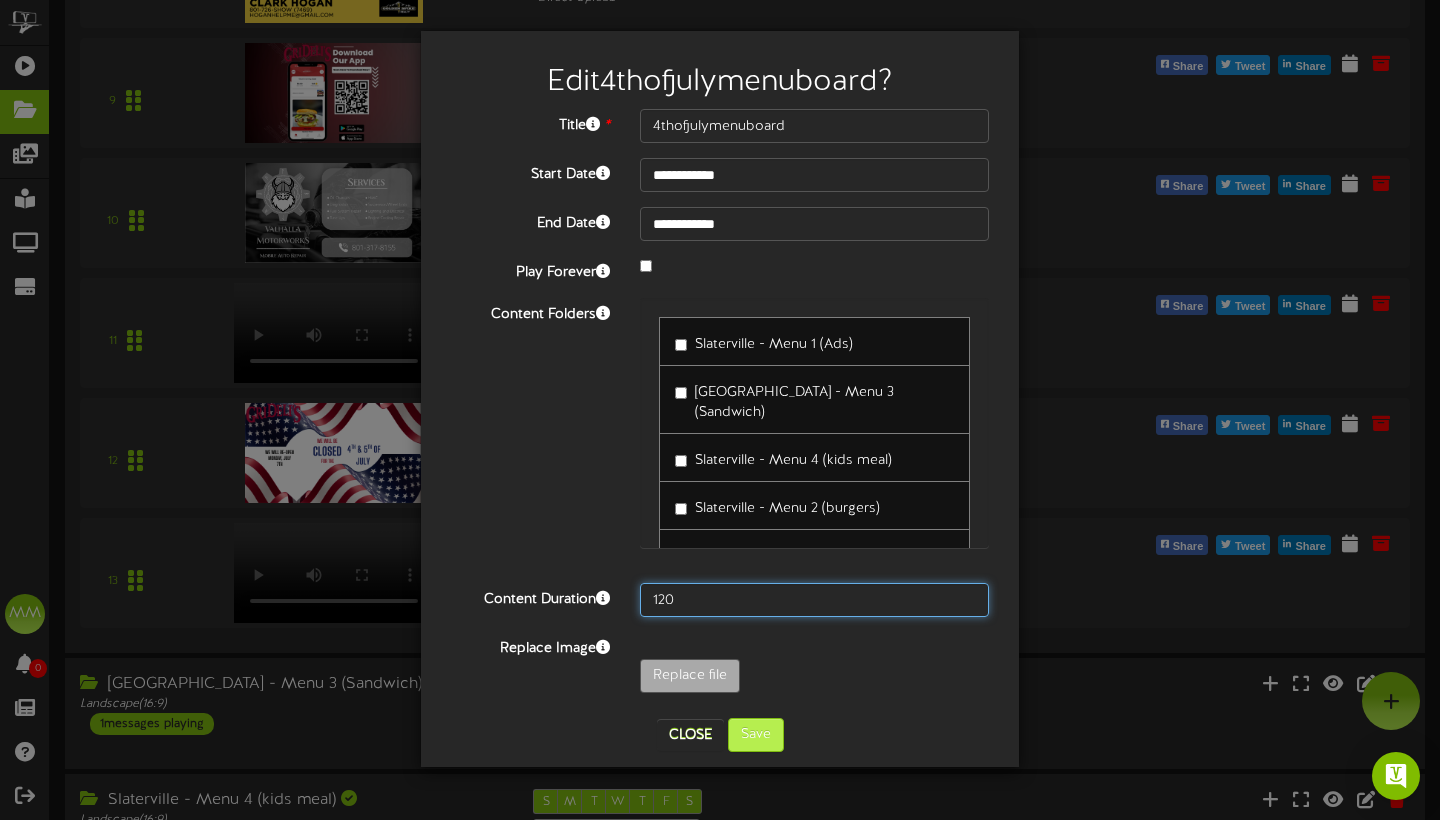 type on "120" 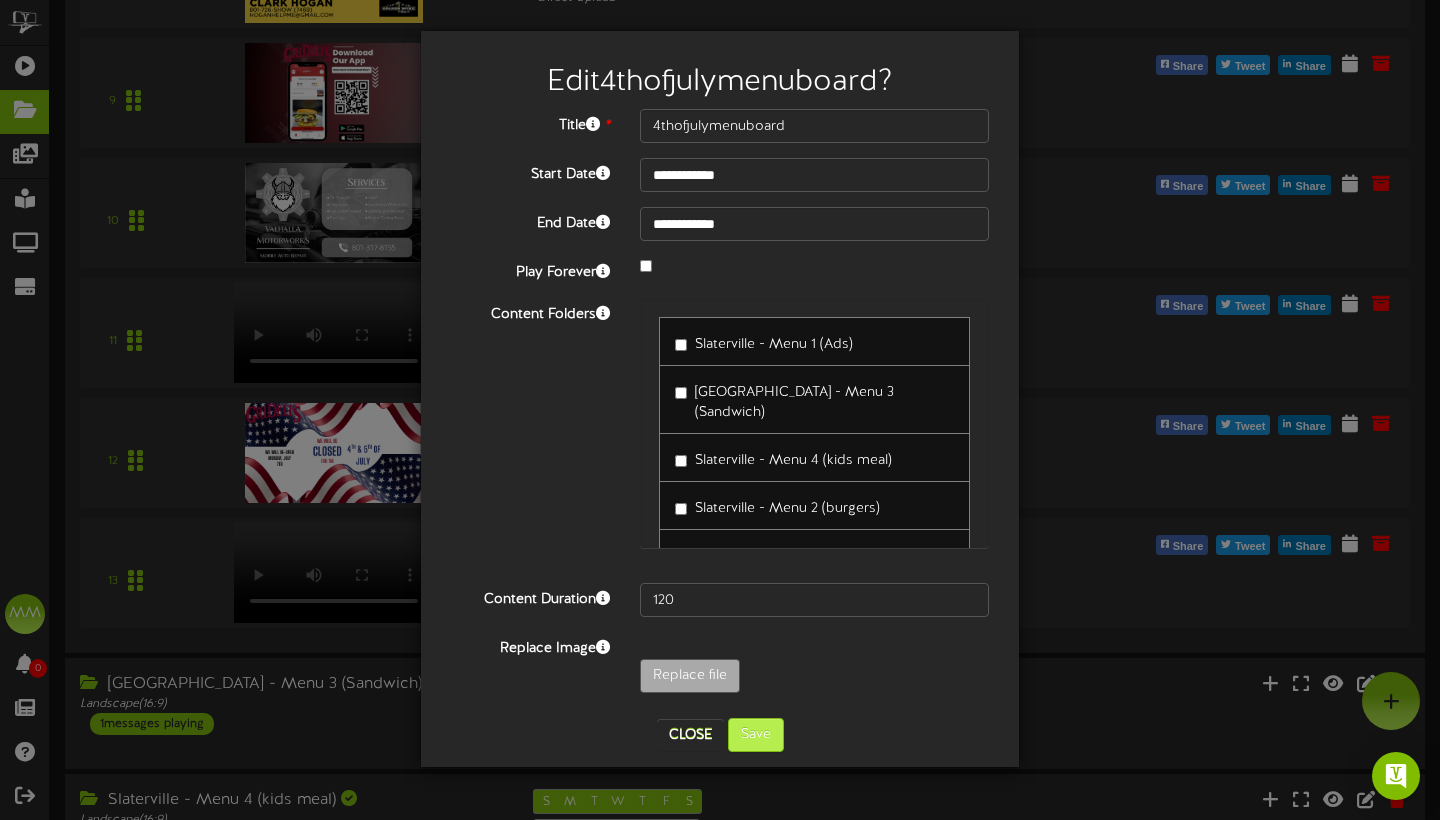 click on "Save" at bounding box center (756, 735) 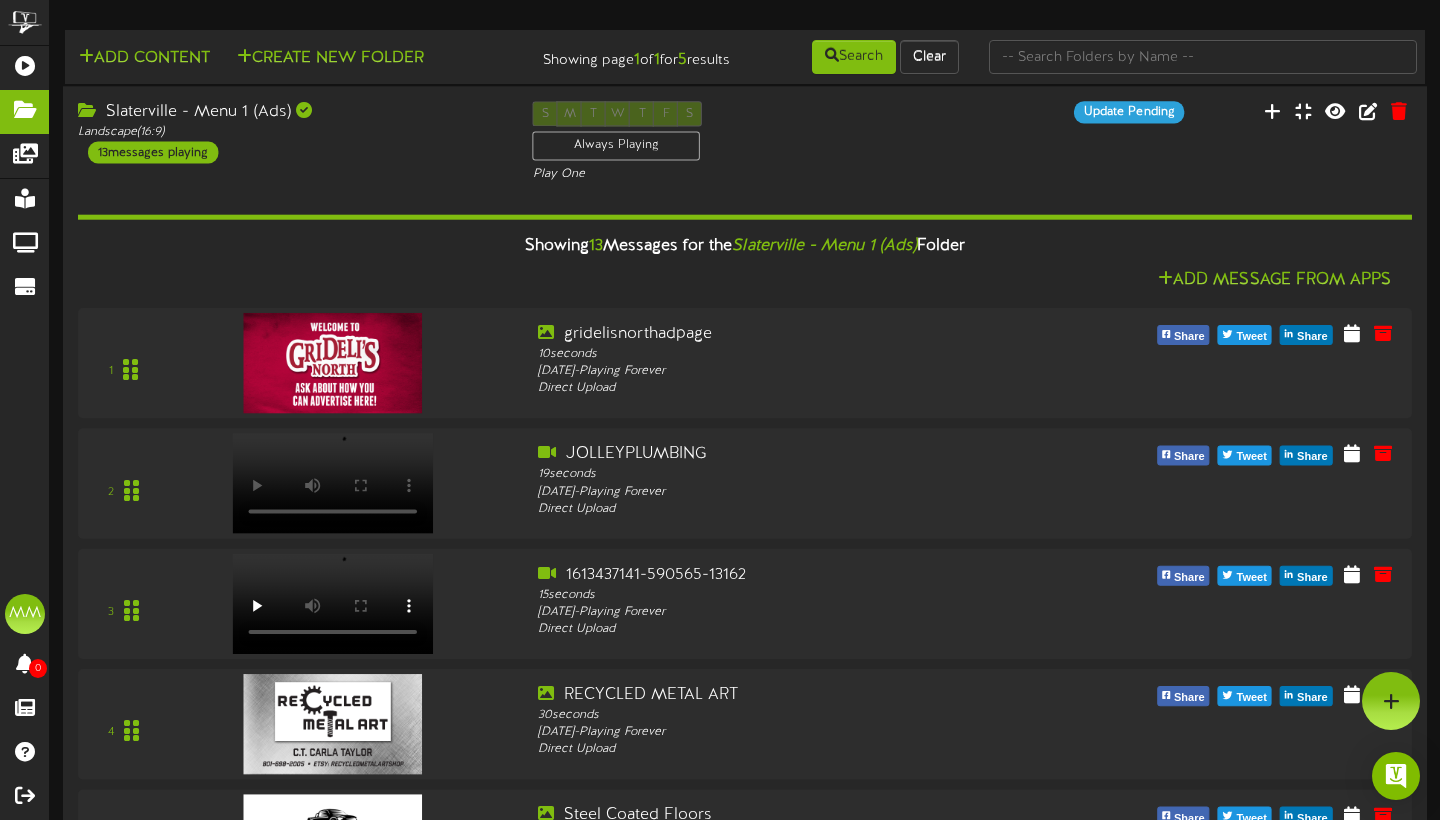 scroll, scrollTop: 0, scrollLeft: 0, axis: both 